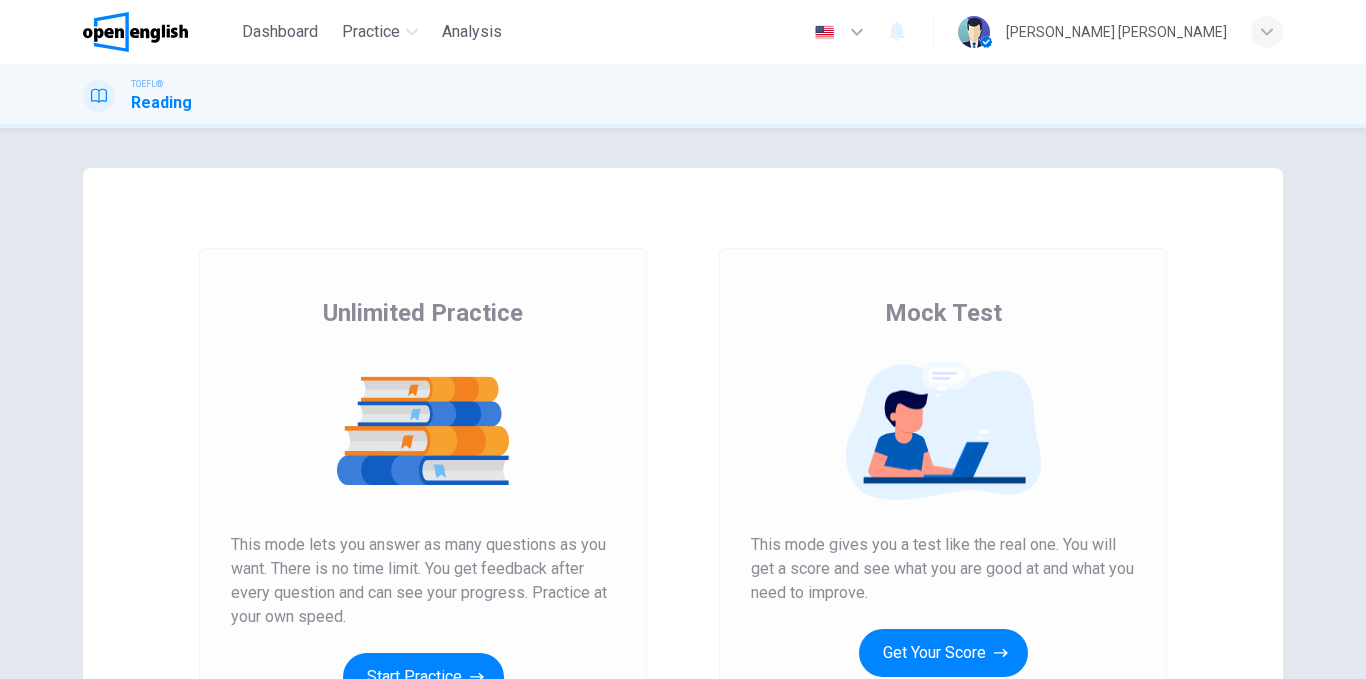 scroll, scrollTop: 0, scrollLeft: 0, axis: both 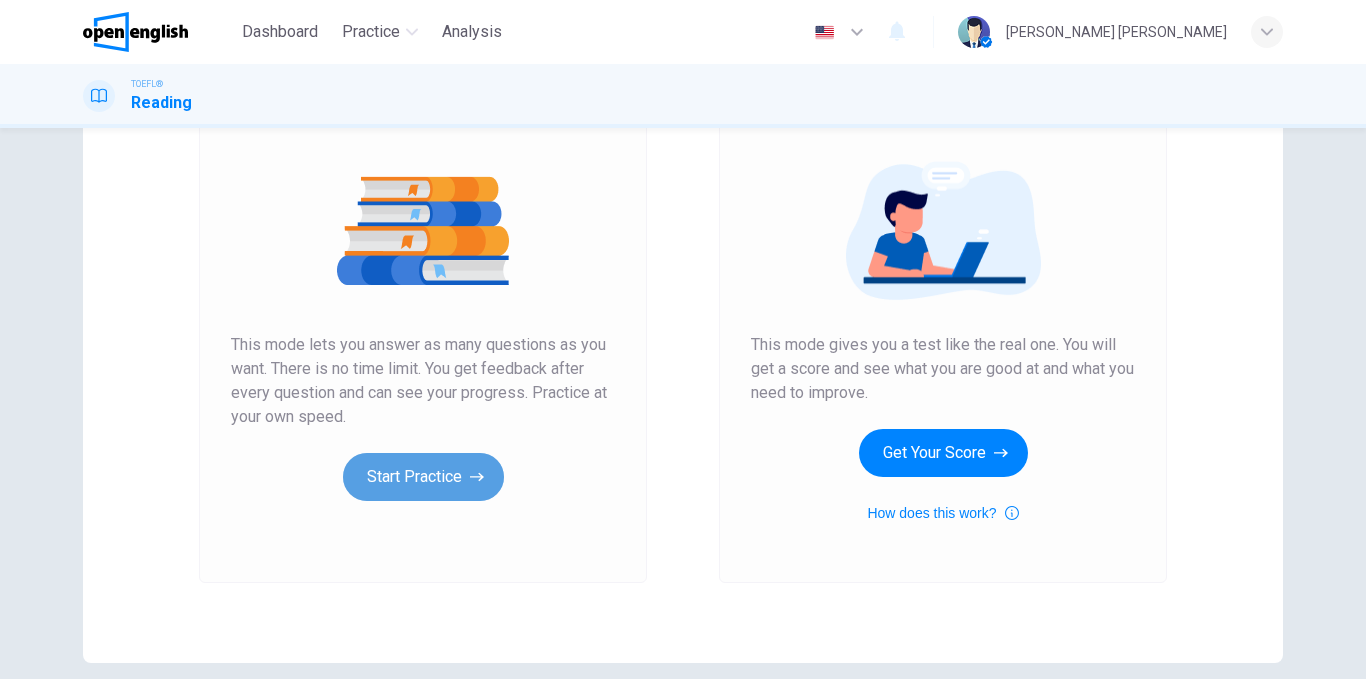 click on "Start Practice" at bounding box center [423, 477] 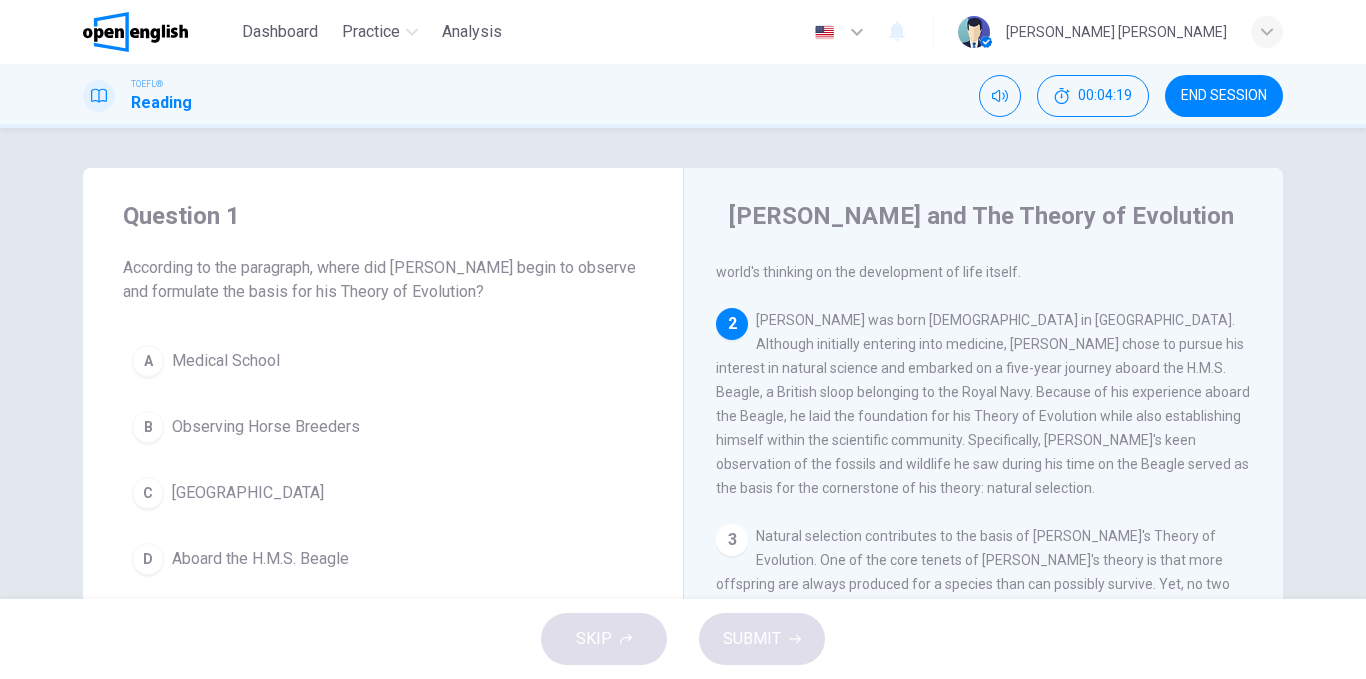 scroll, scrollTop: 200, scrollLeft: 0, axis: vertical 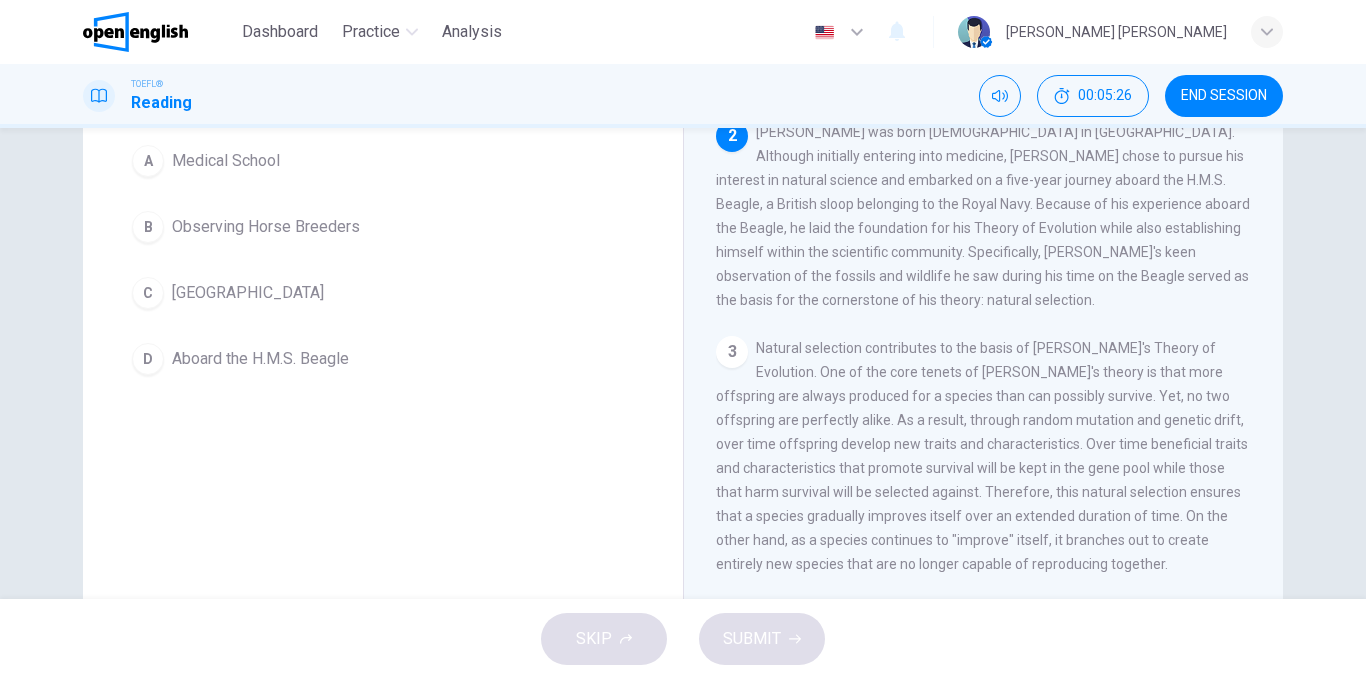 click on "Aboard the H.M.S. Beagle" at bounding box center [260, 359] 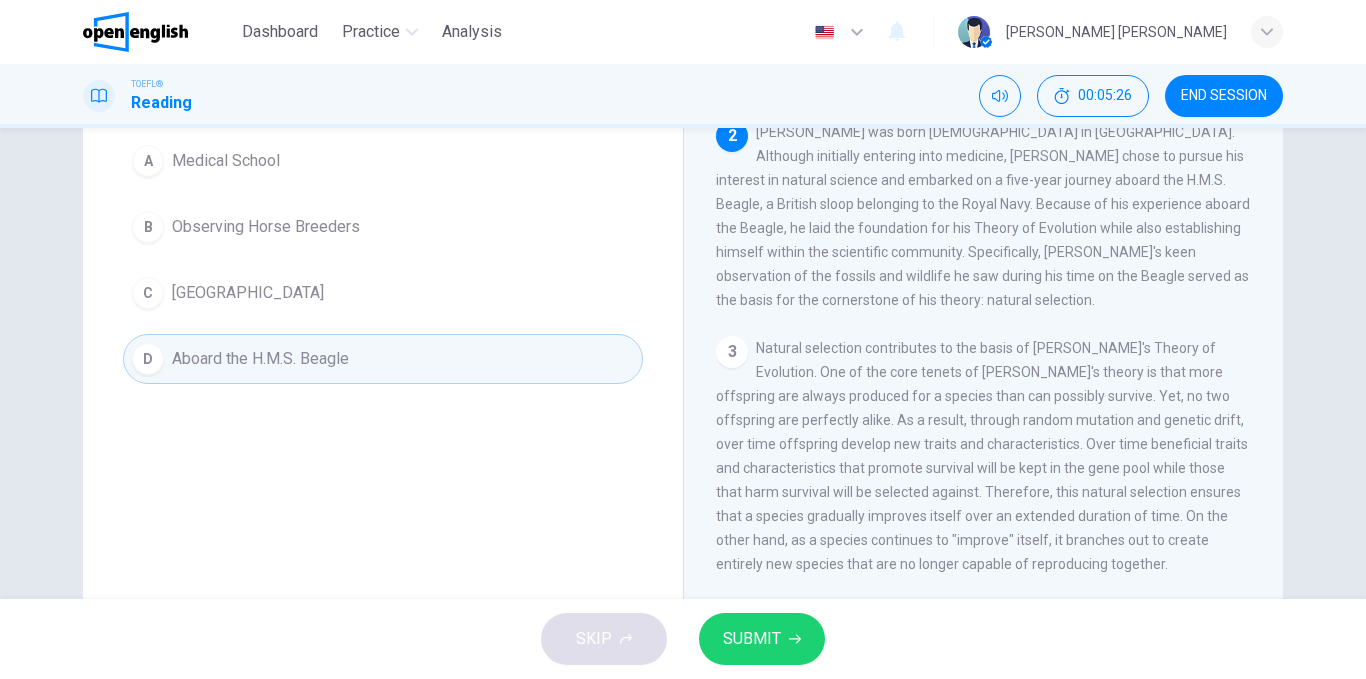 click on "SUBMIT" at bounding box center [752, 639] 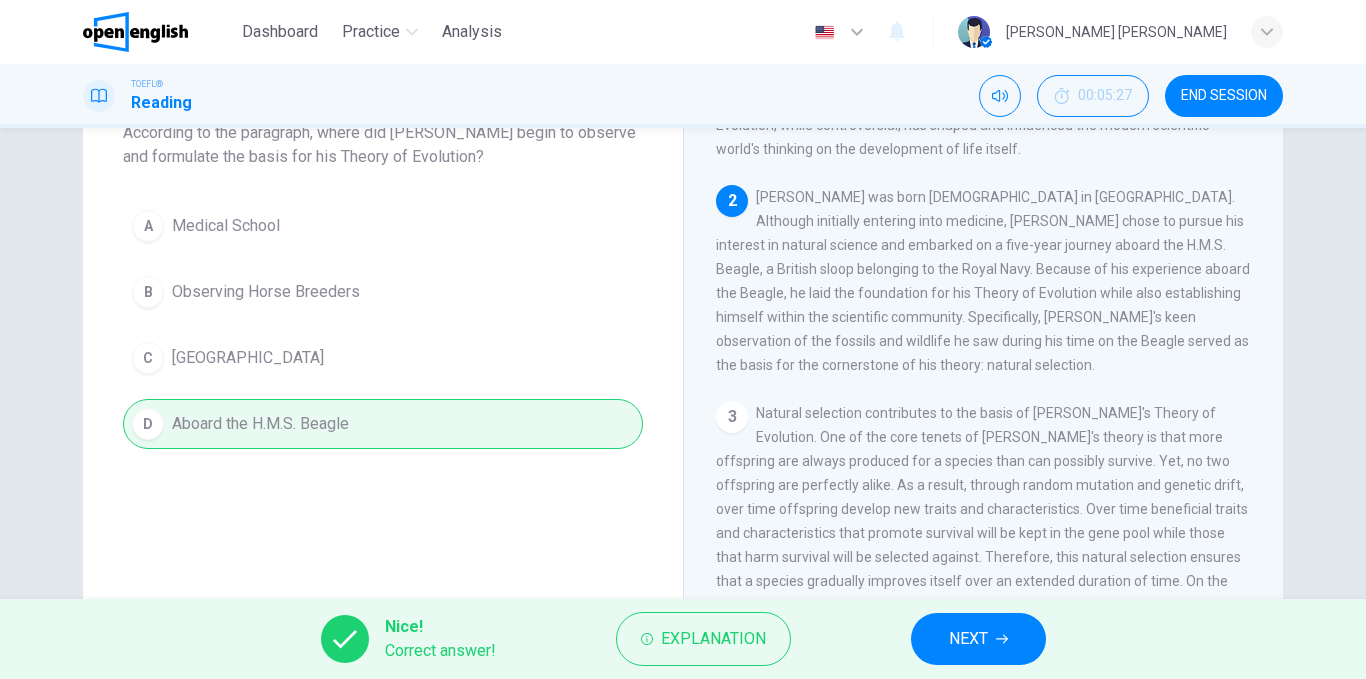 scroll, scrollTop: 100, scrollLeft: 0, axis: vertical 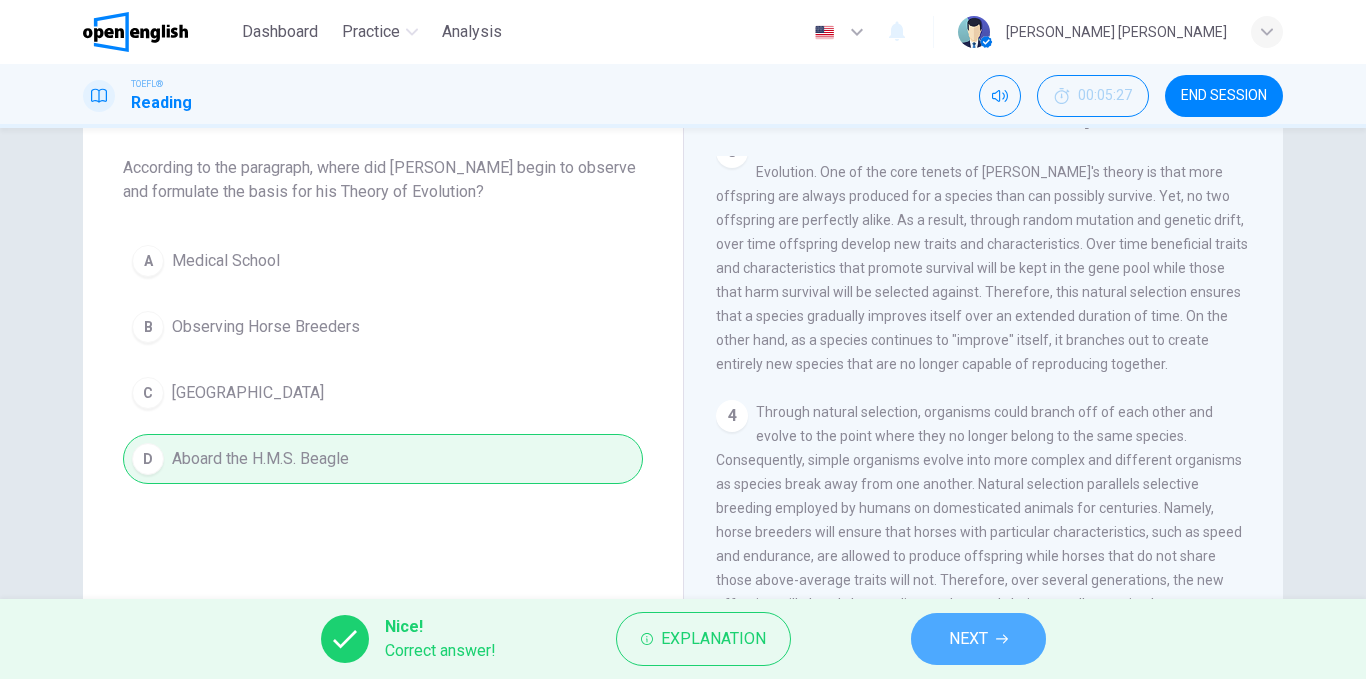 click 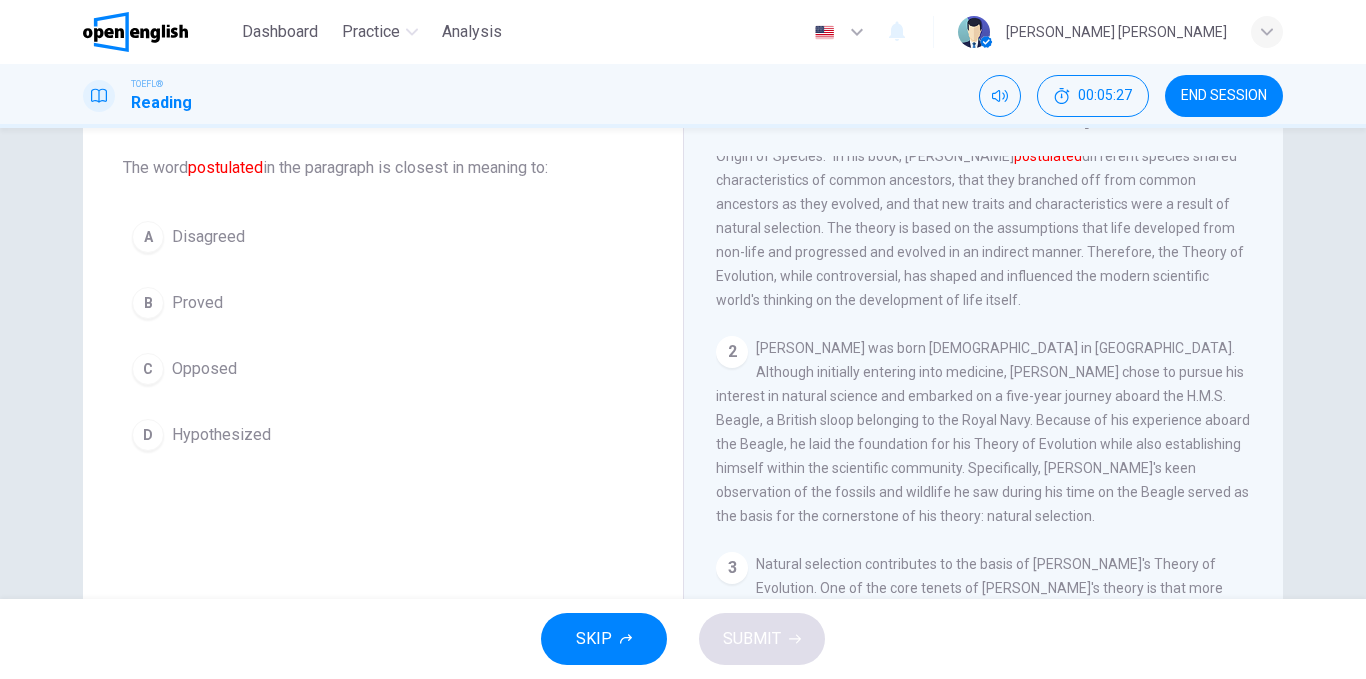 scroll, scrollTop: 0, scrollLeft: 0, axis: both 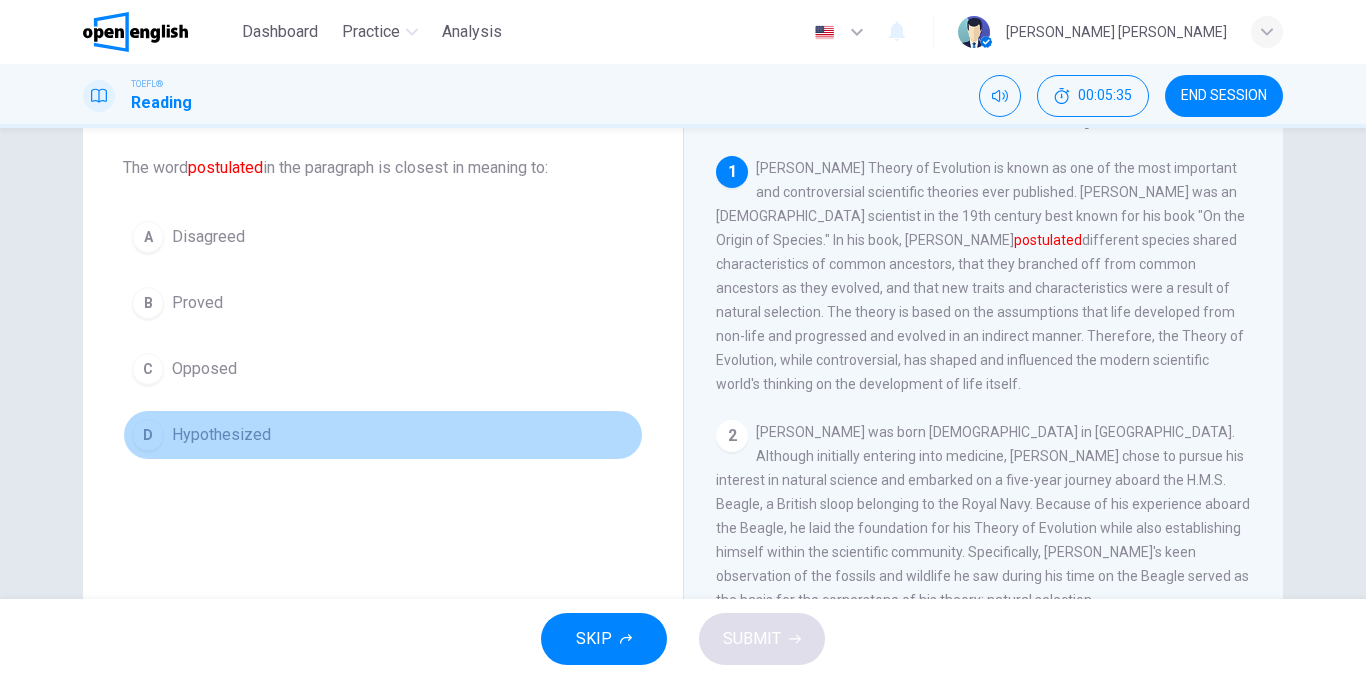 click on "Hypothesized" at bounding box center (221, 435) 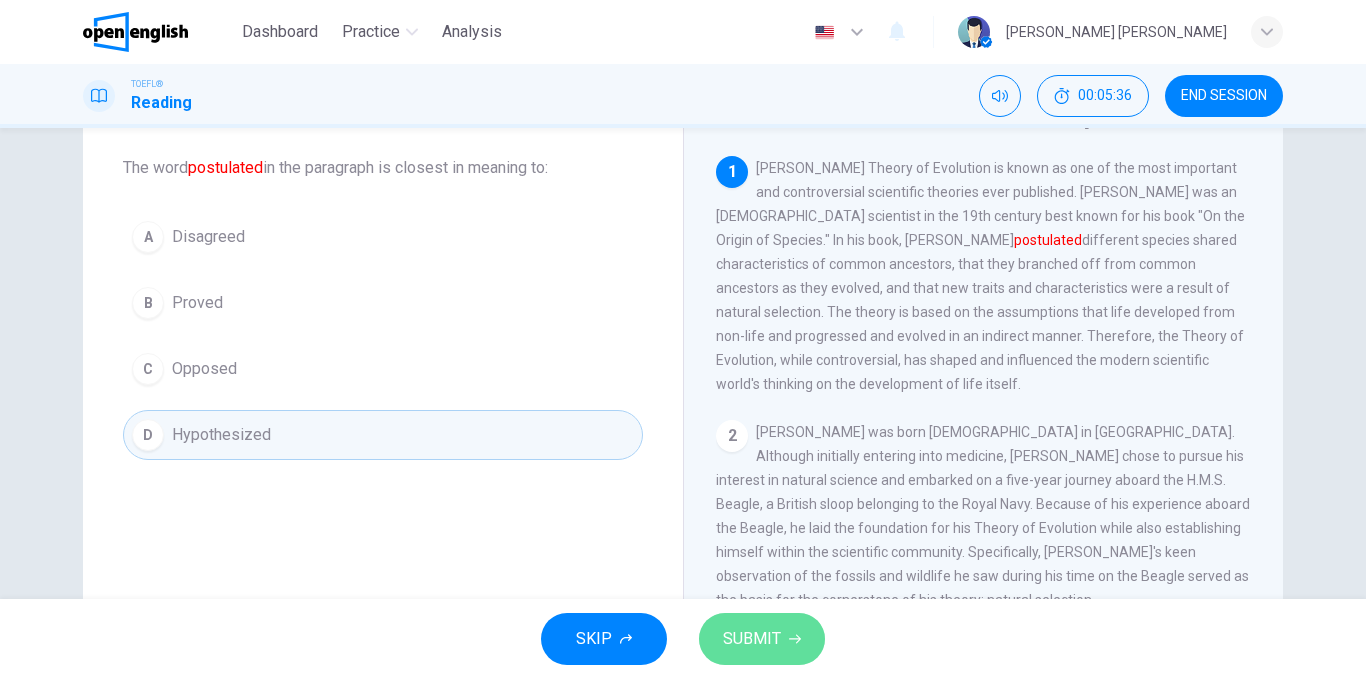 click 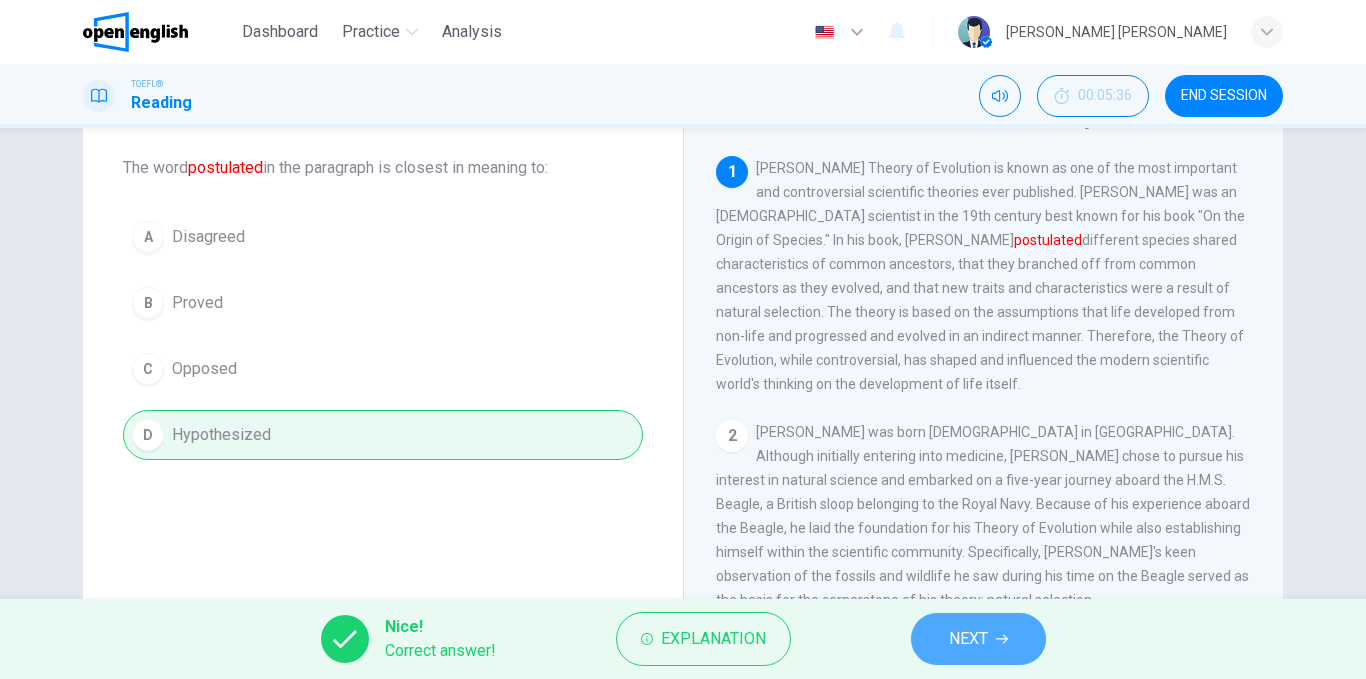 click on "NEXT" at bounding box center (978, 639) 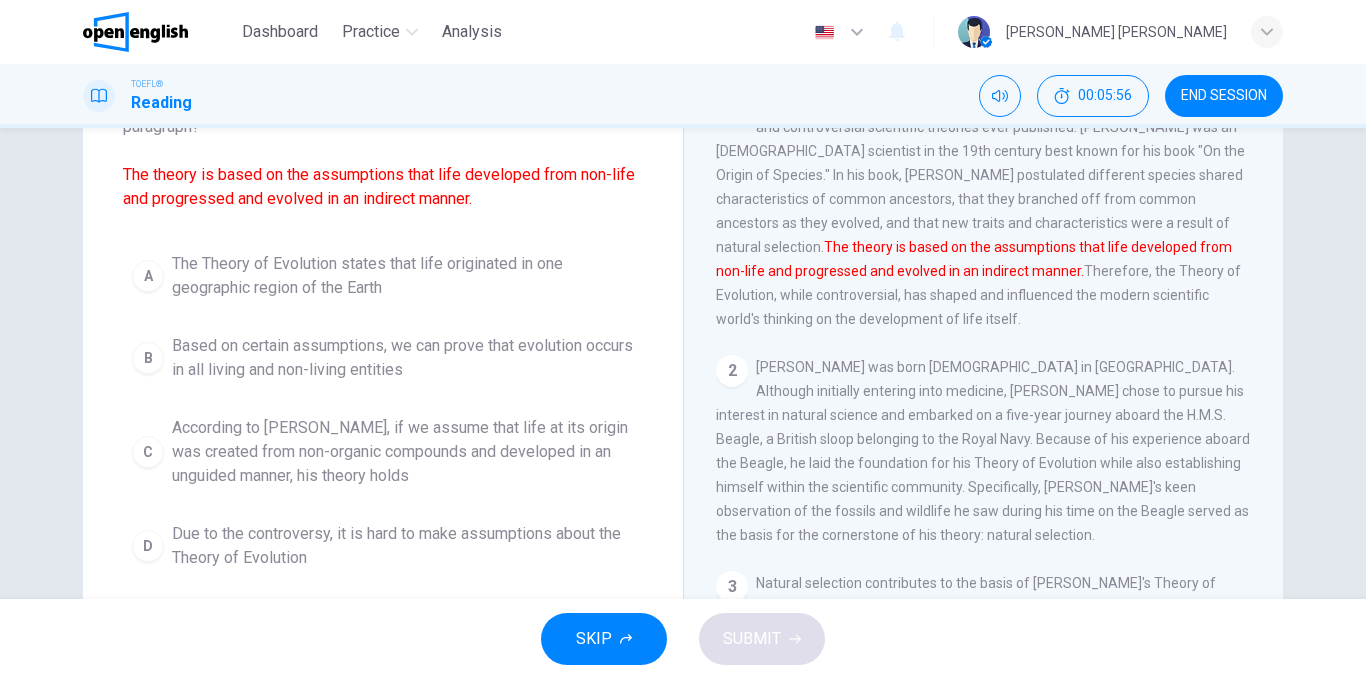 scroll, scrollTop: 200, scrollLeft: 0, axis: vertical 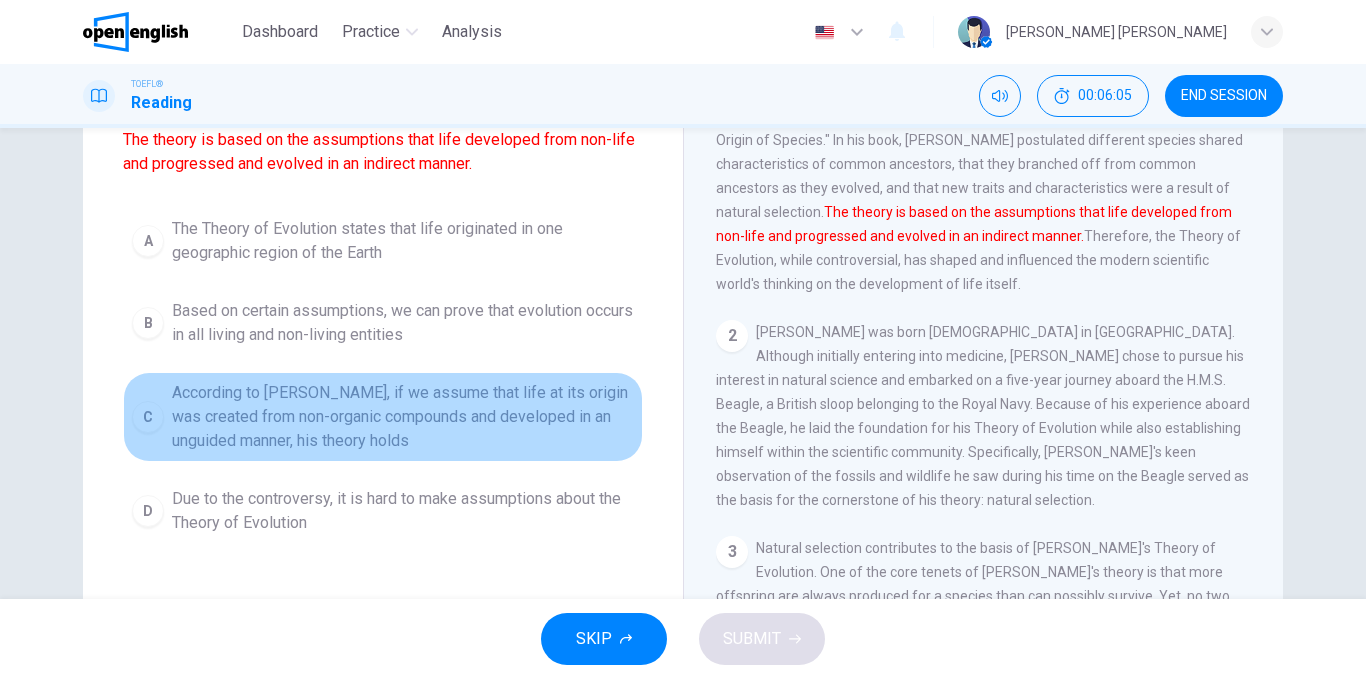 click on "According to Darwin, if we assume that life at its origin was created from non-organic compounds and developed in an unguided manner, his theory holds" at bounding box center [403, 417] 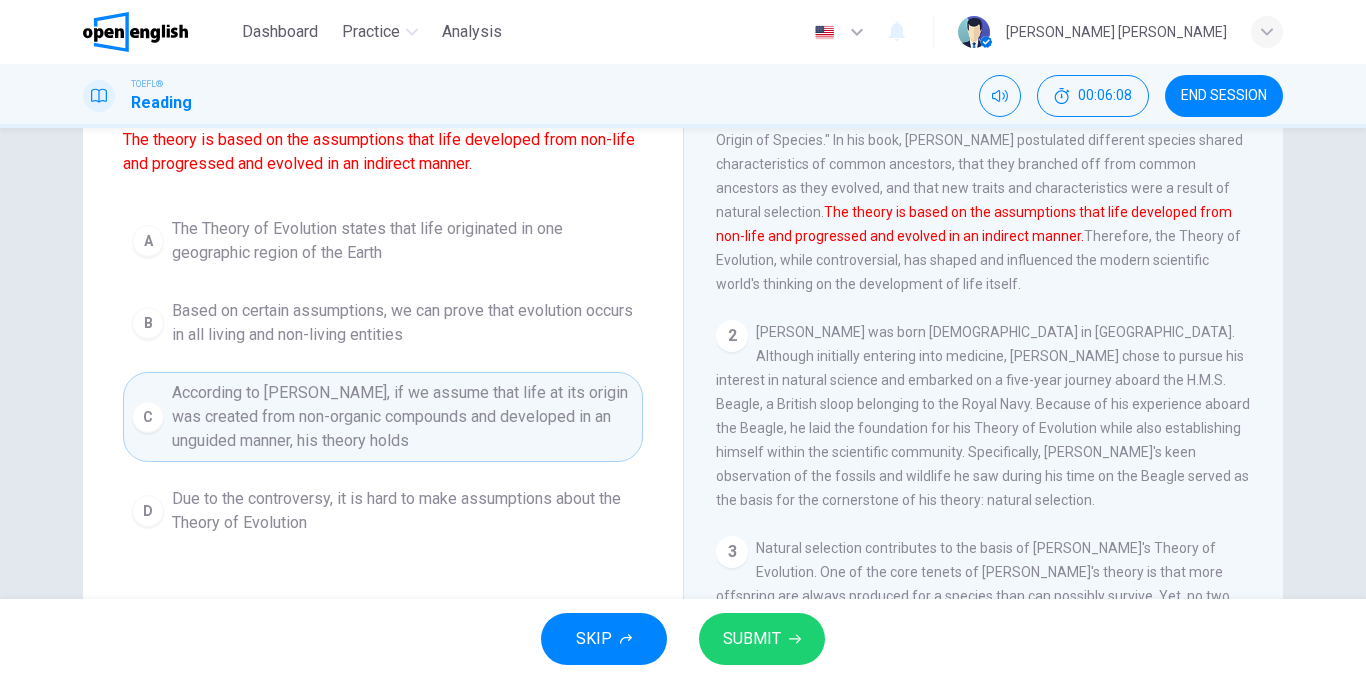 click on "SUBMIT" at bounding box center (752, 639) 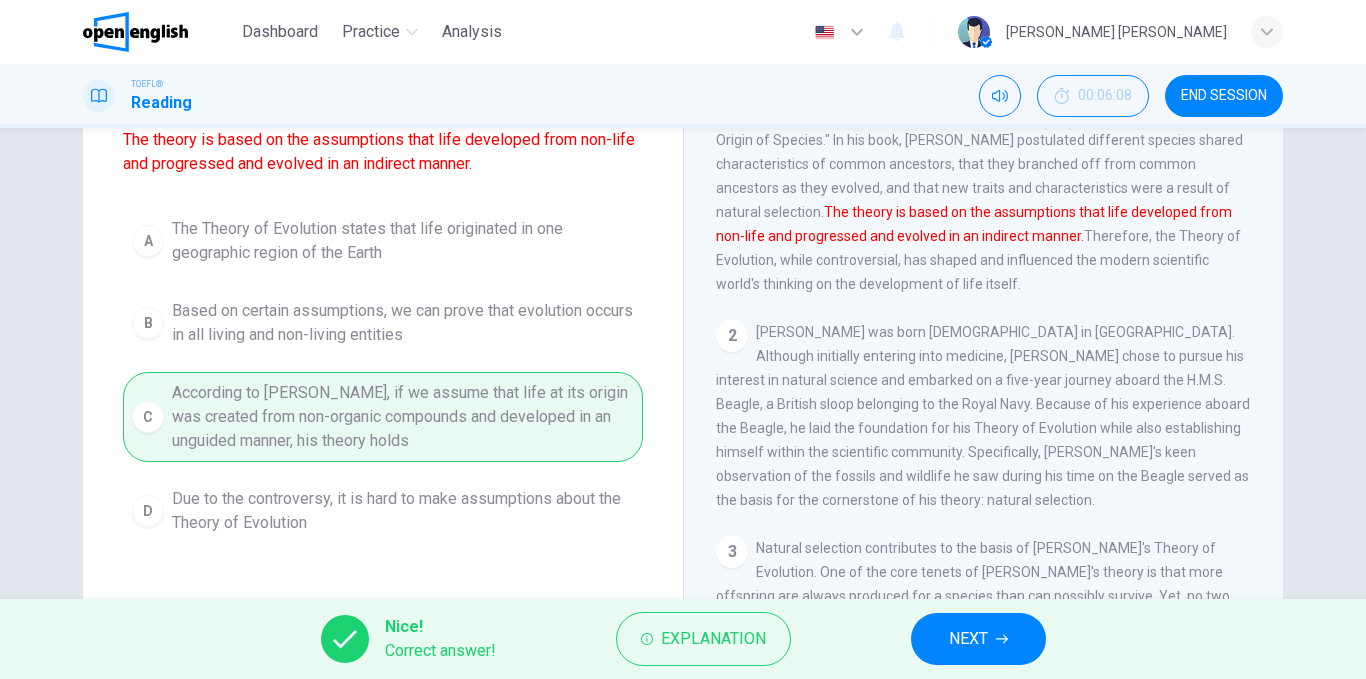 scroll, scrollTop: 100, scrollLeft: 0, axis: vertical 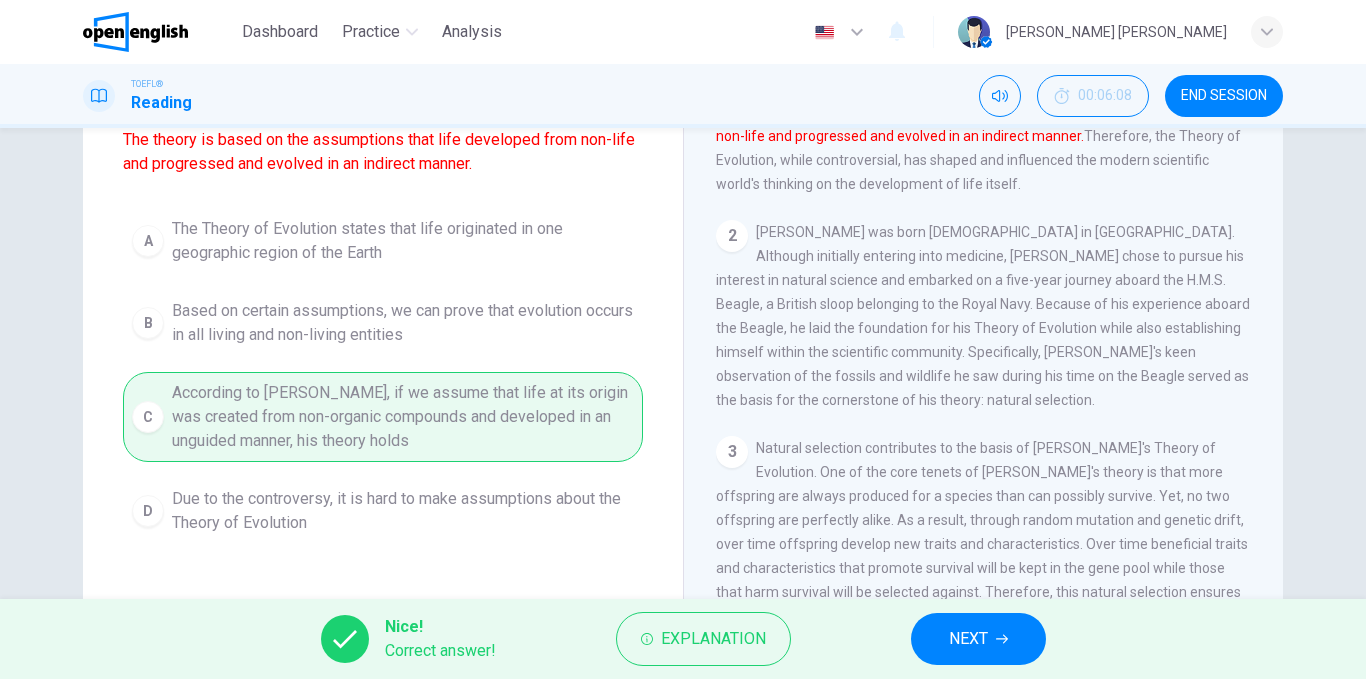 click on "NEXT" at bounding box center (978, 639) 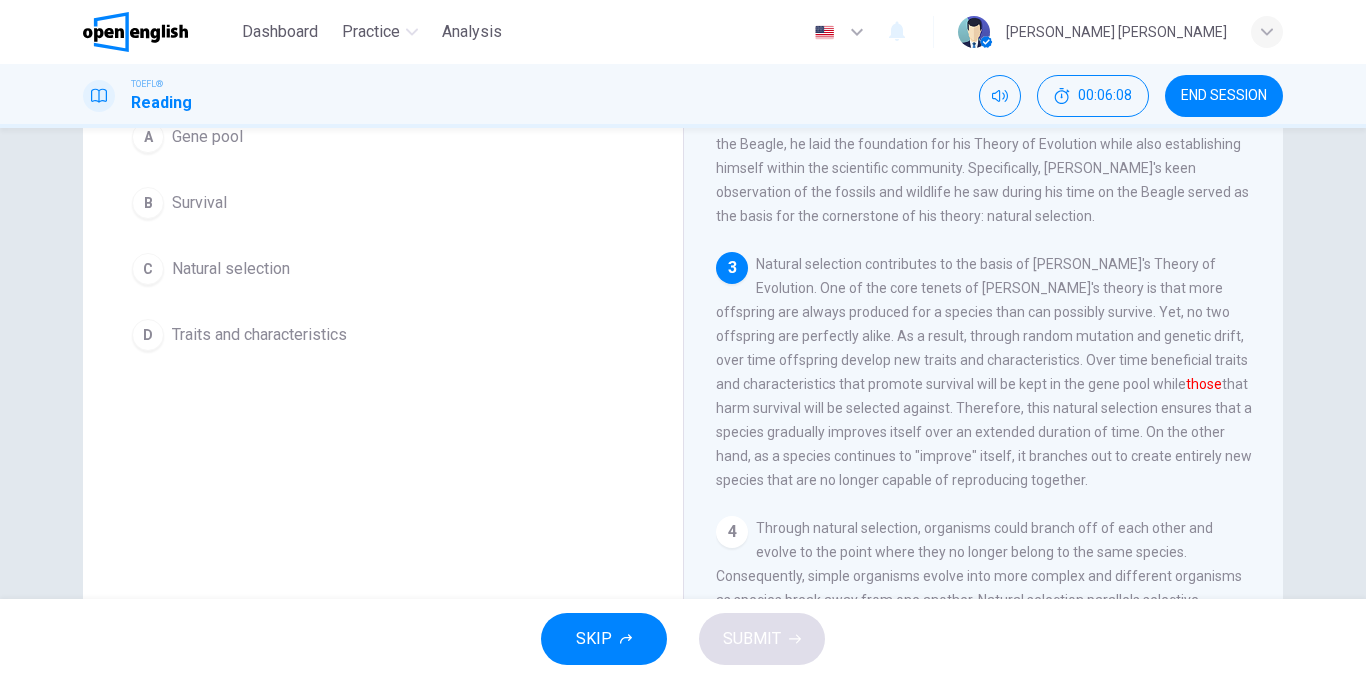 scroll, scrollTop: 373, scrollLeft: 0, axis: vertical 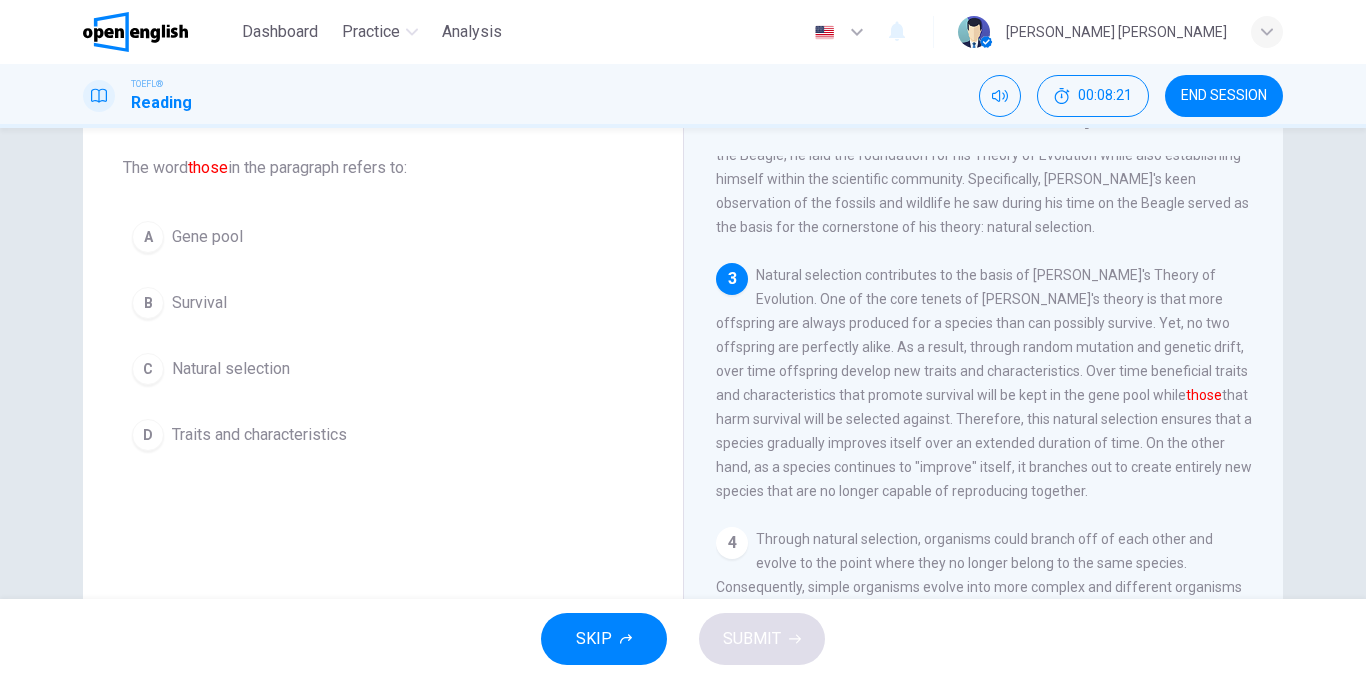 click on "A Gene pool B Survival C Natural selection D Traits and characteristics" at bounding box center [383, 336] 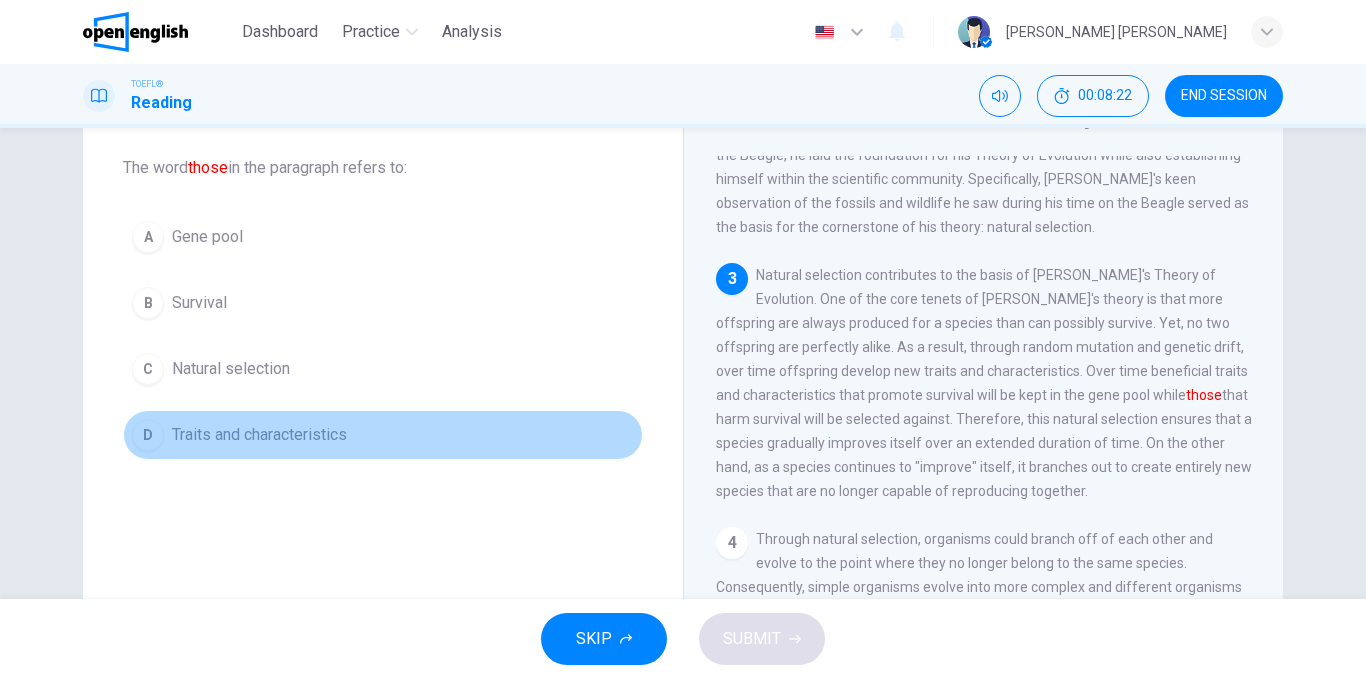 click on "D Traits and characteristics" at bounding box center [383, 435] 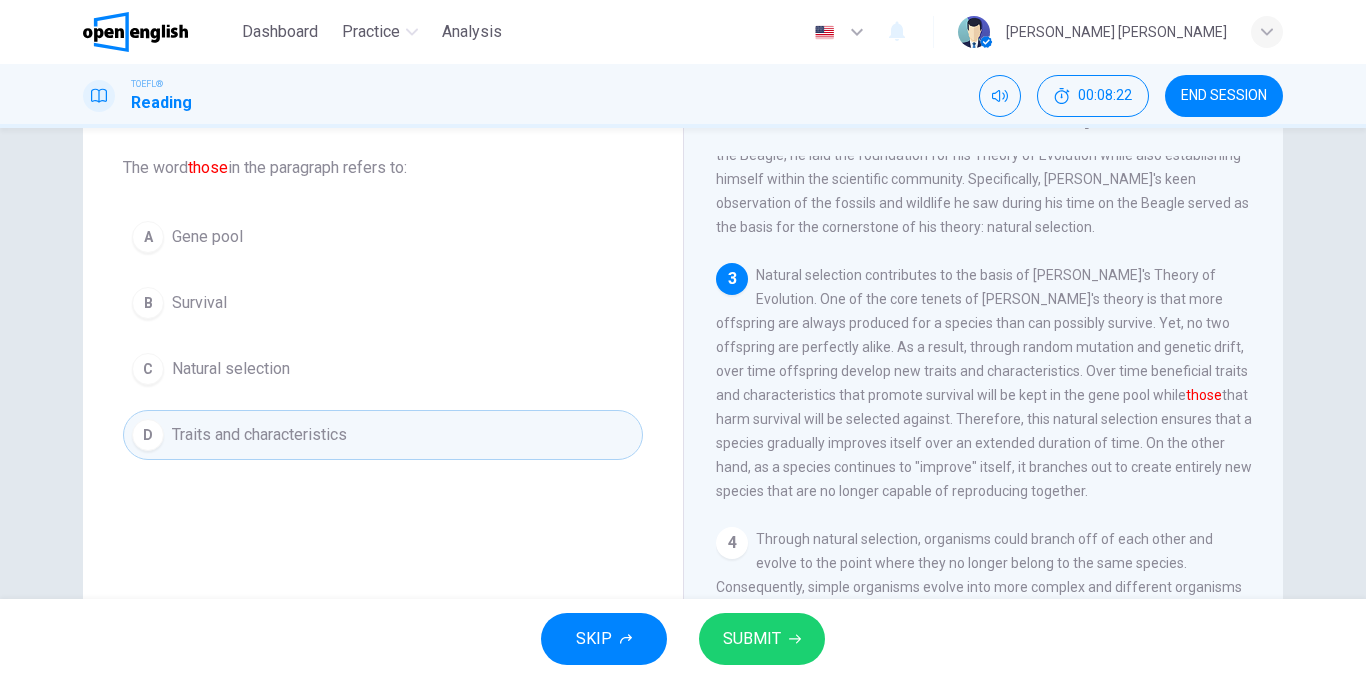 click on "SUBMIT" at bounding box center [762, 639] 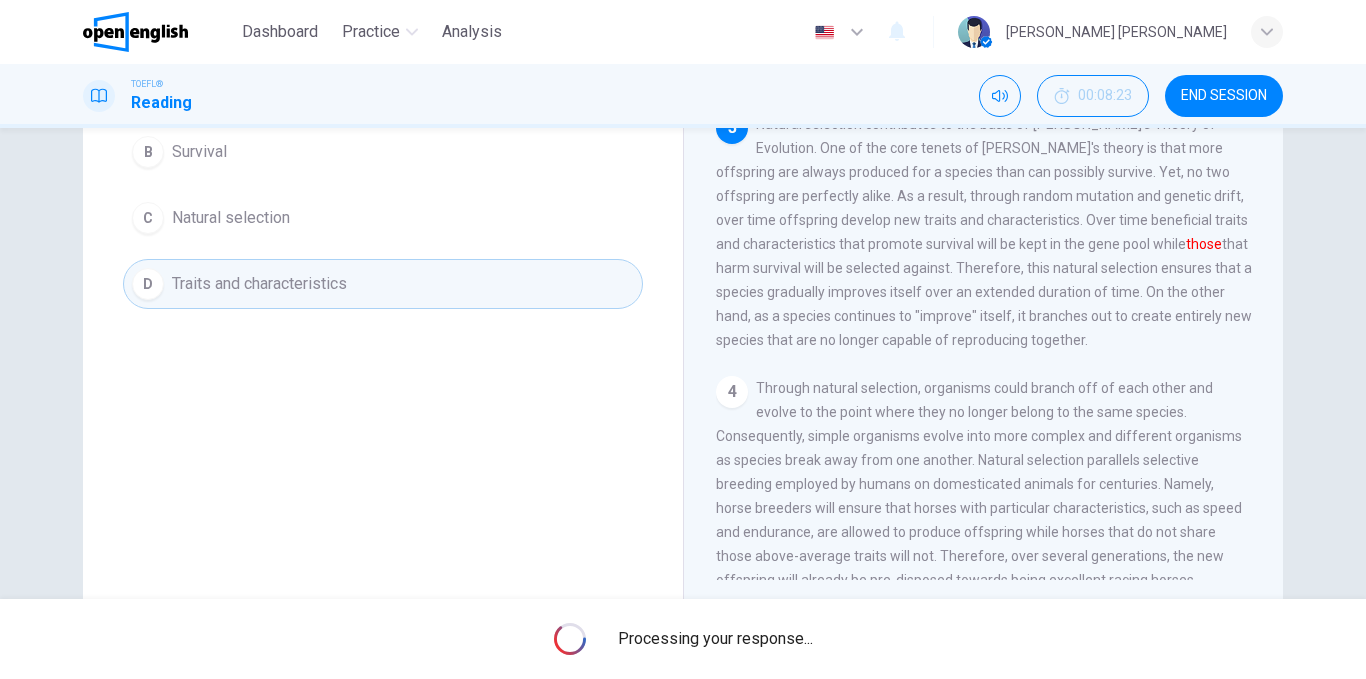 scroll, scrollTop: 300, scrollLeft: 0, axis: vertical 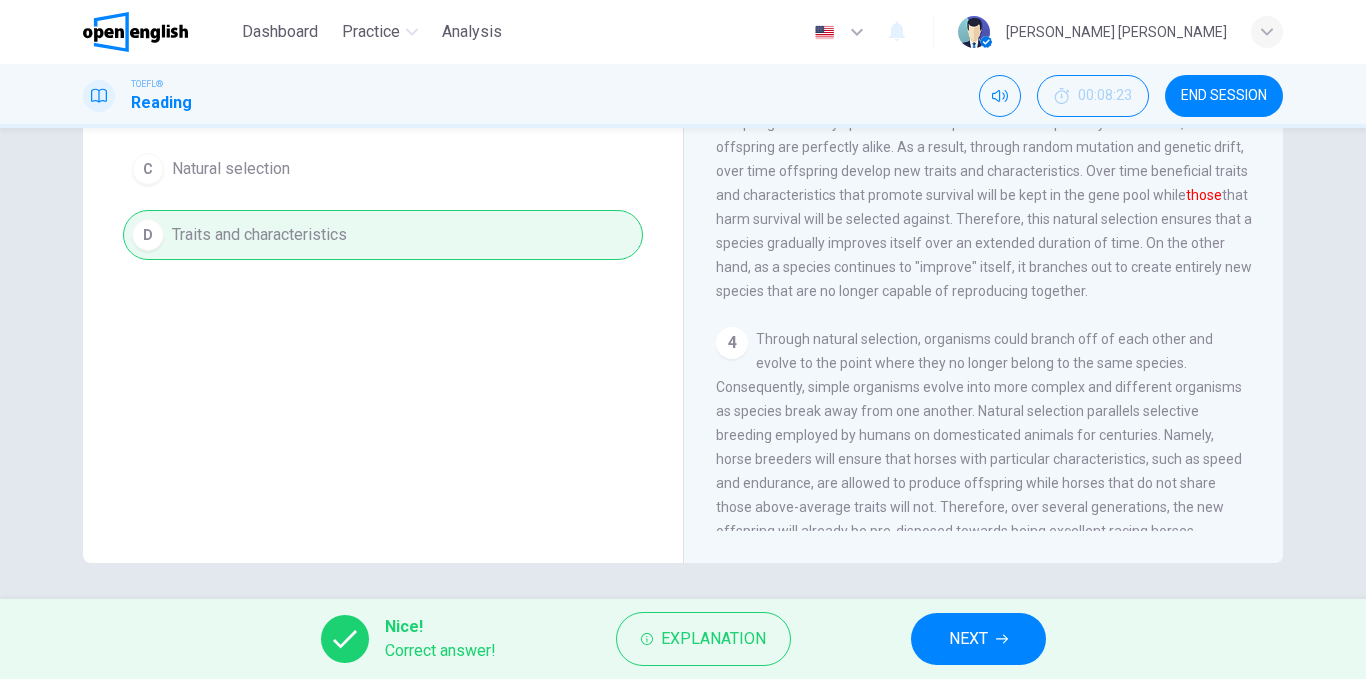 click on "NEXT" at bounding box center [978, 639] 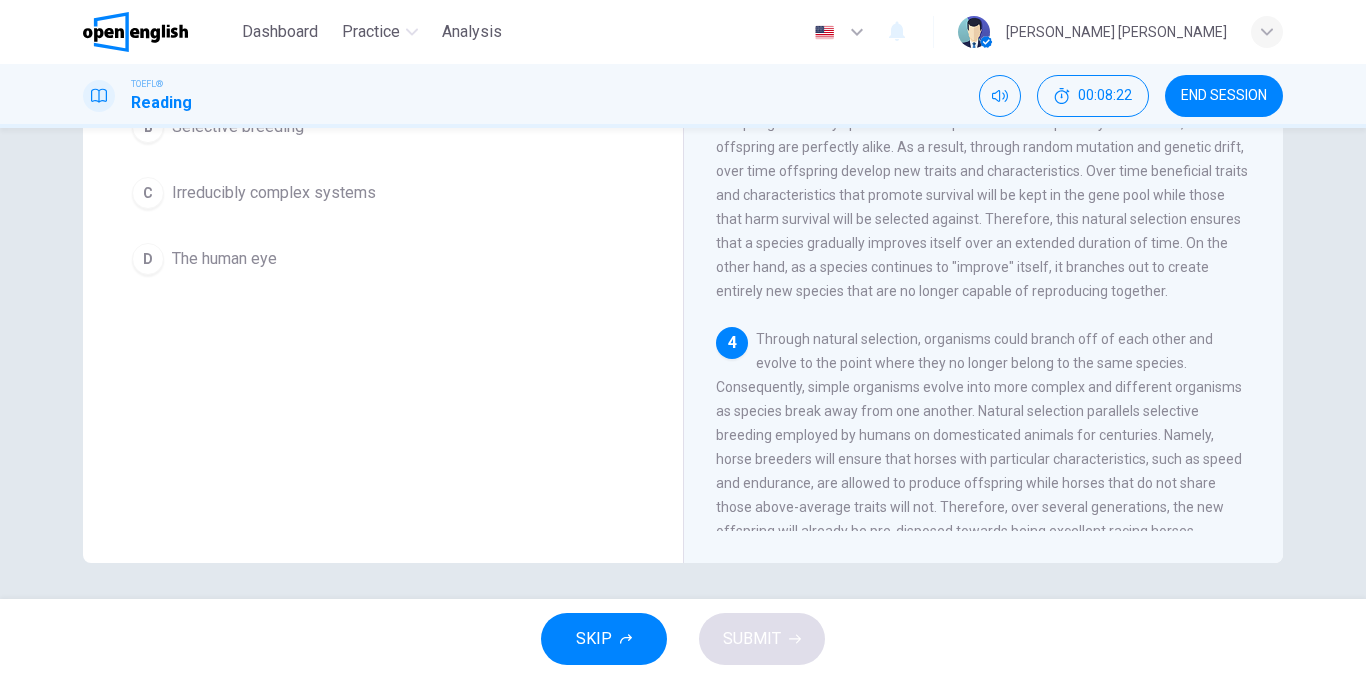 scroll, scrollTop: 304, scrollLeft: 0, axis: vertical 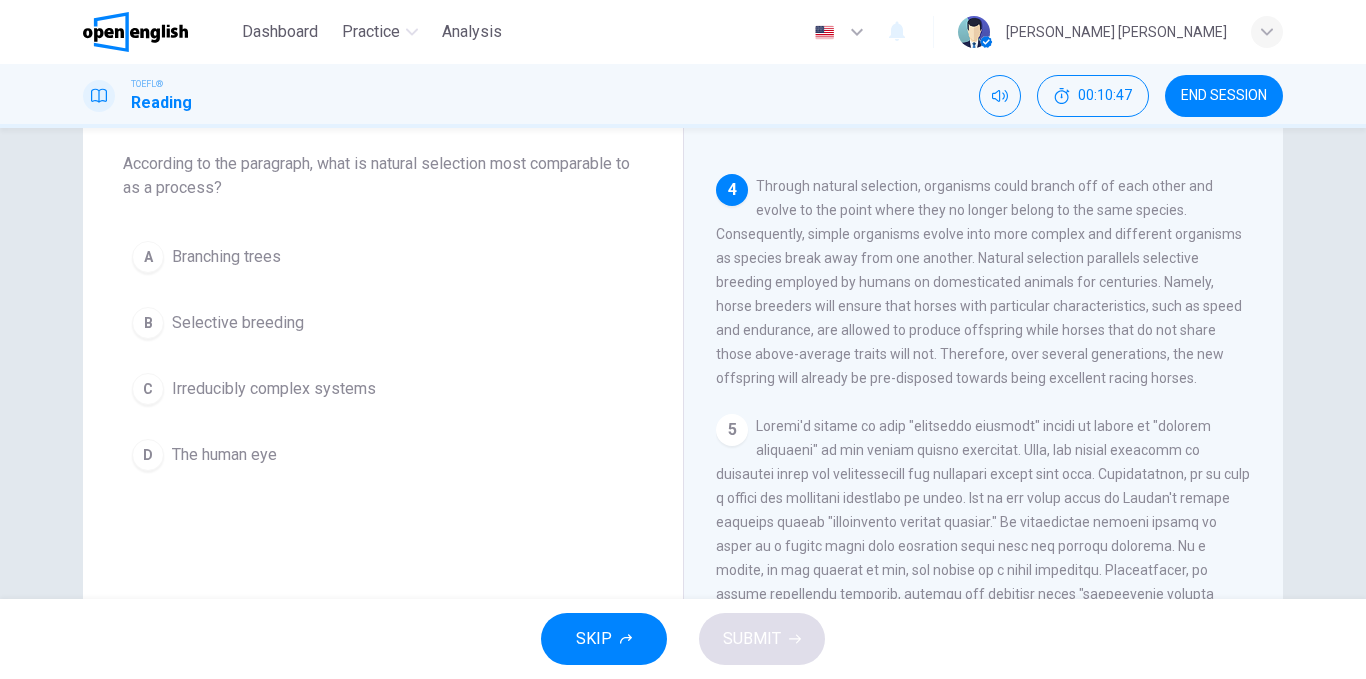click on "Branching trees" at bounding box center (226, 257) 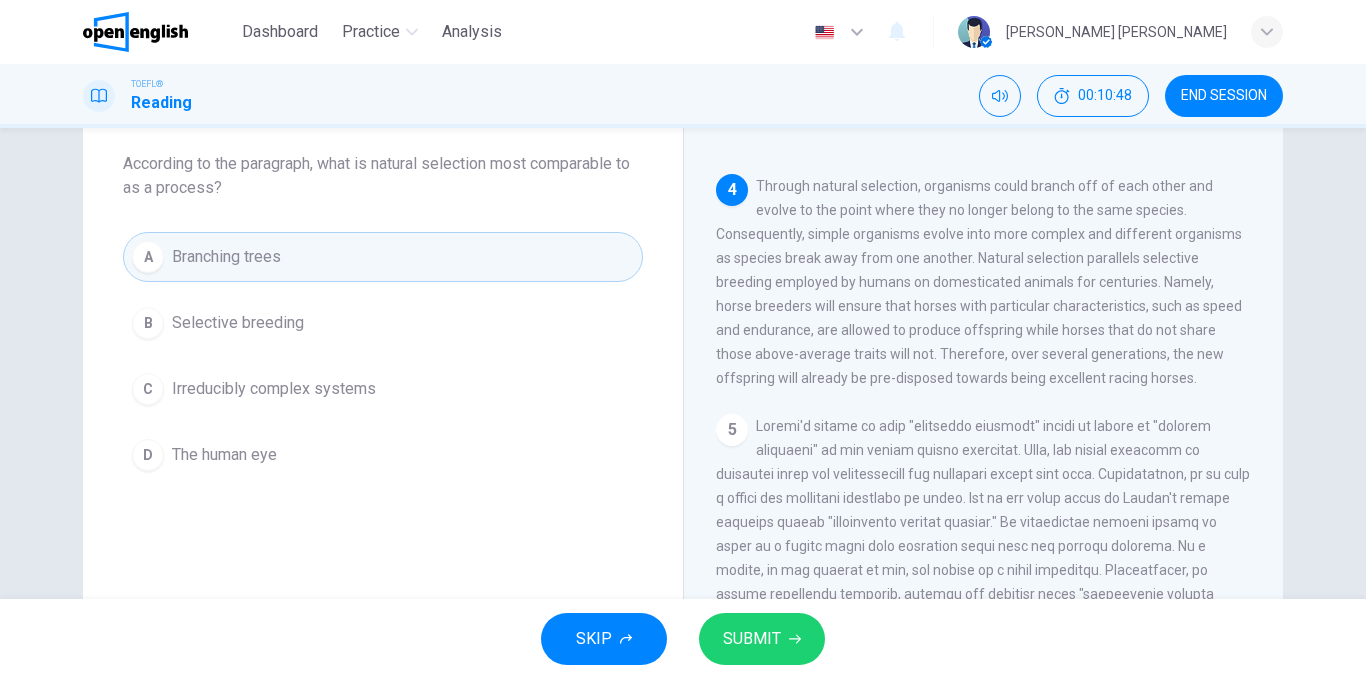 click on "SUBMIT" at bounding box center [752, 639] 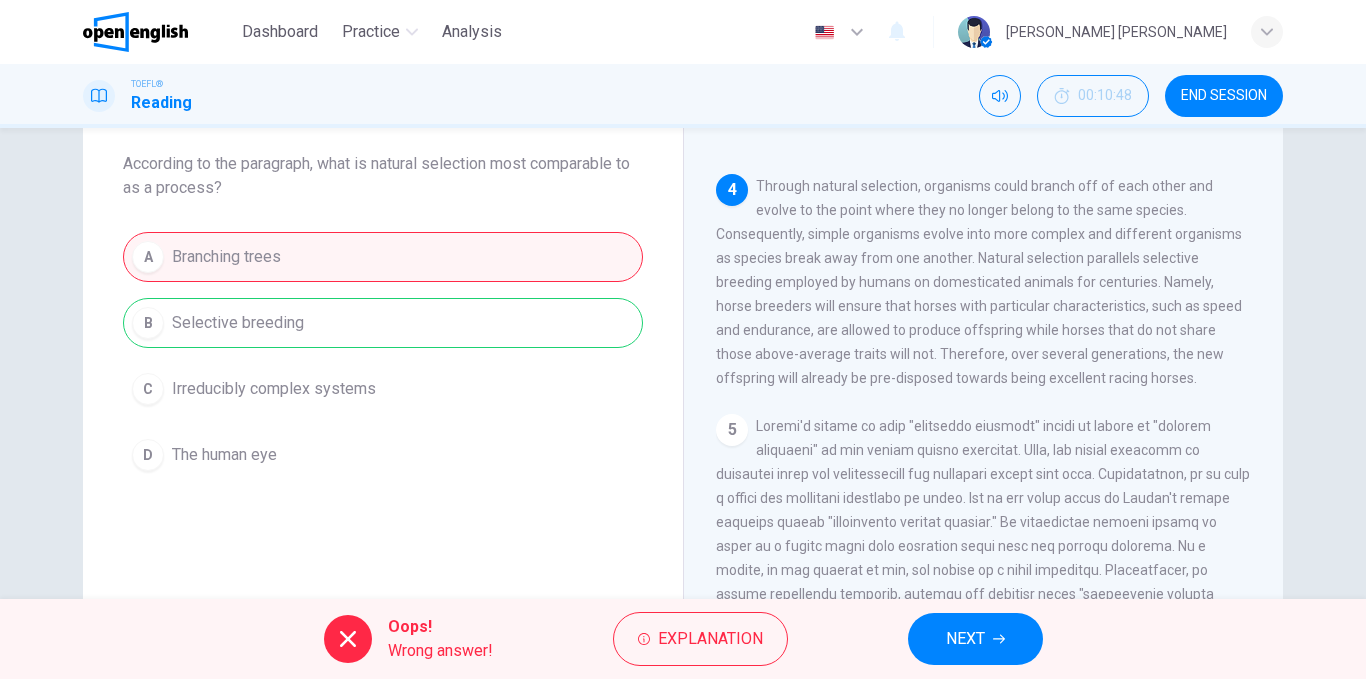 click on "A Branching trees B Selective breeding C Irreducibly complex systems D The human eye" at bounding box center (383, 356) 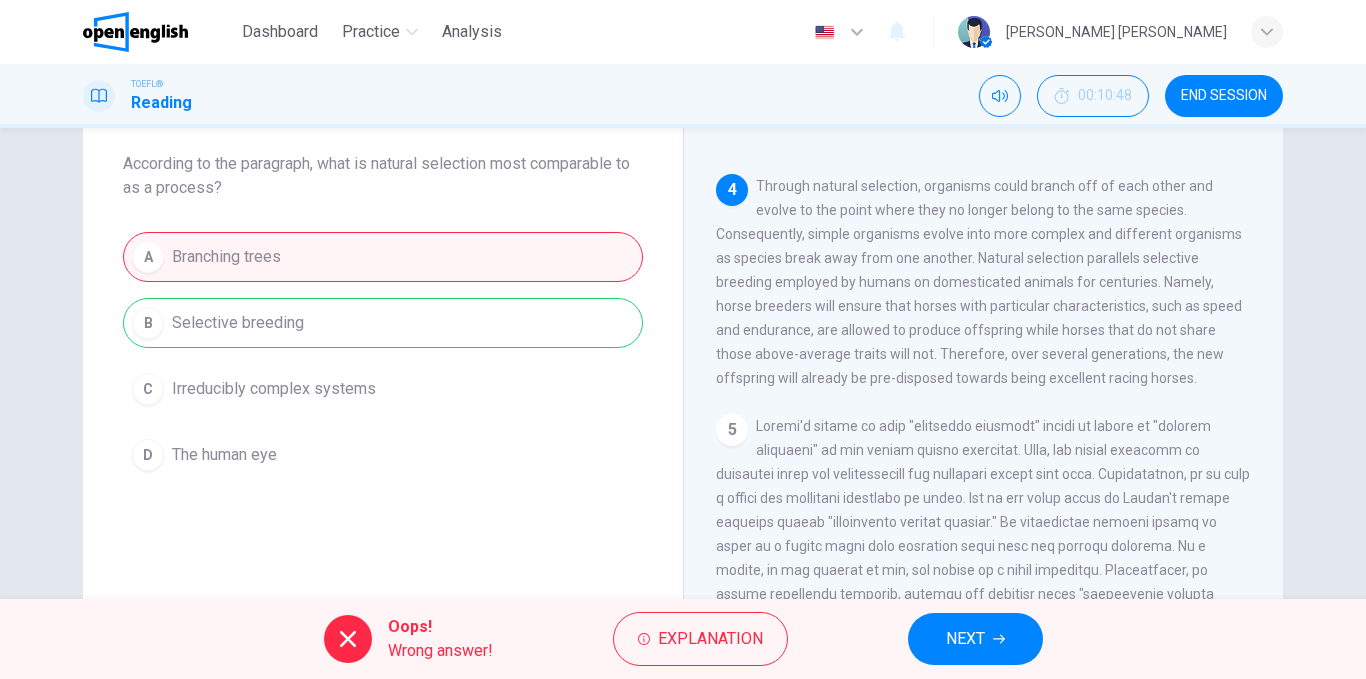 click on "NEXT" at bounding box center (975, 639) 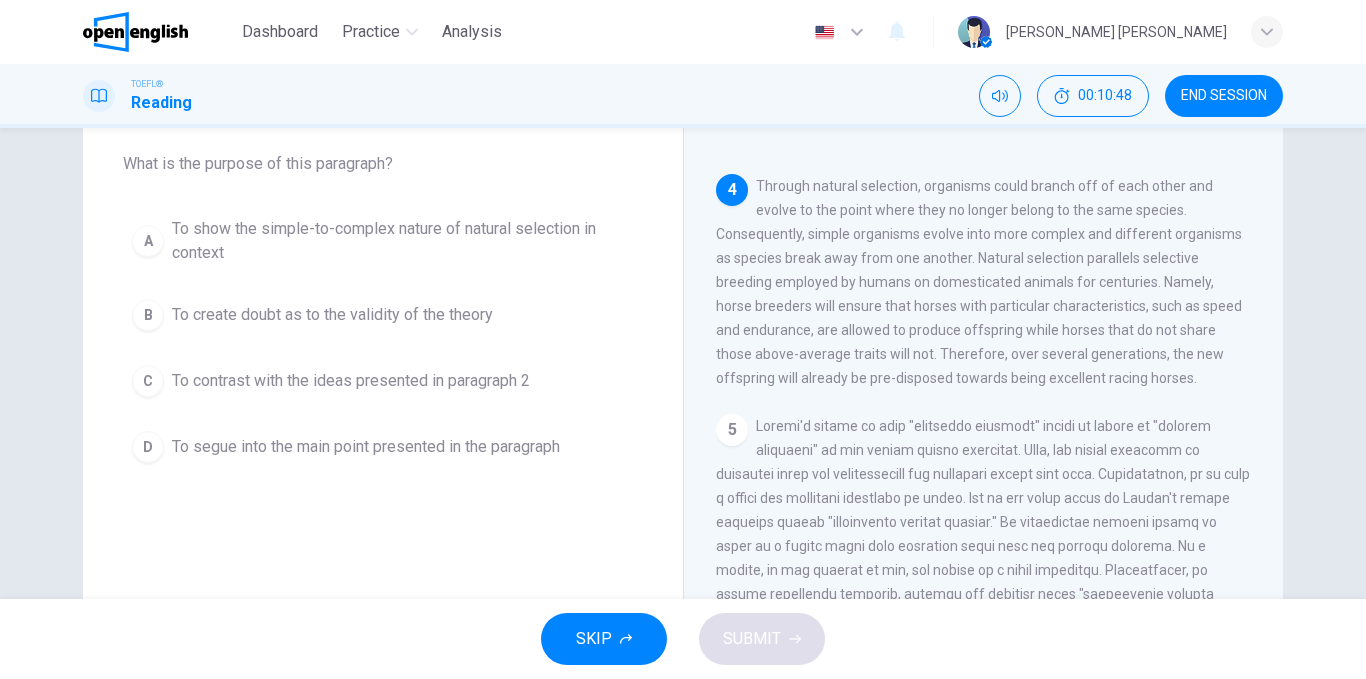 scroll, scrollTop: 772, scrollLeft: 0, axis: vertical 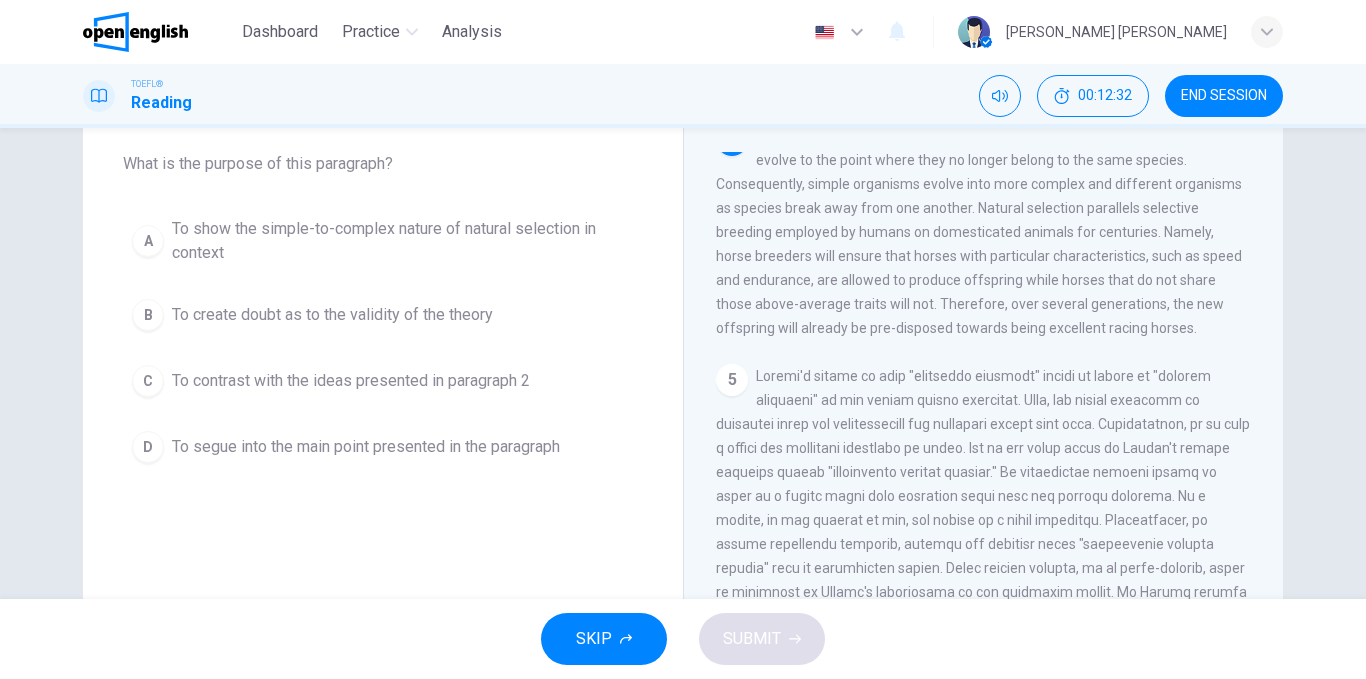 click on "To show the simple-to-complex nature of natural selection in context" at bounding box center (403, 241) 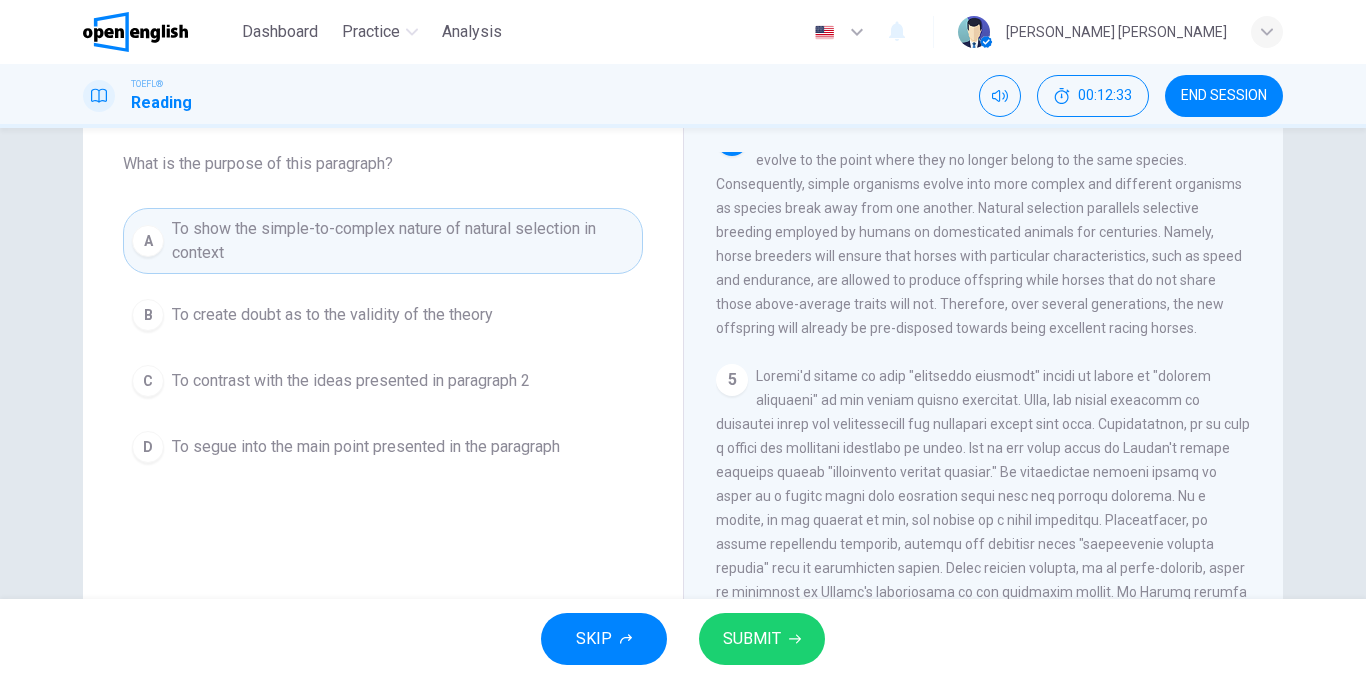 click on "SUBMIT" at bounding box center [762, 639] 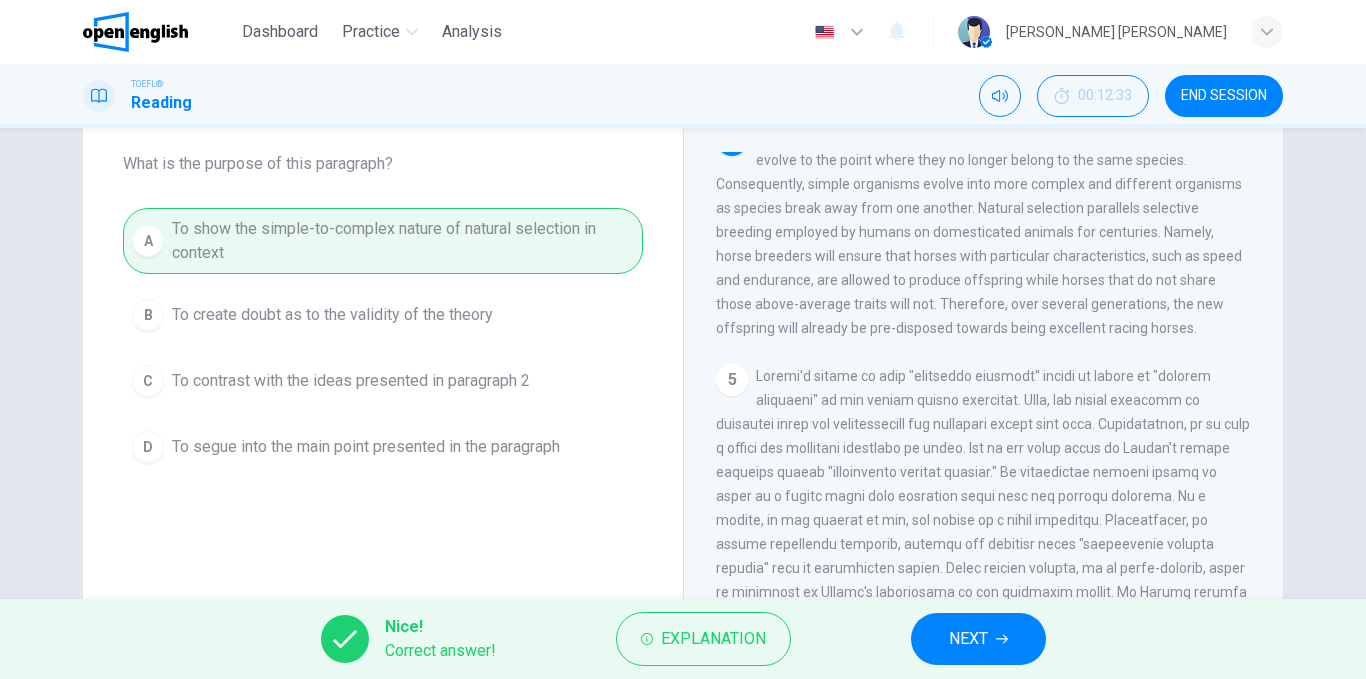 click on "NEXT" at bounding box center (978, 639) 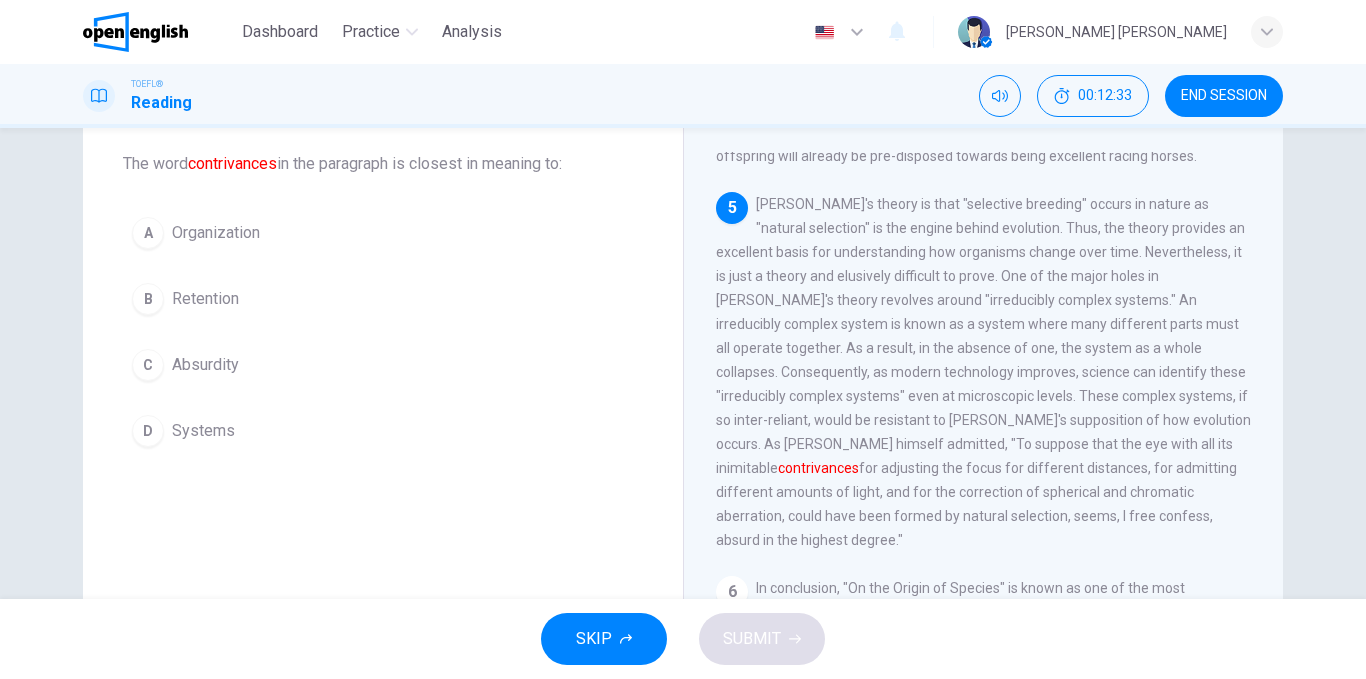 scroll, scrollTop: 996, scrollLeft: 0, axis: vertical 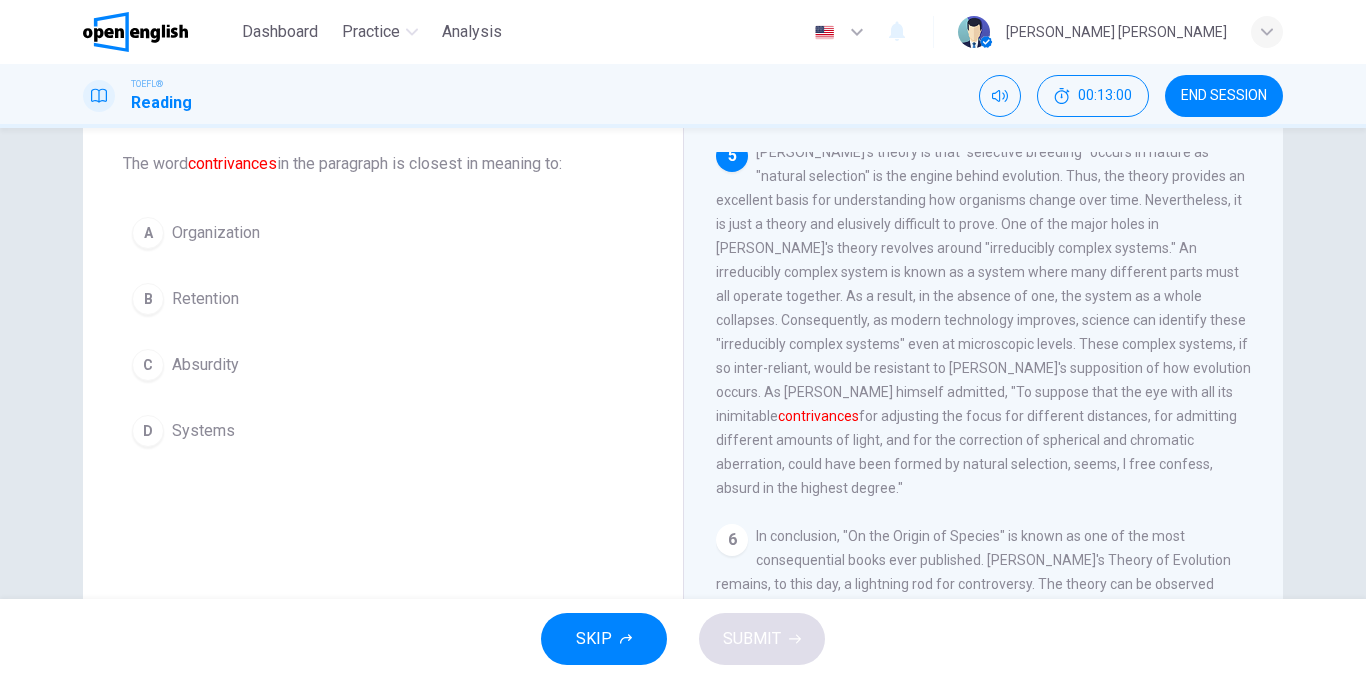 click on "SKIP" at bounding box center (604, 639) 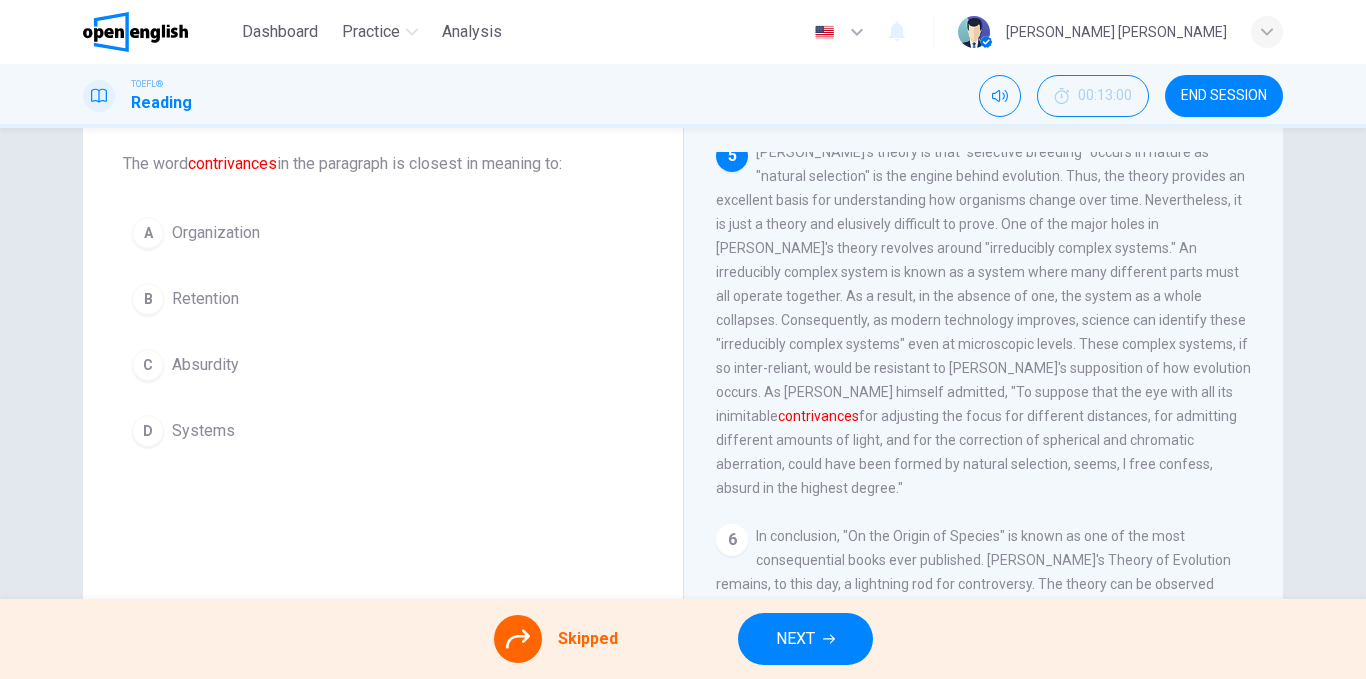 click on "NEXT" at bounding box center [805, 639] 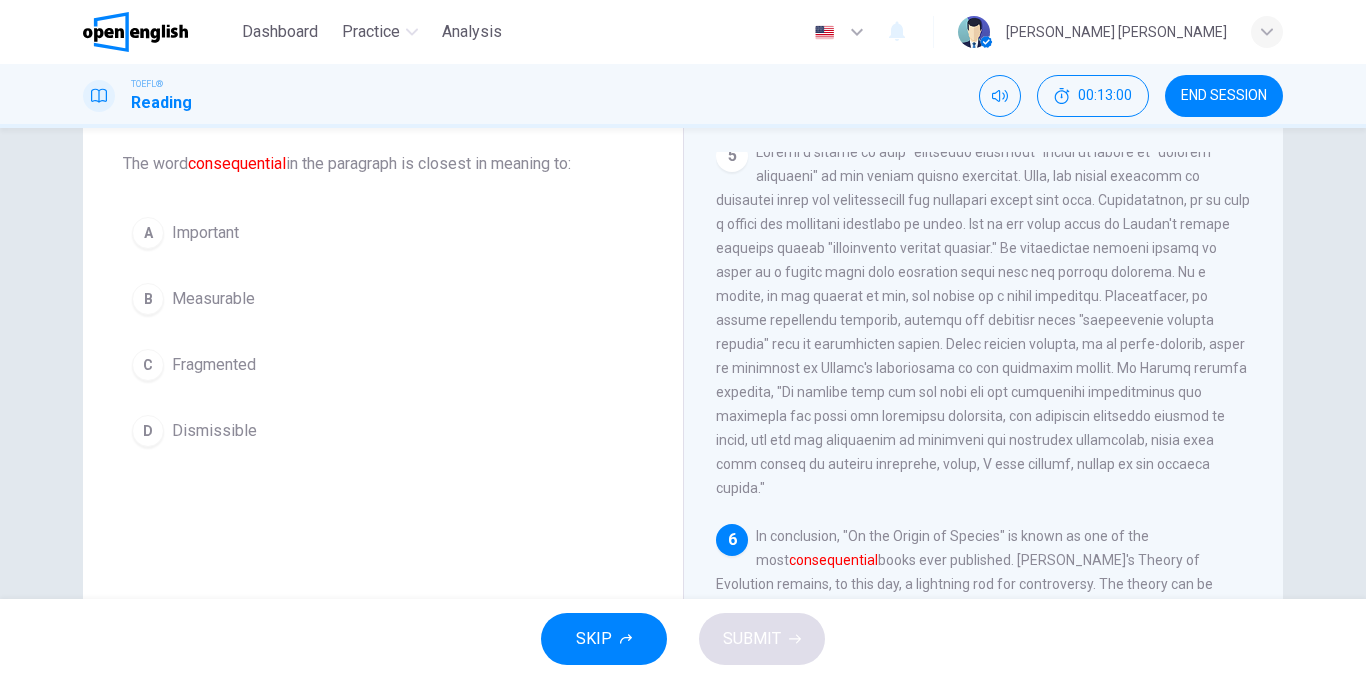 scroll, scrollTop: 1044, scrollLeft: 0, axis: vertical 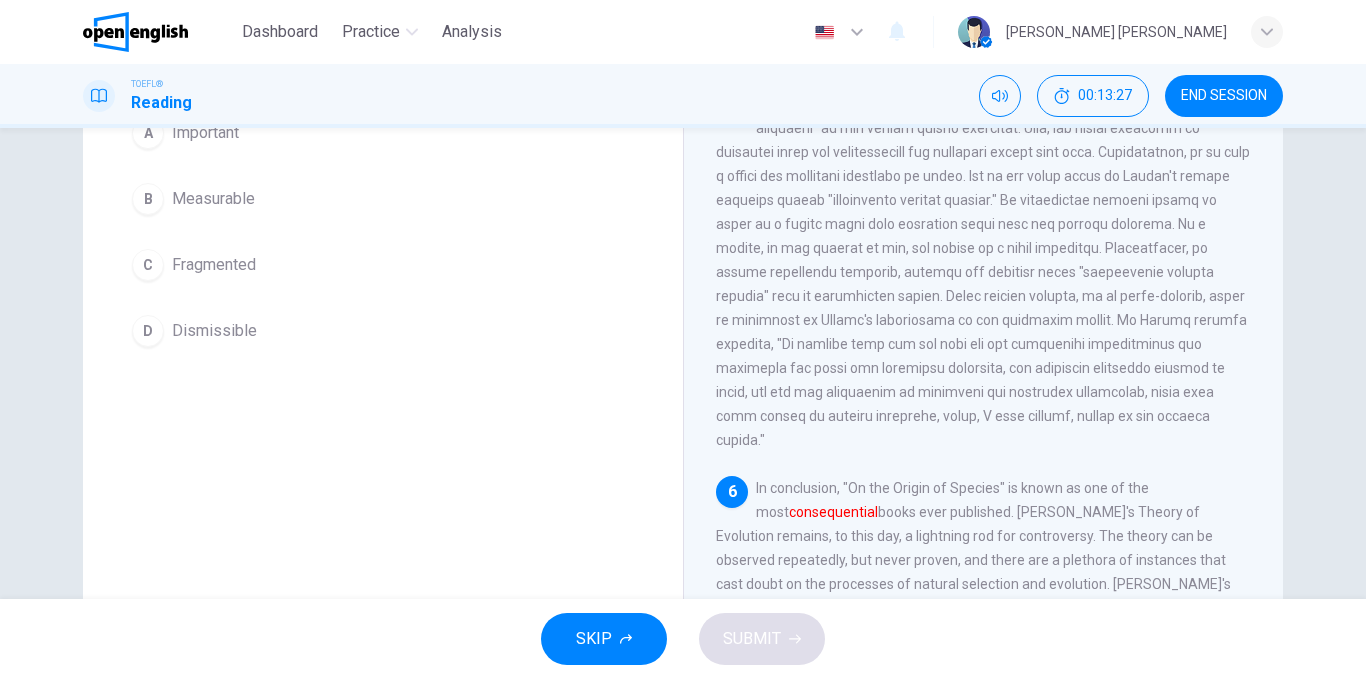 click on "Important" at bounding box center [205, 133] 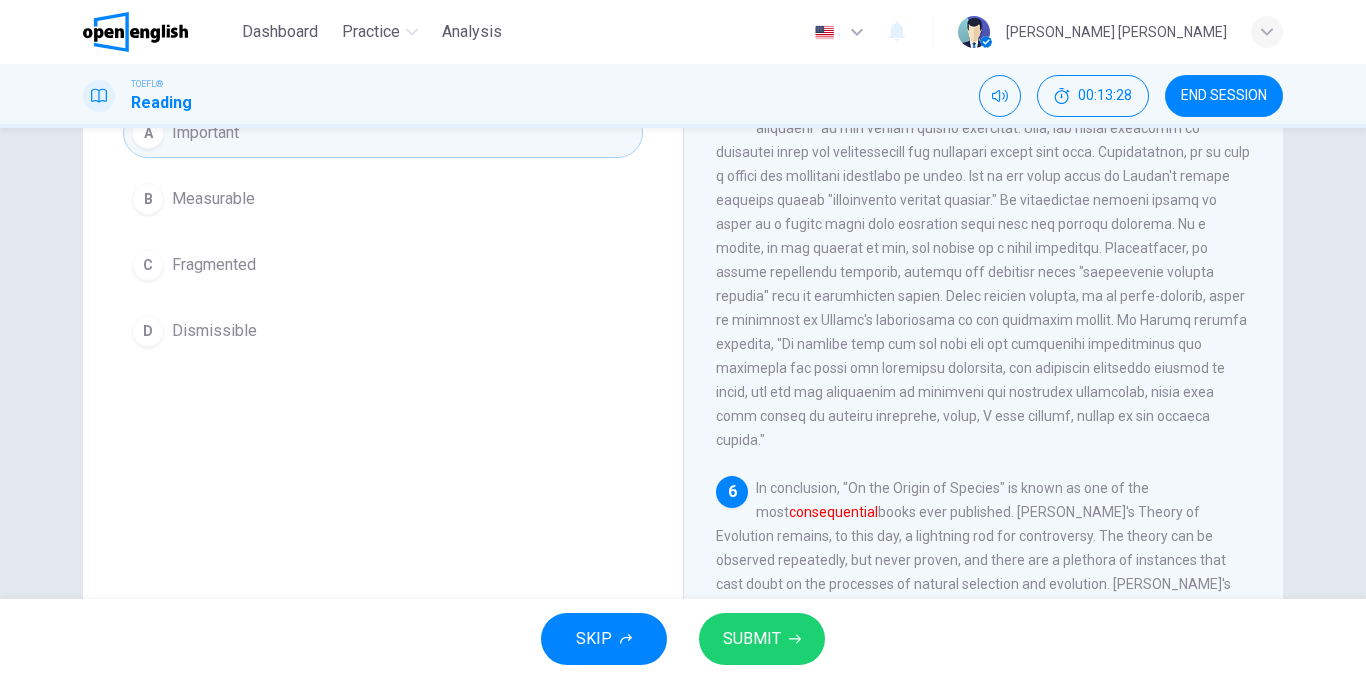 click on "SUBMIT" at bounding box center [762, 639] 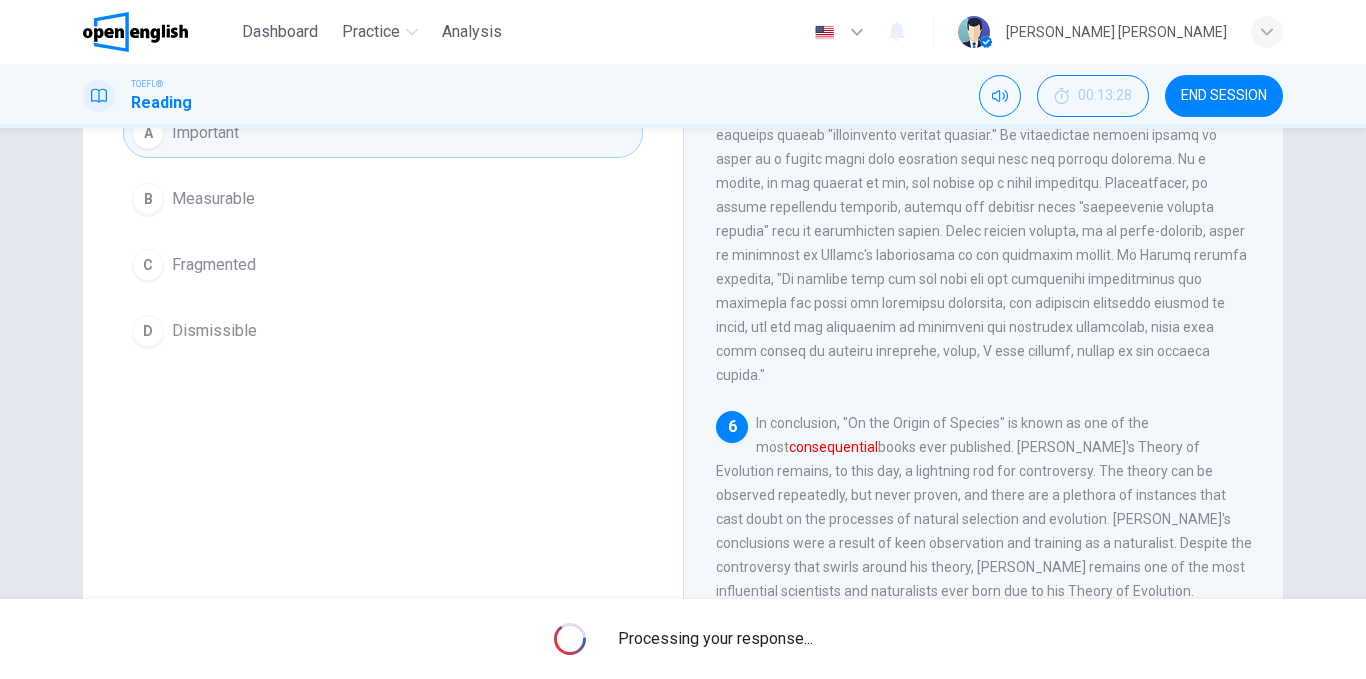 scroll, scrollTop: 1044, scrollLeft: 0, axis: vertical 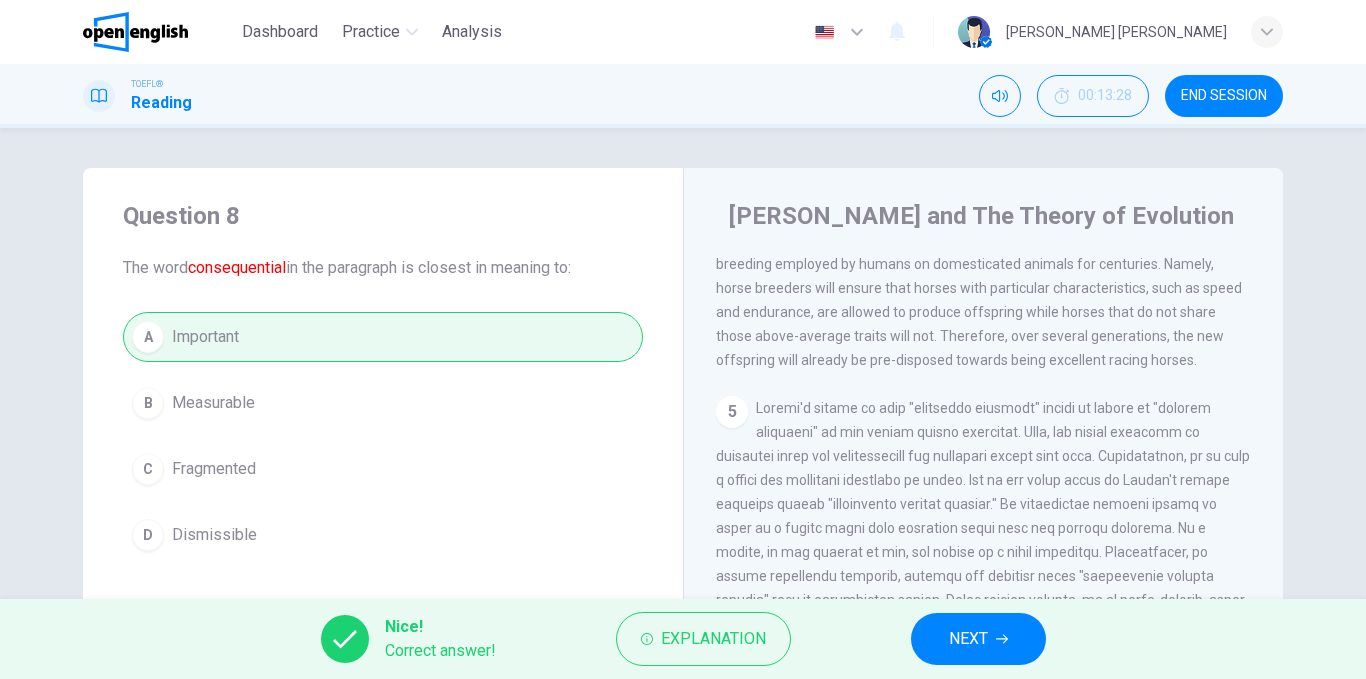 click on "END SESSION" at bounding box center (1224, 96) 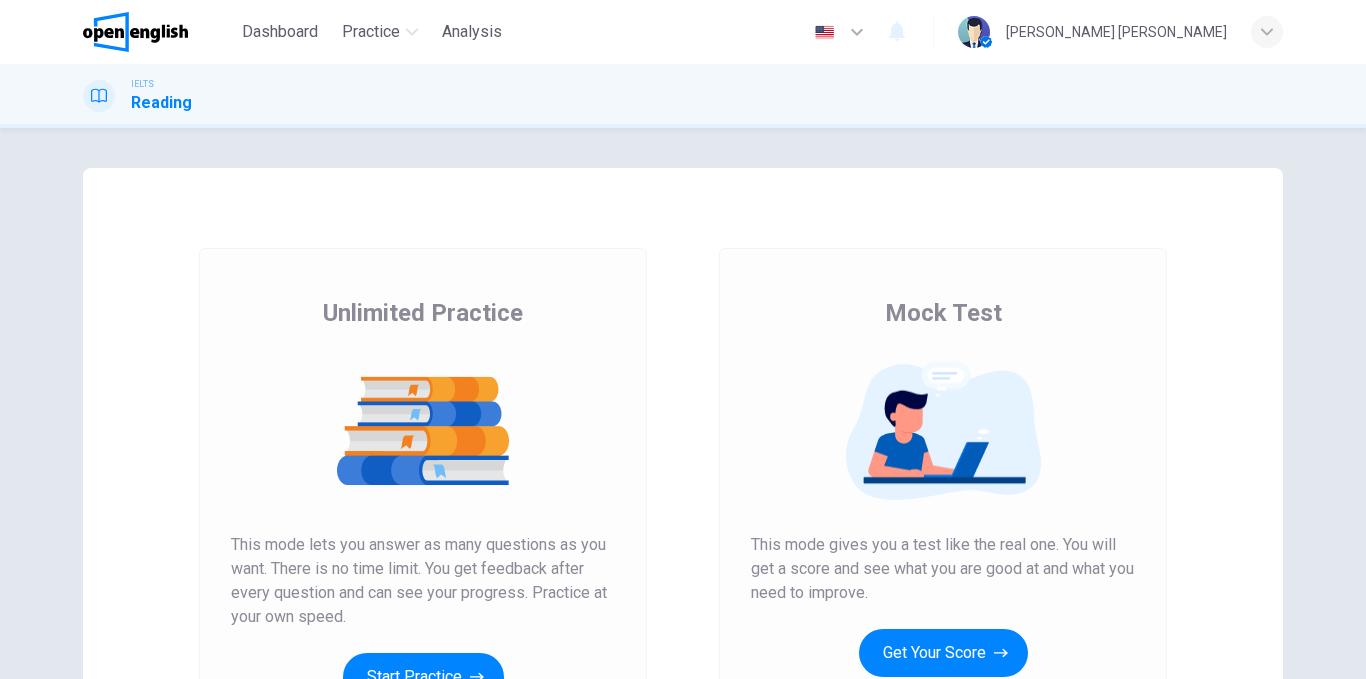 scroll, scrollTop: 0, scrollLeft: 0, axis: both 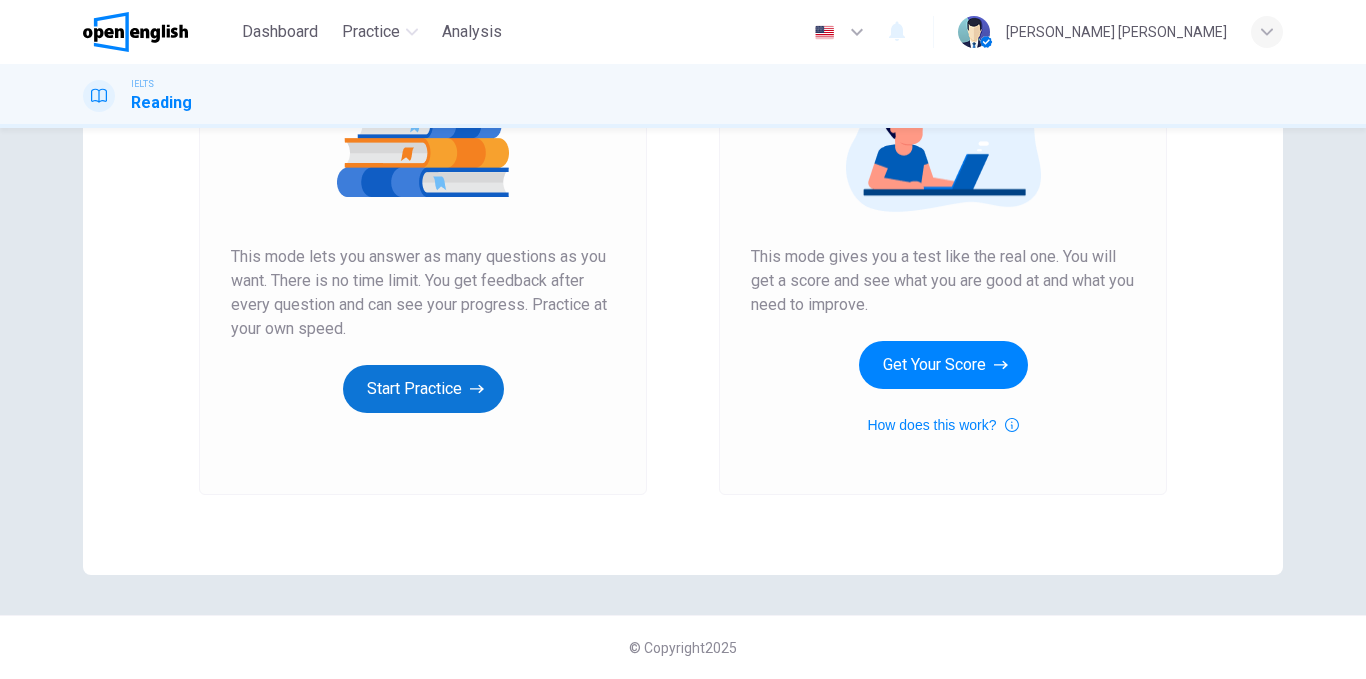 click on "Start Practice" at bounding box center (423, 389) 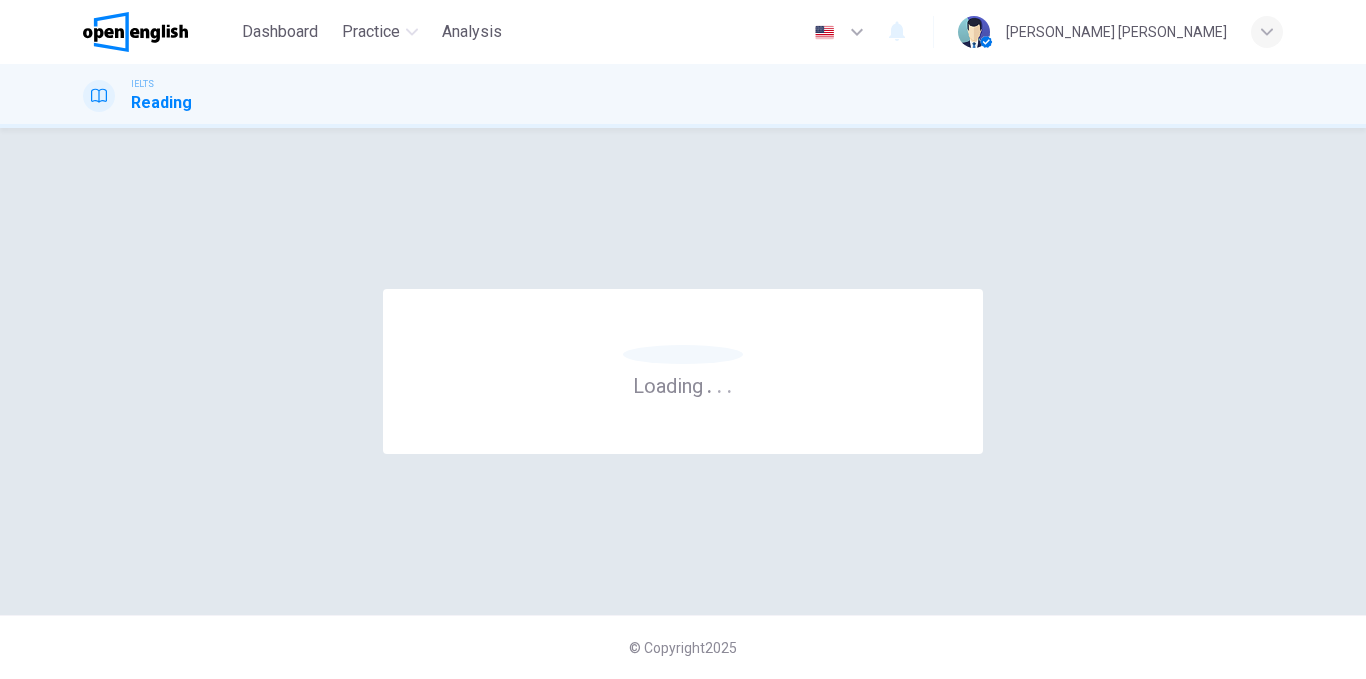 scroll, scrollTop: 0, scrollLeft: 0, axis: both 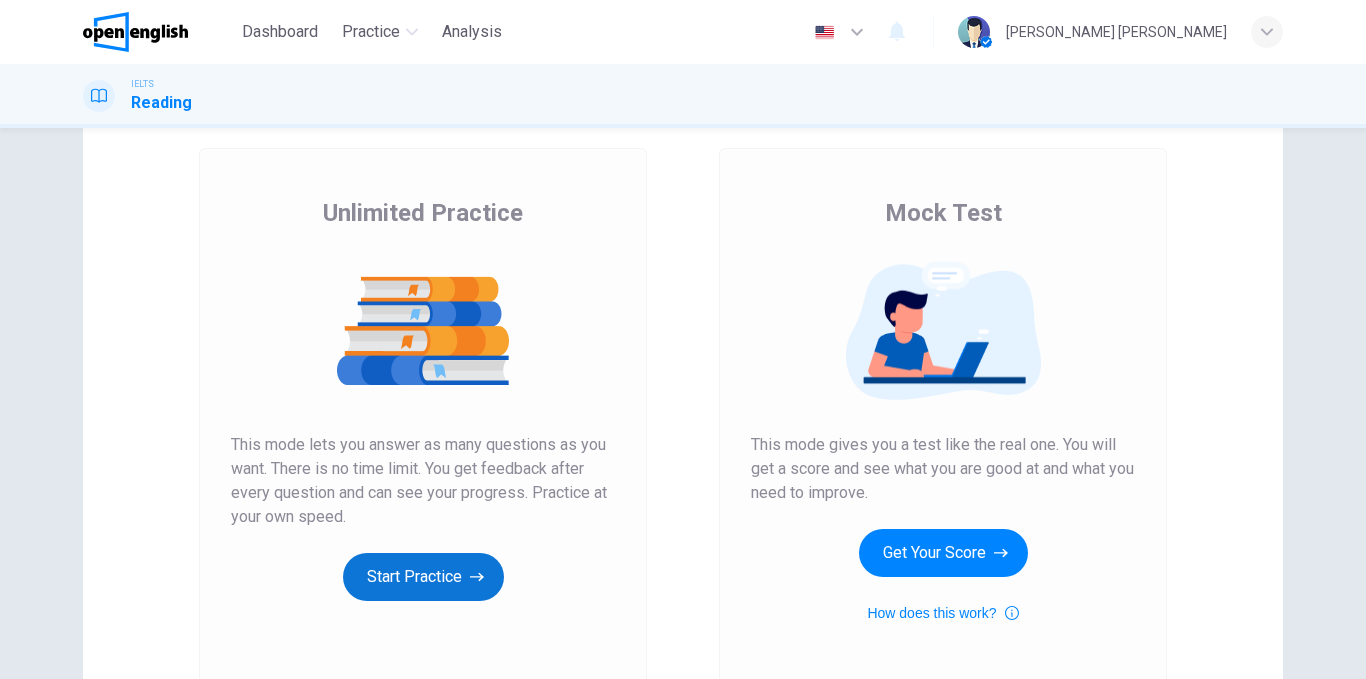 click on "Start Practice" at bounding box center [423, 577] 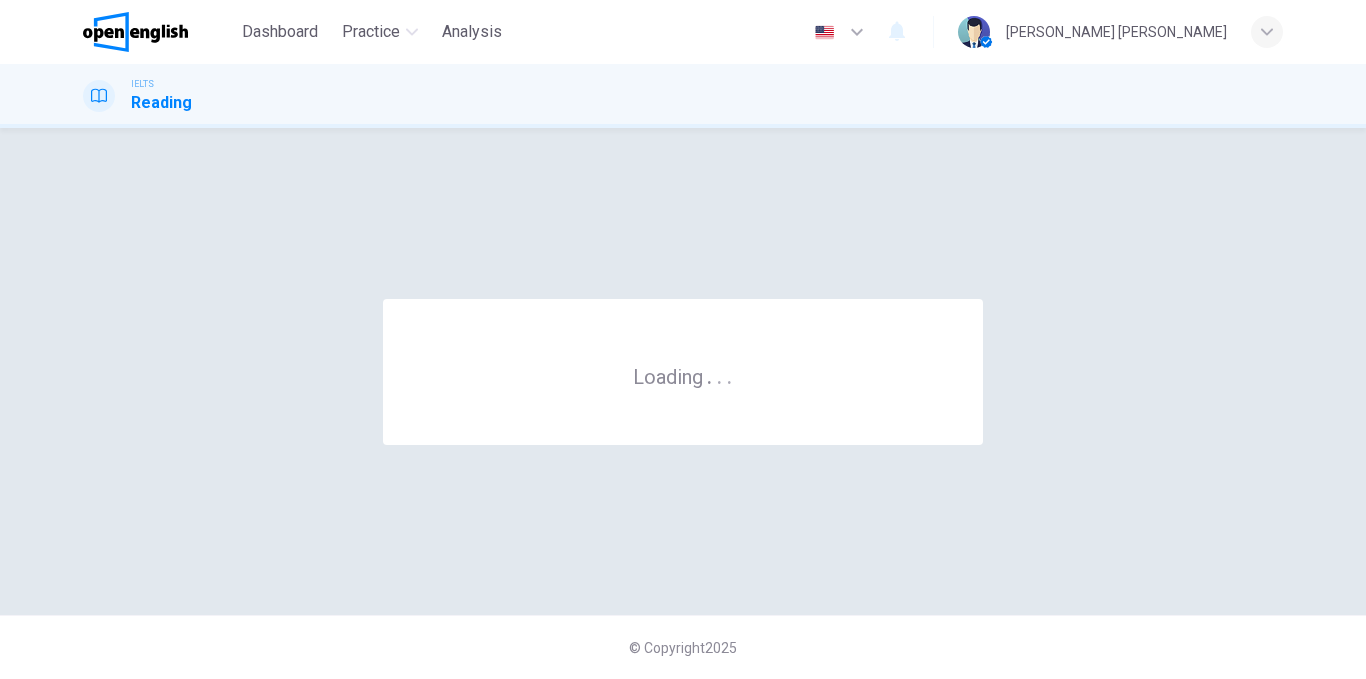 scroll, scrollTop: 0, scrollLeft: 0, axis: both 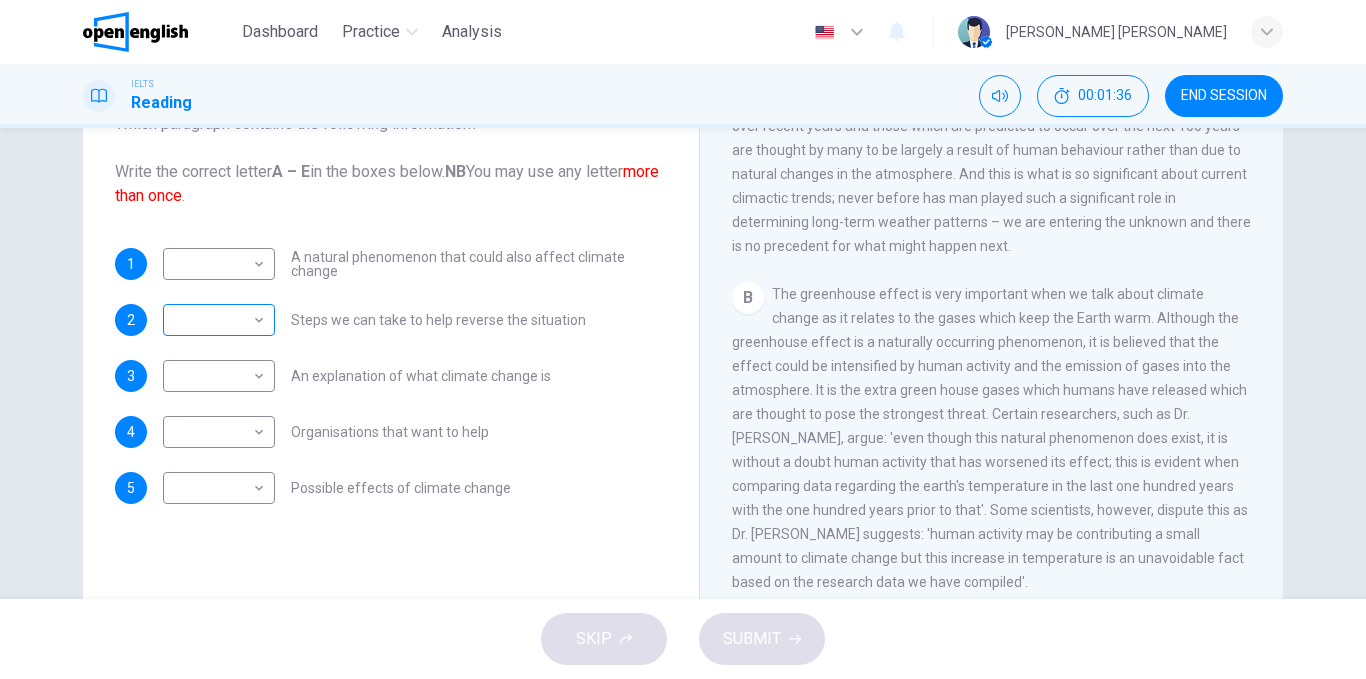 click on "This site uses cookies, as explained in our  Privacy Policy . If you agree to the use of cookies, please click the Accept button and continue to browse our site.   Privacy Policy Accept Dashboard Practice Analysis English ** ​ Ana Caroline d. IELTS Reading 00:01:36 END SESSION Questions 1 - 5 The Reading Passage has 5 paragraphs,  A – E . Which paragraph contains the following information?  Write the correct letter  A – E  in the boxes below.
NB  You may use any letter  more than once . 1 ​ ​ A natural phenomenon that could also affect climate change 2 ​ ​ Steps we can take to help reverse the situation 3 ​ ​ An explanation of what climate change is 4 ​ ​ Organisations that want to help 5 ​ ​ Possible effects of climate change The Climate of the Earth CLICK TO ZOOM Click to Zoom A B C D E SKIP SUBMIT Open English - Online English Dashboard Practice Analysis Notifications © Copyright  2025" at bounding box center [683, 339] 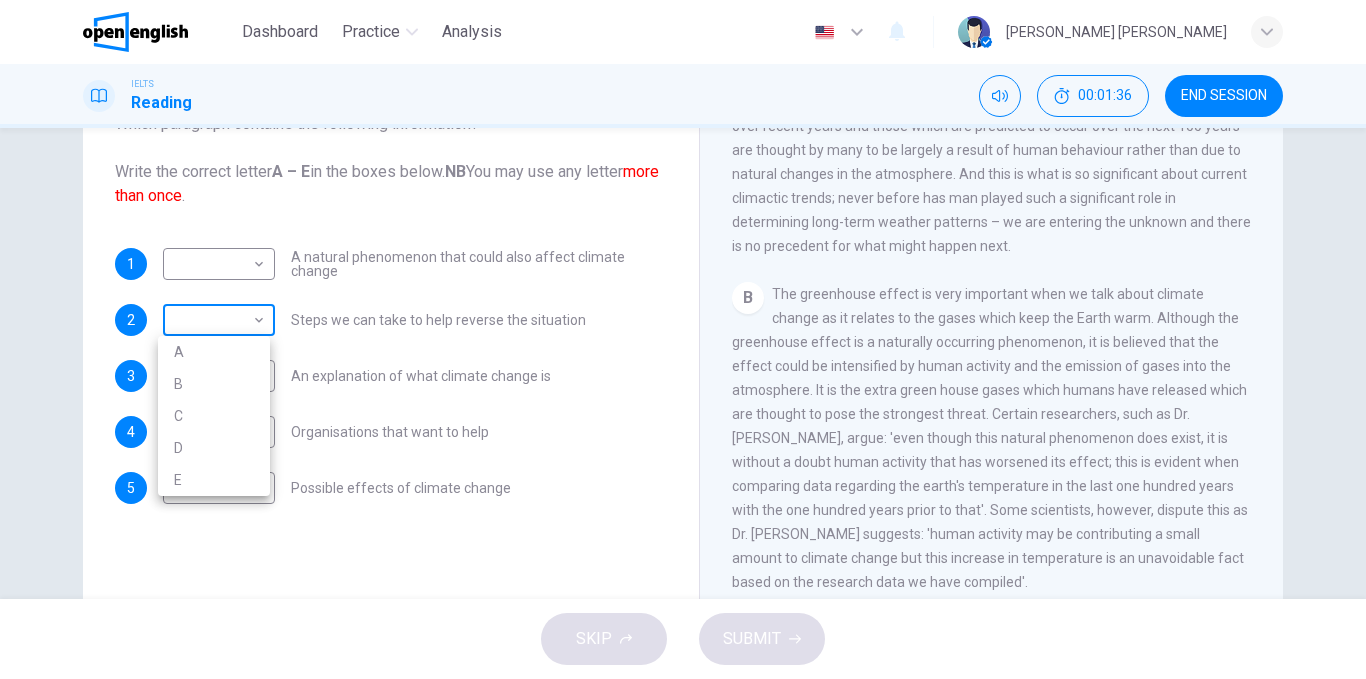 click at bounding box center (683, 339) 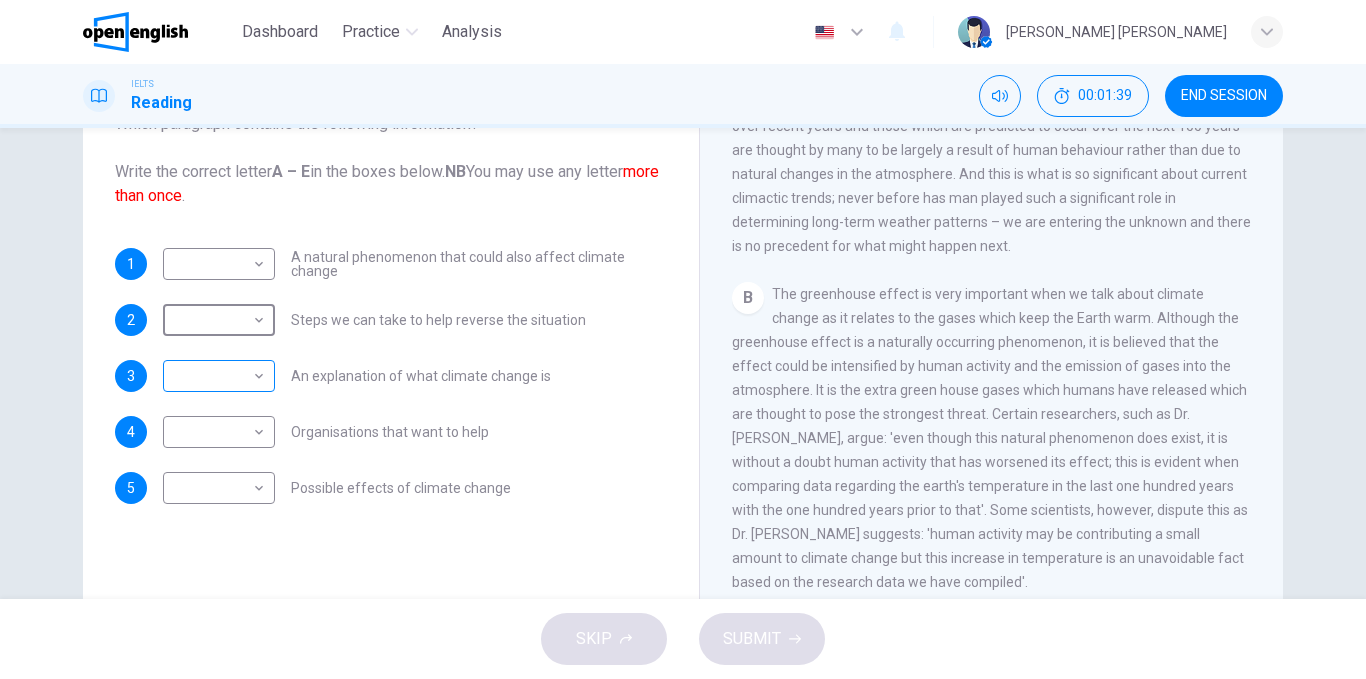 click on "This site uses cookies, as explained in our  Privacy Policy . If you agree to the use of cookies, please click the Accept button and continue to browse our site.   Privacy Policy Accept Dashboard Practice Analysis English ** ​ Ana Caroline d. IELTS Reading 00:01:39 END SESSION Questions 1 - 5 The Reading Passage has 5 paragraphs,  A – E . Which paragraph contains the following information?  Write the correct letter  A – E  in the boxes below.
NB  You may use any letter  more than once . 1 ​ ​ A natural phenomenon that could also affect climate change 2 ​ ​ Steps we can take to help reverse the situation 3 ​ ​ An explanation of what climate change is 4 ​ ​ Organisations that want to help 5 ​ ​ Possible effects of climate change The Climate of the Earth CLICK TO ZOOM Click to Zoom A B C D E SKIP SUBMIT Open English - Online English Dashboard Practice Analysis Notifications © Copyright  2025" at bounding box center [683, 339] 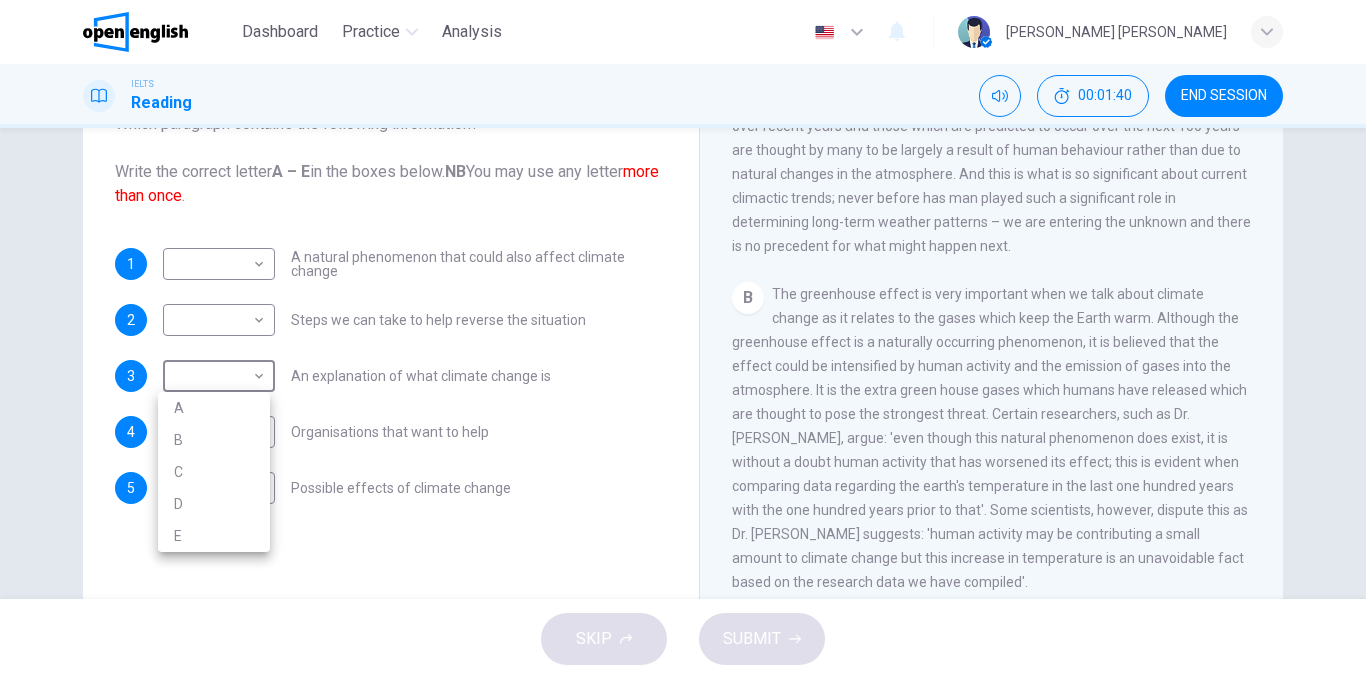 click on "A" at bounding box center (214, 408) 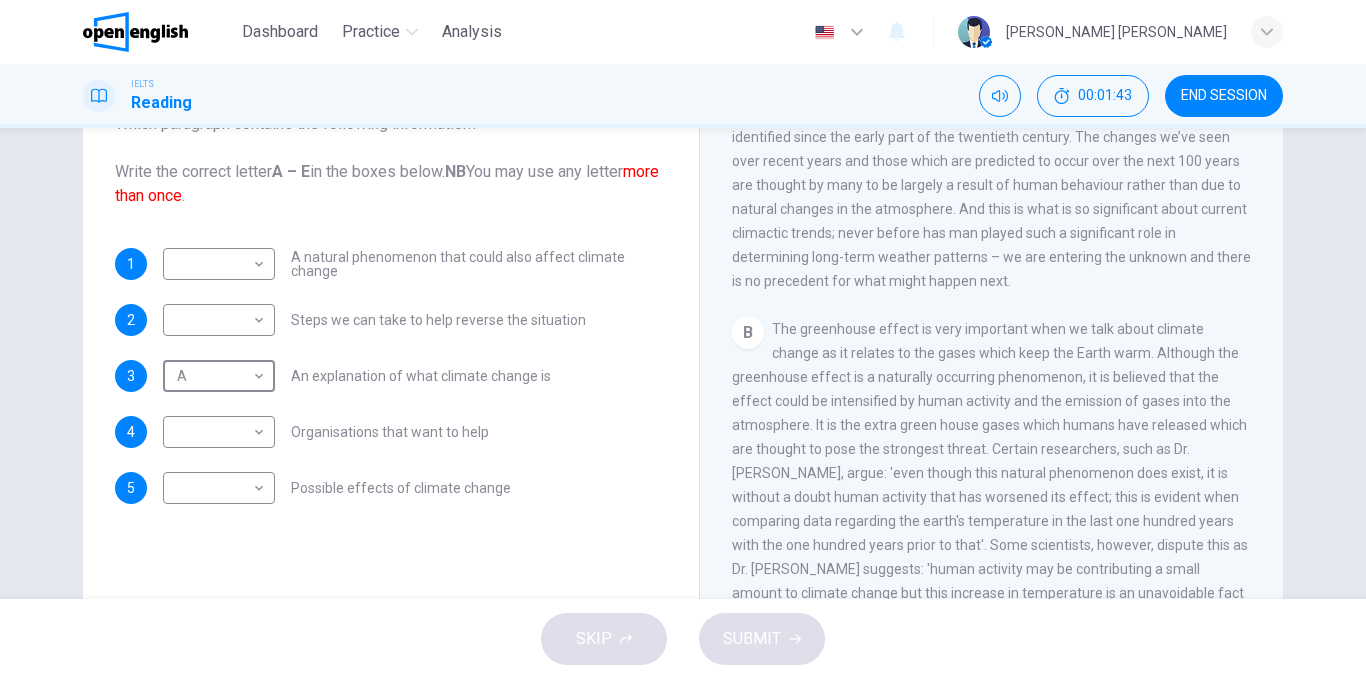 scroll, scrollTop: 459, scrollLeft: 0, axis: vertical 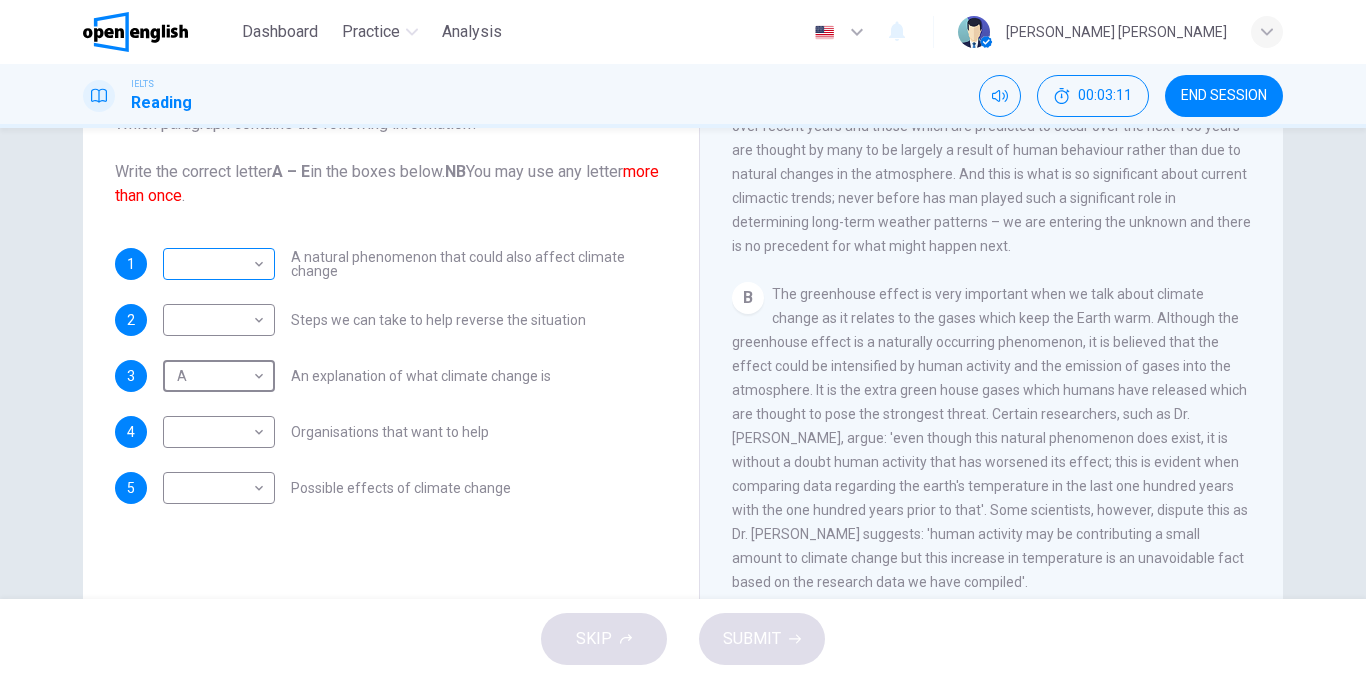 click on "This site uses cookies, as explained in our  Privacy Policy . If you agree to the use of cookies, please click the Accept button and continue to browse our site.   Privacy Policy Accept Dashboard Practice Analysis English ** ​ Ana Caroline d. IELTS Reading 00:03:11 END SESSION Questions 1 - 5 The Reading Passage has 5 paragraphs,  A – E . Which paragraph contains the following information?  Write the correct letter  A – E  in the boxes below.
NB  You may use any letter  more than once . 1 ​ ​ A natural phenomenon that could also affect climate change 2 ​ ​ Steps we can take to help reverse the situation 3 A * ​ An explanation of what climate change is 4 ​ ​ Organisations that want to help 5 ​ ​ Possible effects of climate change The Climate of the Earth CLICK TO ZOOM Click to Zoom A B C D E SKIP SUBMIT Open English - Online English Dashboard Practice Analysis Notifications © Copyright  2025" at bounding box center [683, 339] 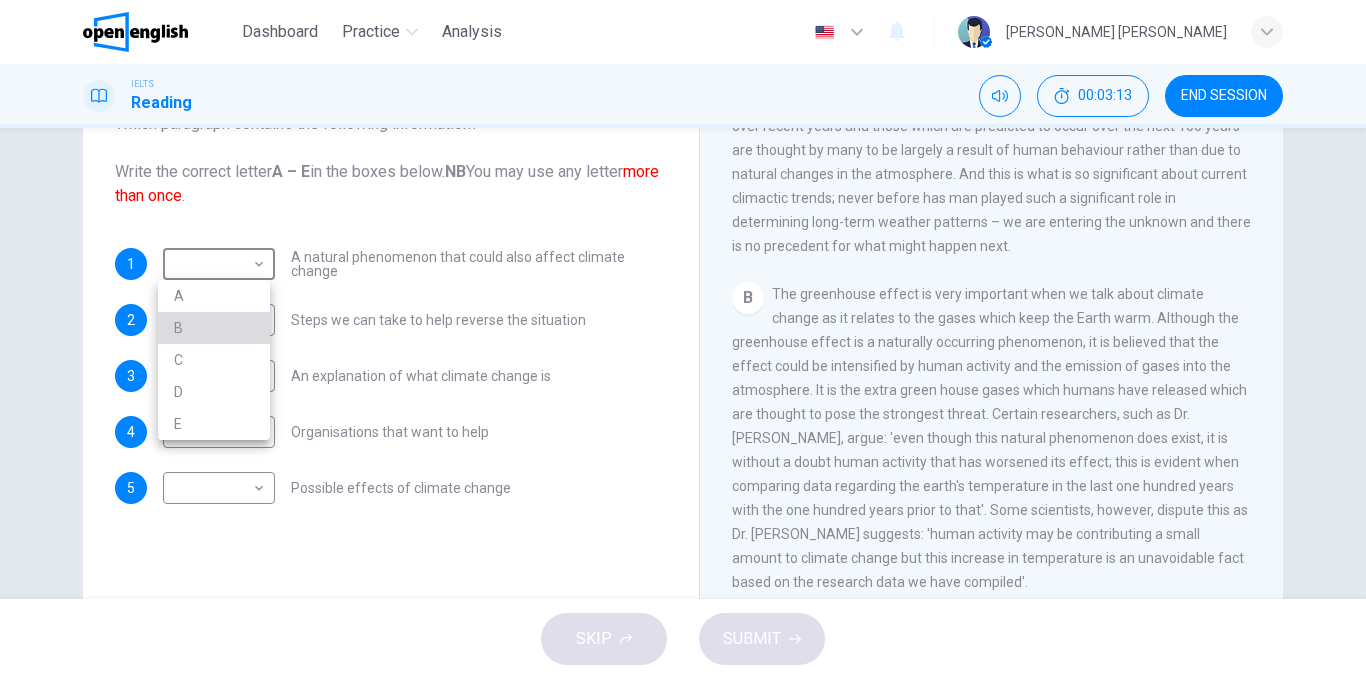 click on "B" at bounding box center (214, 328) 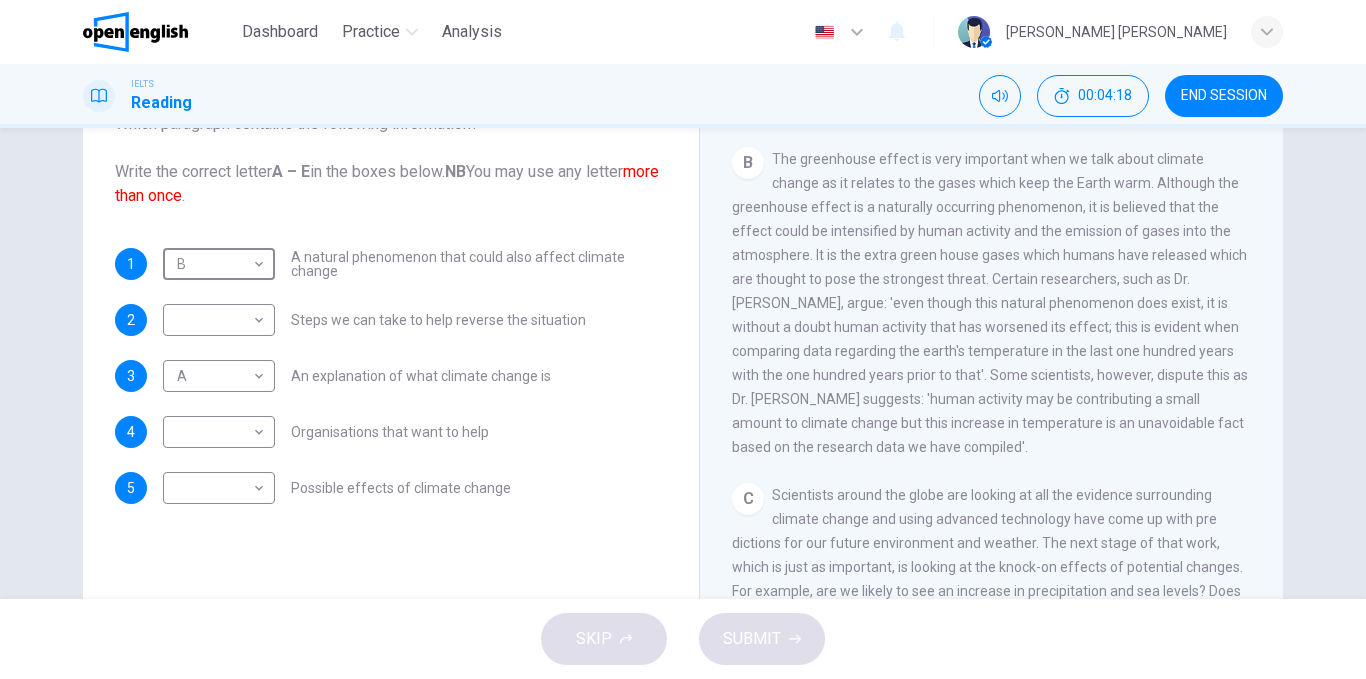 scroll, scrollTop: 559, scrollLeft: 0, axis: vertical 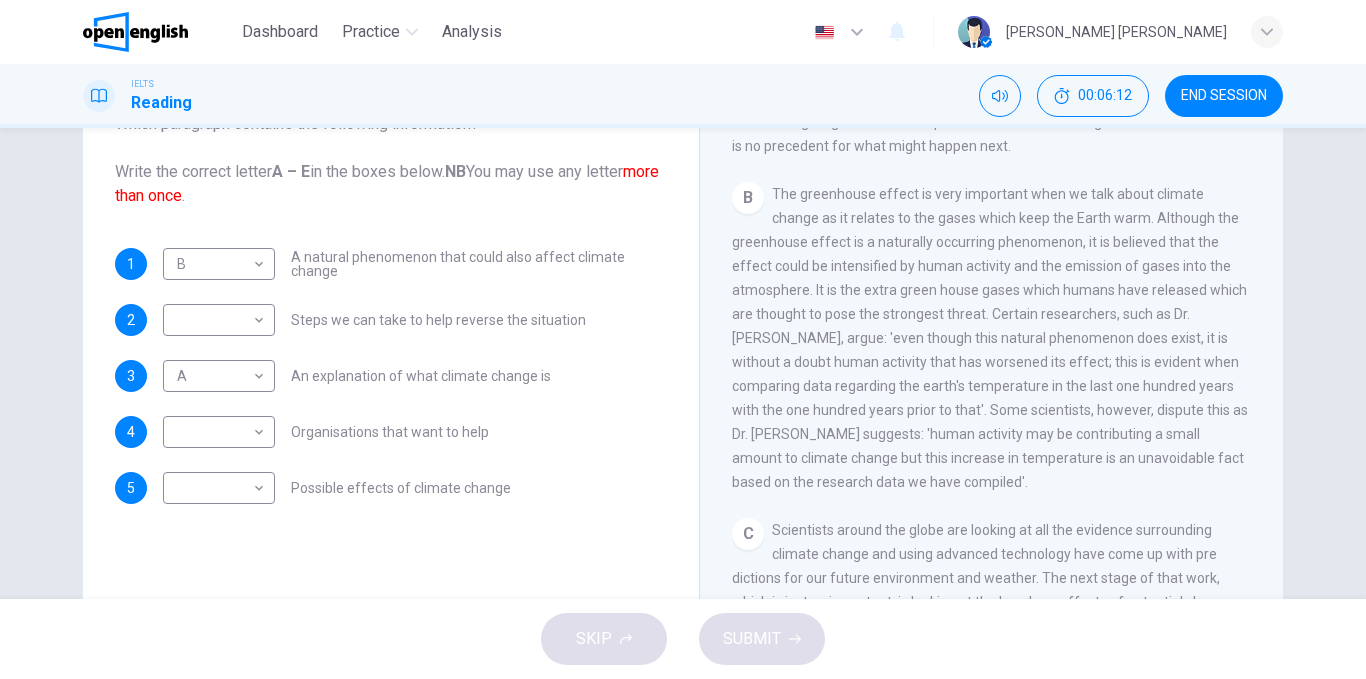 drag, startPoint x: 971, startPoint y: 328, endPoint x: 1191, endPoint y: 334, distance: 220.0818 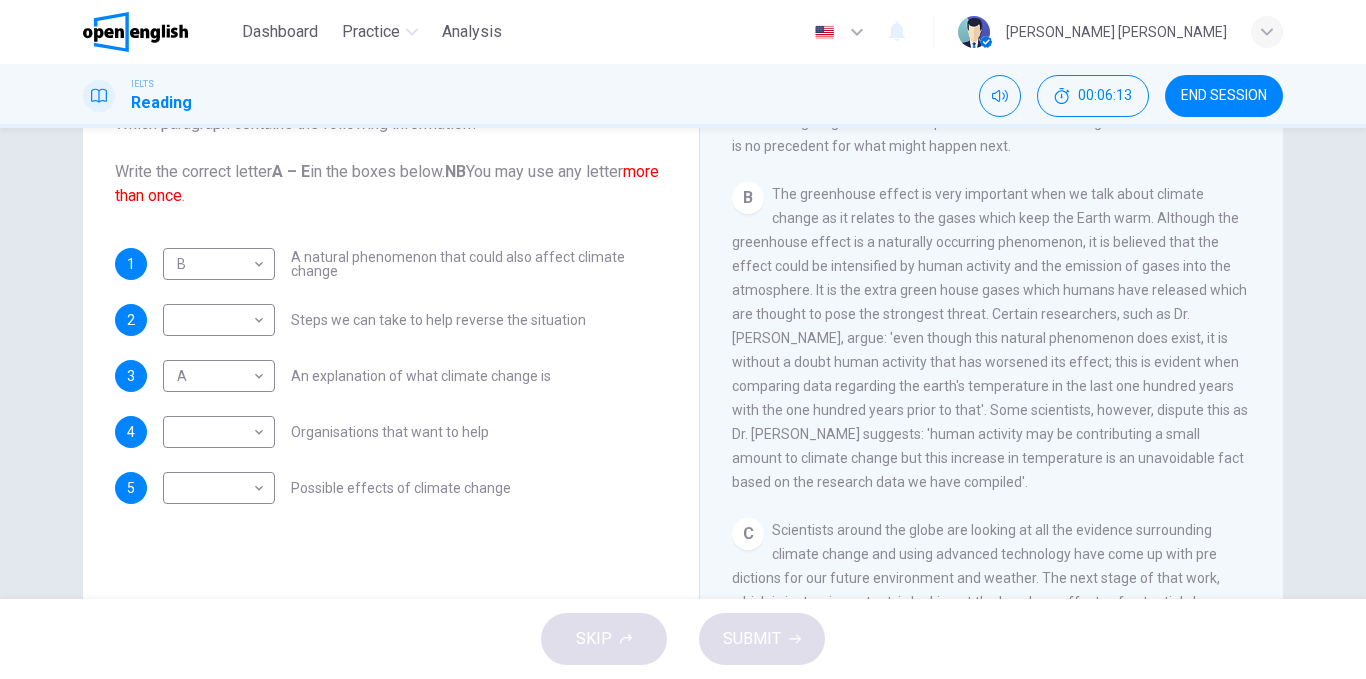 drag, startPoint x: 763, startPoint y: 348, endPoint x: 847, endPoint y: 377, distance: 88.86507 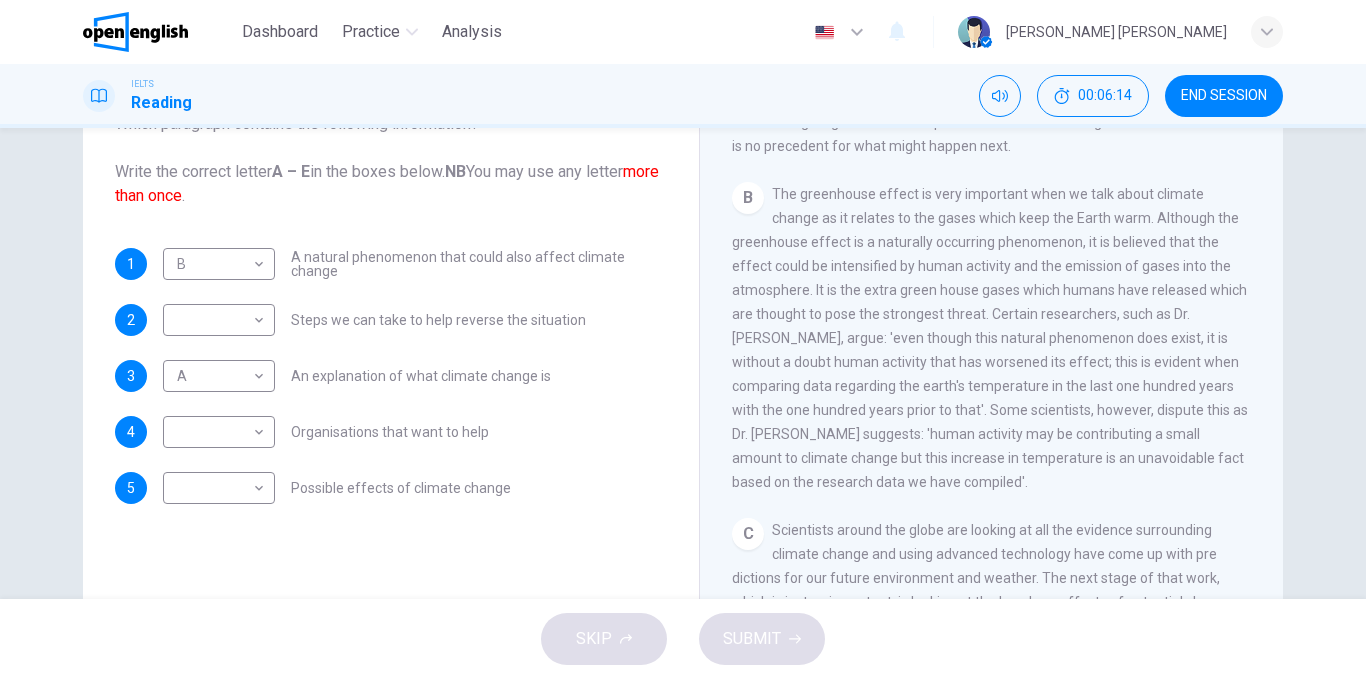 click on "The greenhouse effect is very important when we talk about climate change as it relates to the gases which keep the Earth warm. Although the greenhouse effect is a naturally occurring phenomenon, it is believed that the effect could be intensified by human activity and the emission of gases into the atmosphere. It is the extra green house gases which humans have released which are thought to pose the strongest threat. Certain researchers, such as Dr. Michael Crawley, argue: 'even though this natural phenomenon does exist, it is without a doubt human activity that has worsened its effect; this is evident when comparing data regarding the earth's temperature in the last one hundred years with the one hundred years prior to that'. Some scientists, however, dispute this as Dr. Ray Ellis suggests: 'human activity may be contributing a small amount to climate change but this increase in temperature is an unavoidable fact based on the research data we have compiled'." at bounding box center (990, 338) 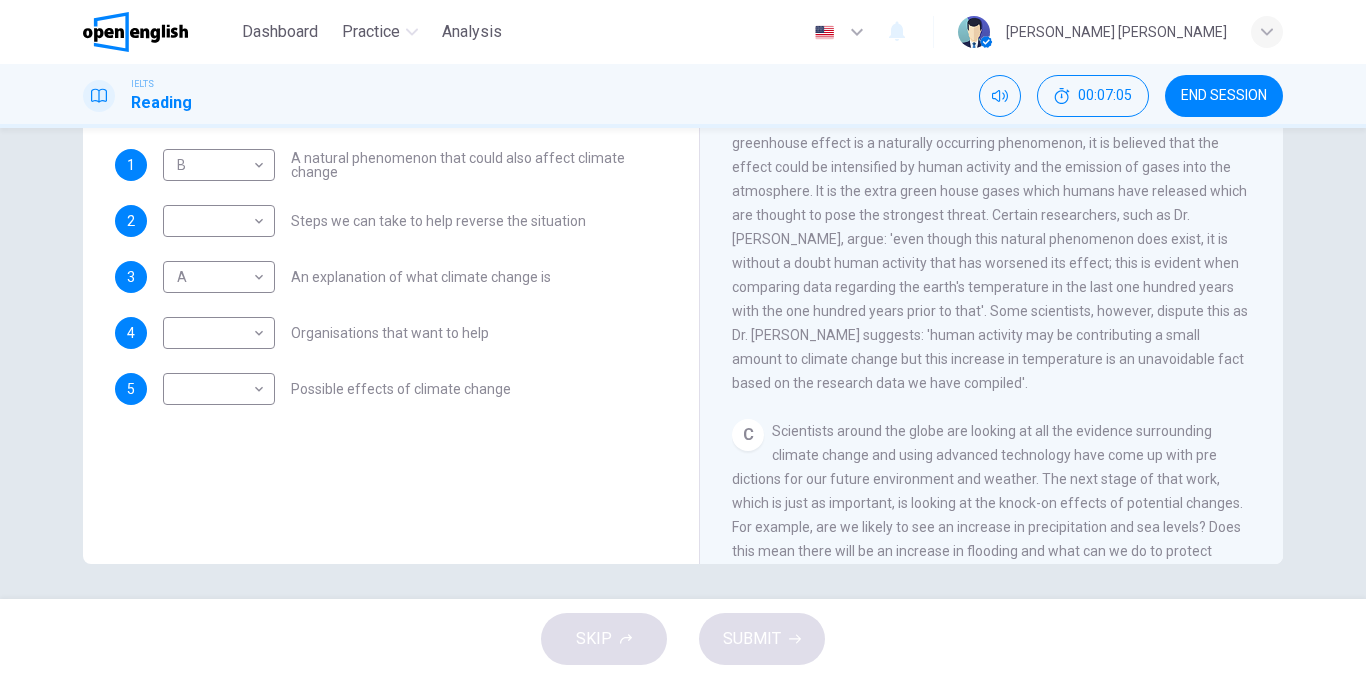 scroll, scrollTop: 300, scrollLeft: 0, axis: vertical 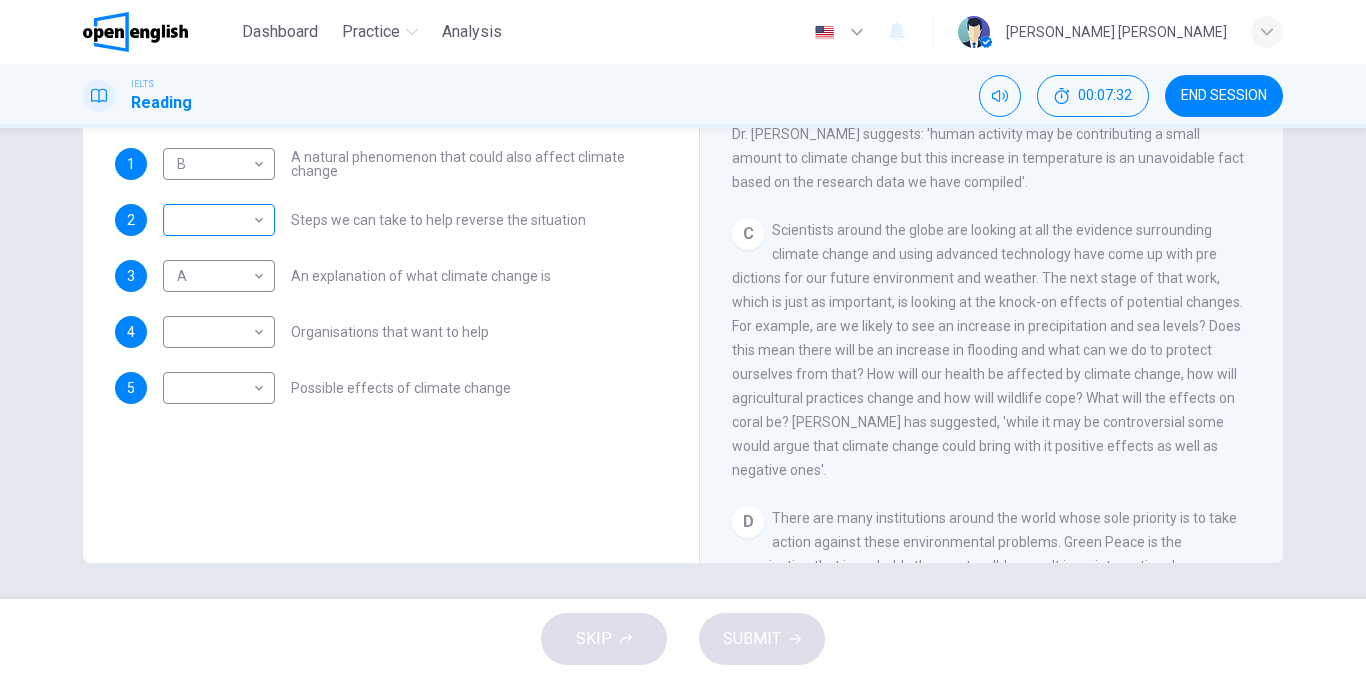 click on "This site uses cookies, as explained in our  Privacy Policy . If you agree to the use of cookies, please click the Accept button and continue to browse our site.   Privacy Policy Accept Dashboard Practice Analysis English ** ​ Ana Caroline d. IELTS Reading 00:07:32 END SESSION Questions 1 - 5 The Reading Passage has 5 paragraphs,  A – E . Which paragraph contains the following information?  Write the correct letter  A – E  in the boxes below.
NB  You may use any letter  more than once . 1 B * ​ A natural phenomenon that could also affect climate change 2 ​ ​ Steps we can take to help reverse the situation 3 A * ​ An explanation of what climate change is 4 ​ ​ Organisations that want to help 5 ​ ​ Possible effects of climate change The Climate of the Earth CLICK TO ZOOM Click to Zoom A B C D E SKIP SUBMIT Open English - Online English Dashboard Practice Analysis Notifications © Copyright  2025" at bounding box center [683, 339] 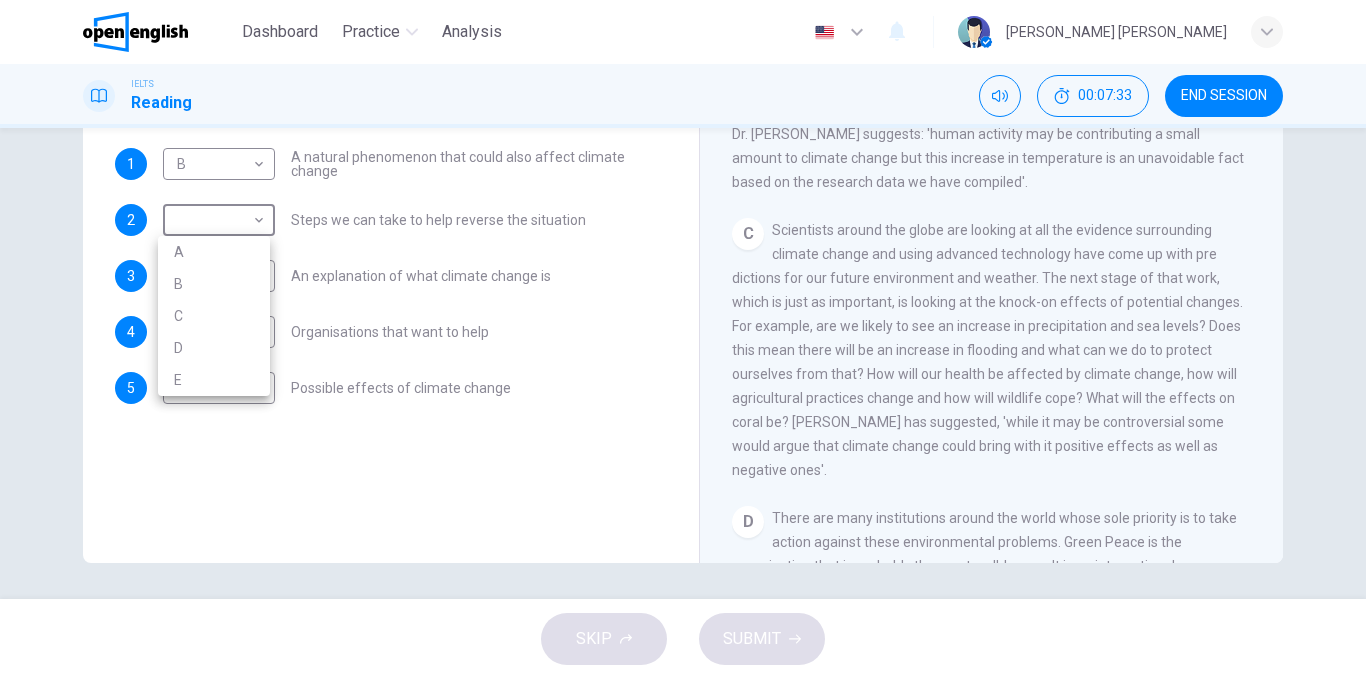 click at bounding box center [683, 339] 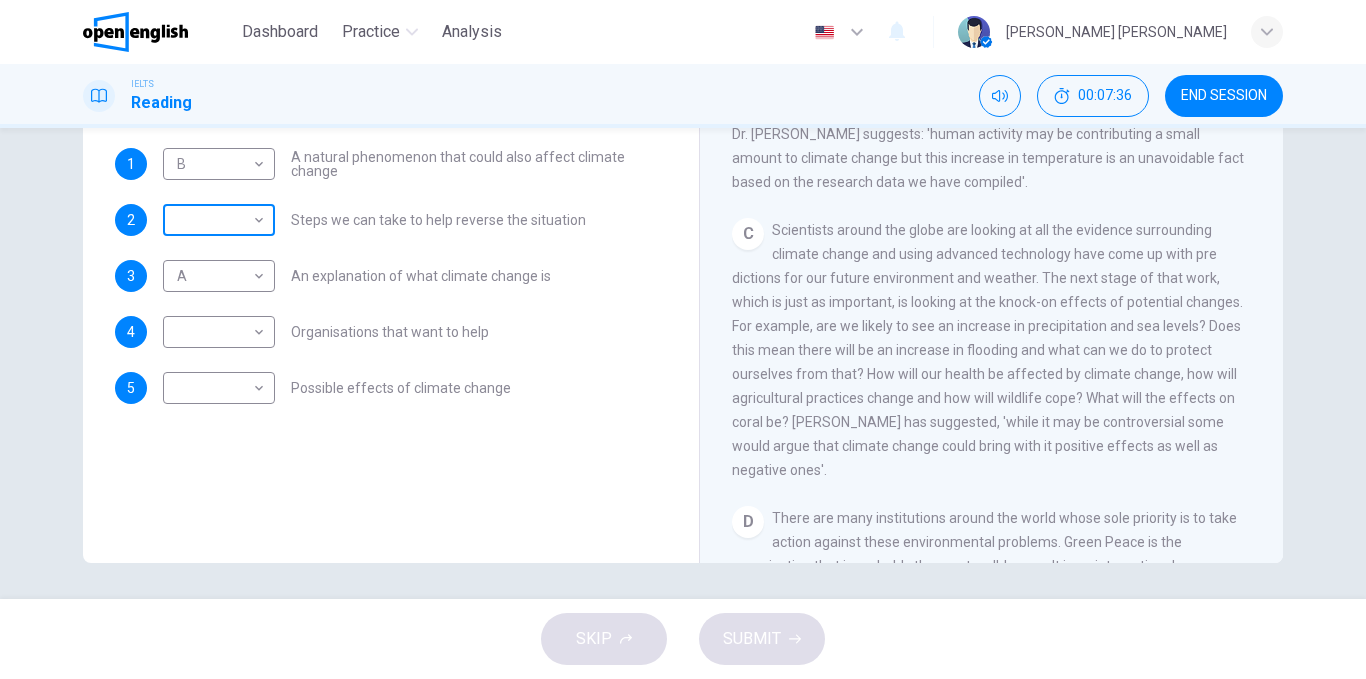 click on "This site uses cookies, as explained in our  Privacy Policy . If you agree to the use of cookies, please click the Accept button and continue to browse our site.   Privacy Policy Accept Dashboard Practice Analysis English ** ​ Ana Caroline d. IELTS Reading 00:07:36 END SESSION Questions 1 - 5 The Reading Passage has 5 paragraphs,  A – E . Which paragraph contains the following information?  Write the correct letter  A – E  in the boxes below.
NB  You may use any letter  more than once . 1 B * ​ A natural phenomenon that could also affect climate change 2 ​ ​ Steps we can take to help reverse the situation 3 A * ​ An explanation of what climate change is 4 ​ ​ Organisations that want to help 5 ​ ​ Possible effects of climate change The Climate of the Earth CLICK TO ZOOM Click to Zoom A B C D E SKIP SUBMIT Open English - Online English Dashboard Practice Analysis Notifications © Copyright  2025" at bounding box center (683, 339) 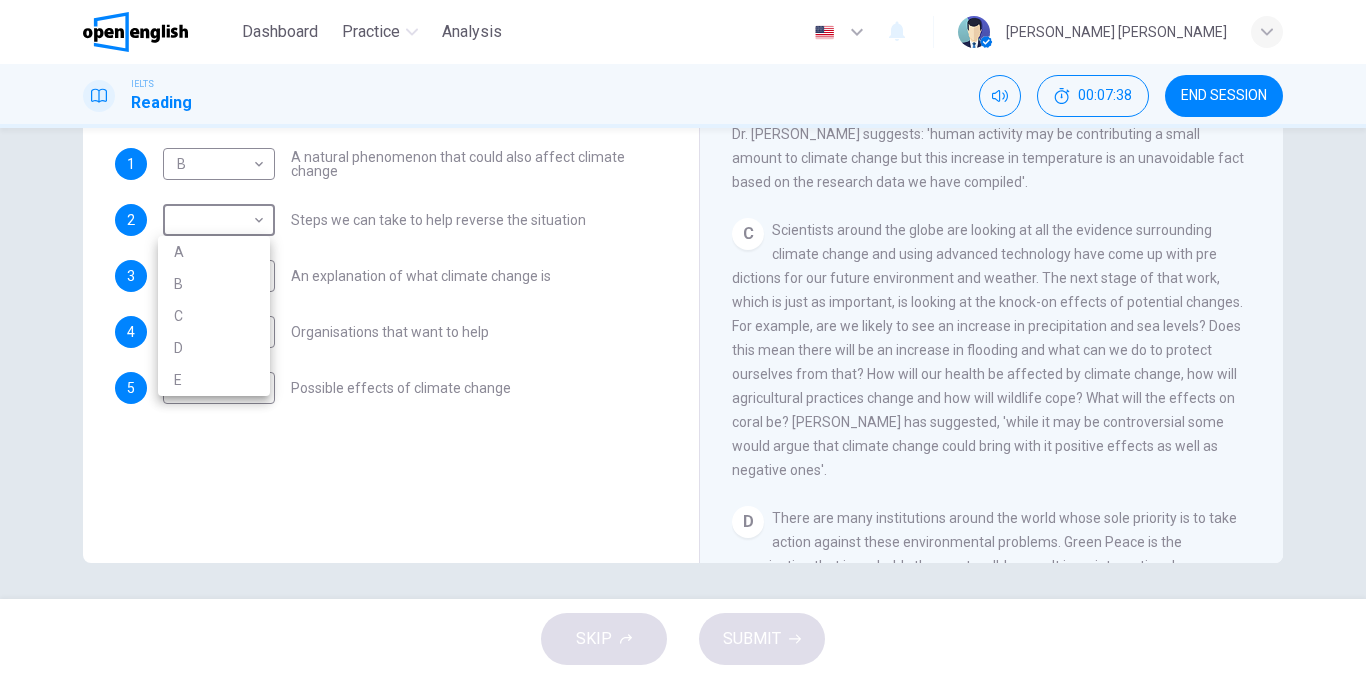 click on "C" at bounding box center [214, 316] 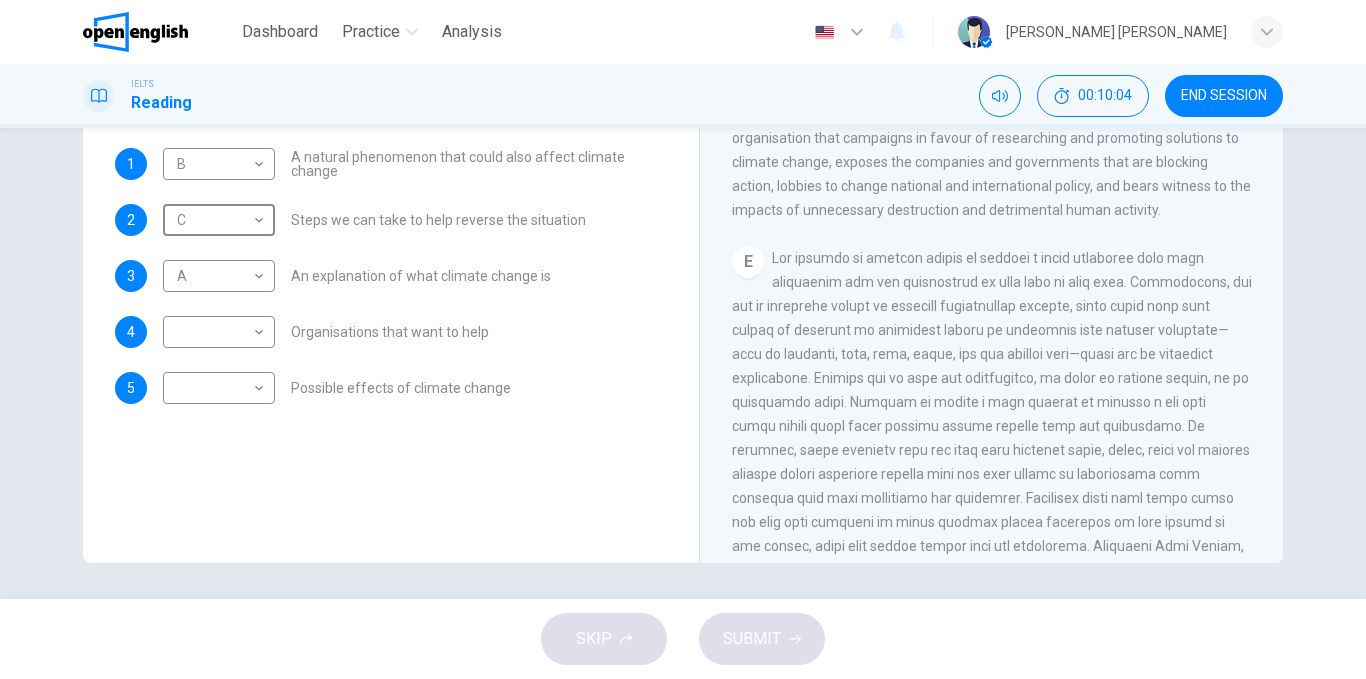 scroll, scrollTop: 1259, scrollLeft: 0, axis: vertical 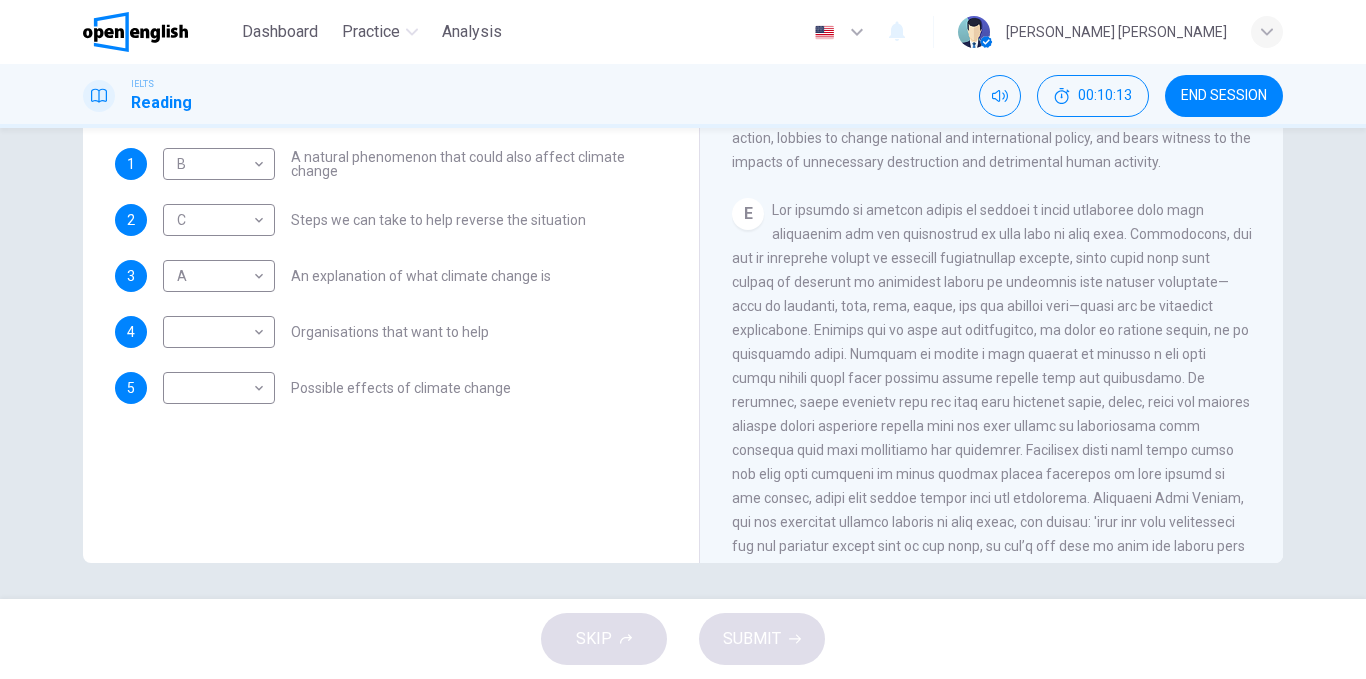 drag, startPoint x: 982, startPoint y: 278, endPoint x: 1058, endPoint y: 285, distance: 76.321686 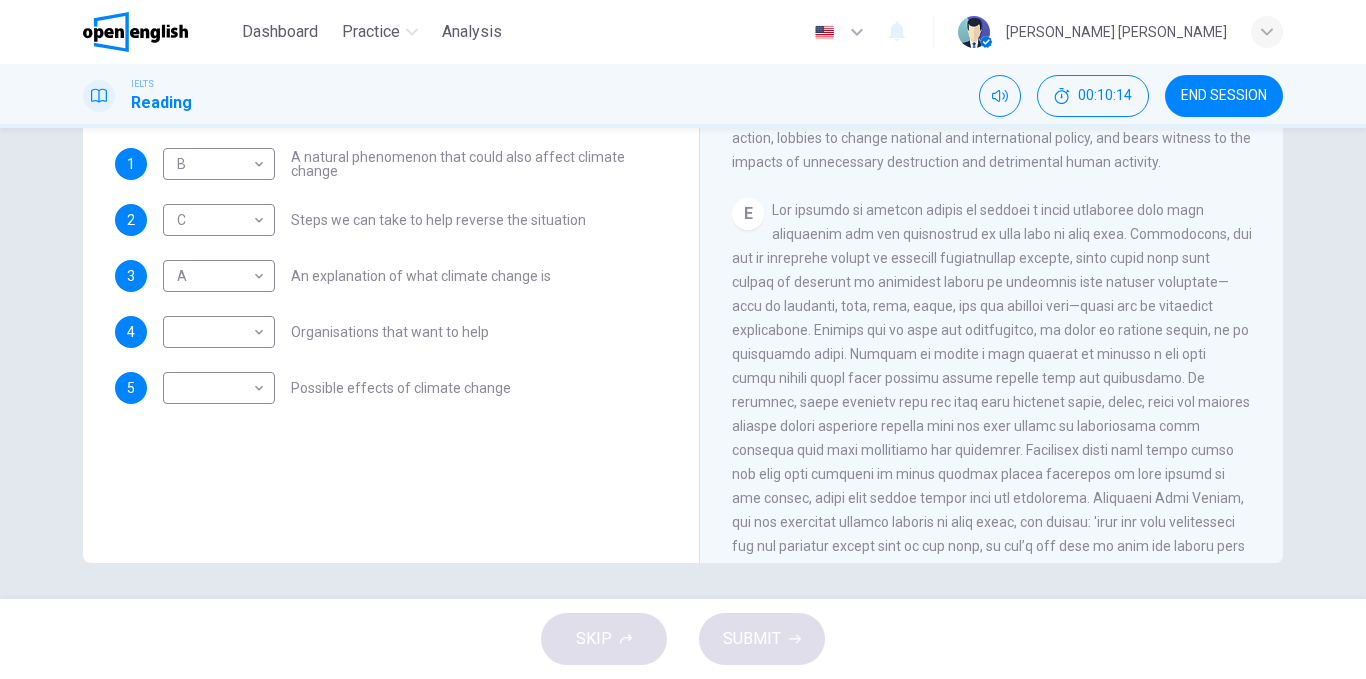 click at bounding box center (992, 390) 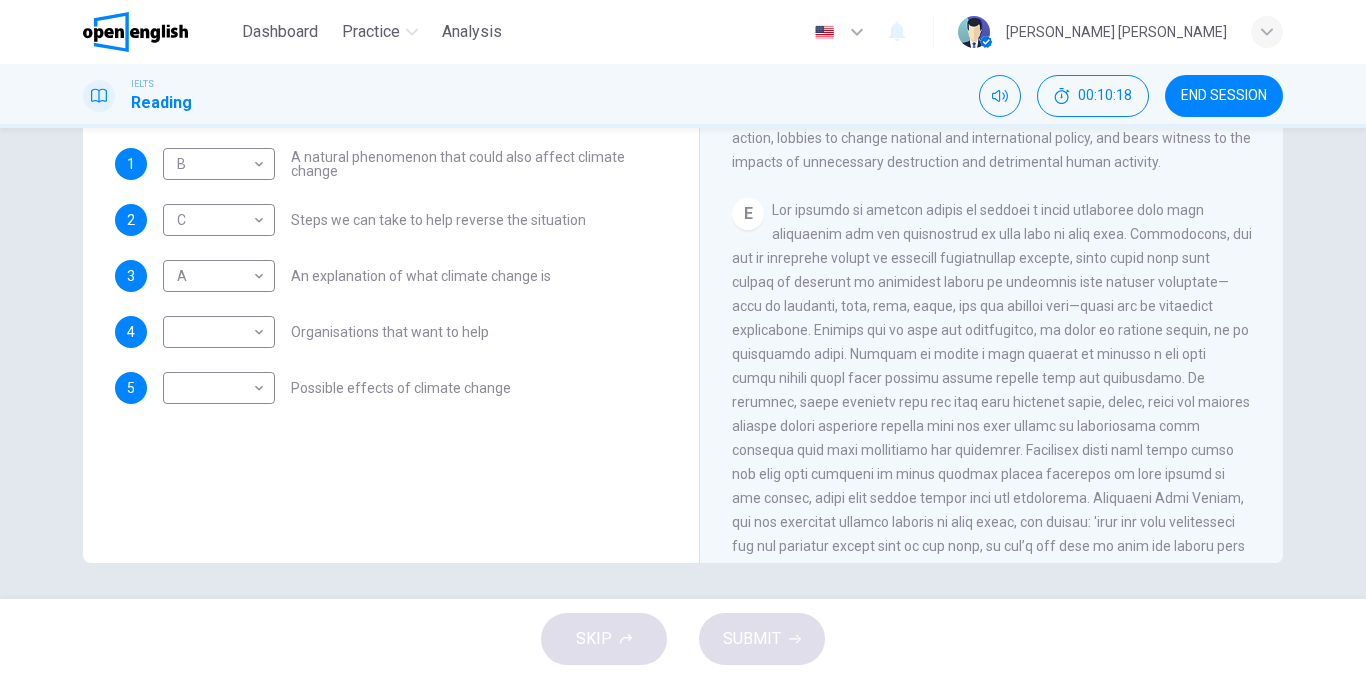 scroll, scrollTop: 1359, scrollLeft: 0, axis: vertical 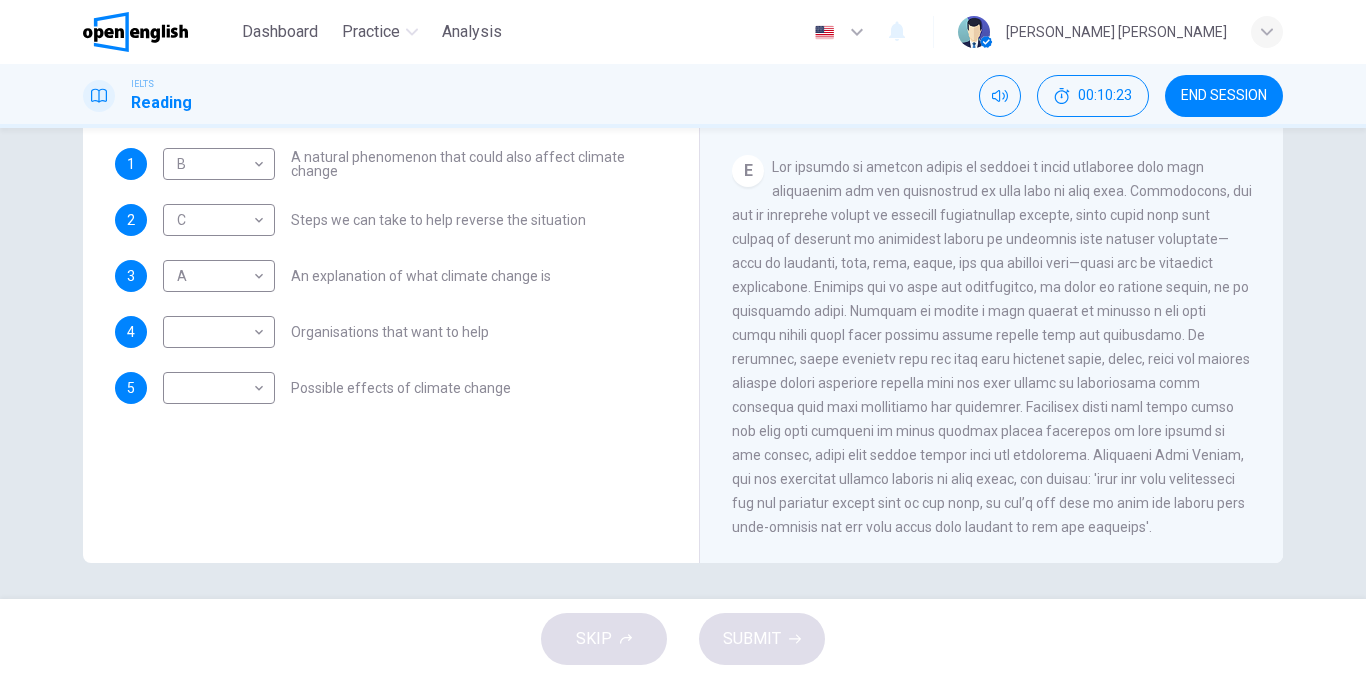 click at bounding box center (992, 347) 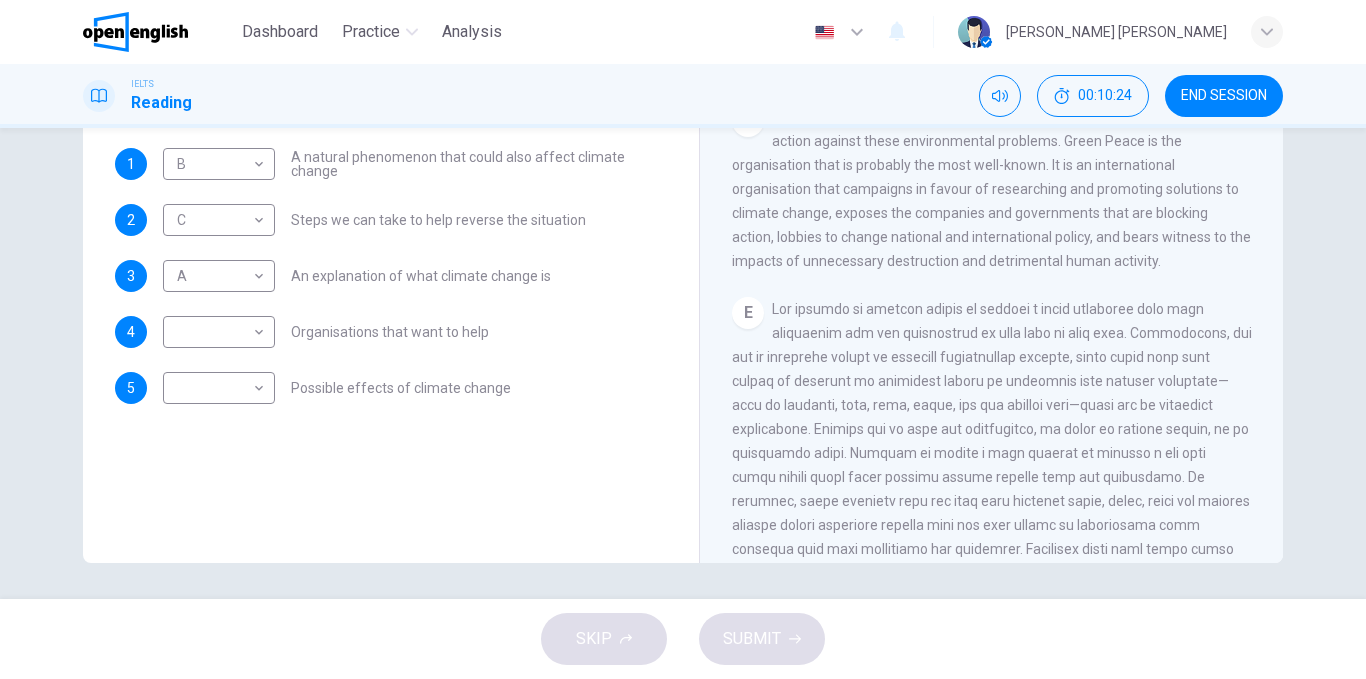 scroll, scrollTop: 1159, scrollLeft: 0, axis: vertical 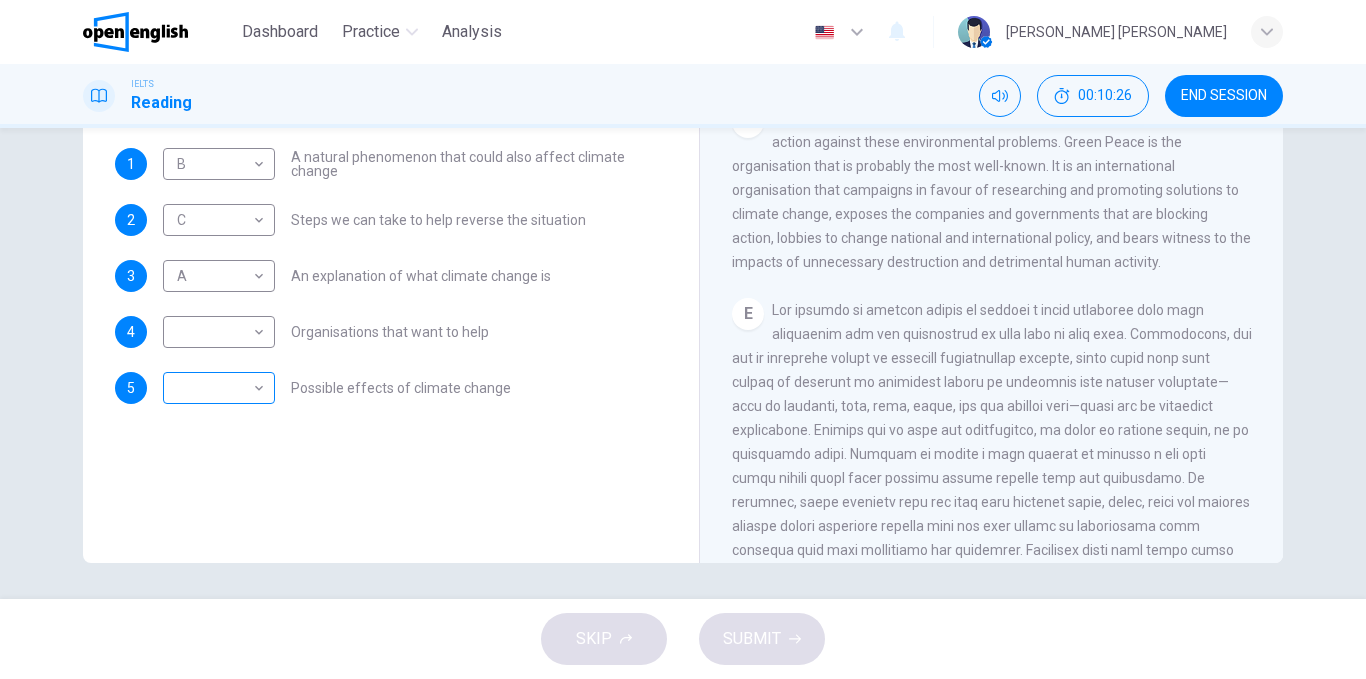click on "This site uses cookies, as explained in our  Privacy Policy . If you agree to the use of cookies, please click the Accept button and continue to browse our site.   Privacy Policy Accept Dashboard Practice Analysis English ** ​ Ana Caroline d. IELTS Reading 00:10:26 END SESSION Questions 1 - 5 The Reading Passage has 5 paragraphs,  A – E . Which paragraph contains the following information?  Write the correct letter  A – E  in the boxes below.
NB  You may use any letter  more than once . 1 B * ​ A natural phenomenon that could also affect climate change 2 C * ​ Steps we can take to help reverse the situation 3 A * ​ An explanation of what climate change is 4 ​ ​ Organisations that want to help 5 ​ ​ Possible effects of climate change The Climate of the Earth CLICK TO ZOOM Click to Zoom A B C D E SKIP SUBMIT Open English - Online English Dashboard Practice Analysis Notifications © Copyright  2025" at bounding box center [683, 339] 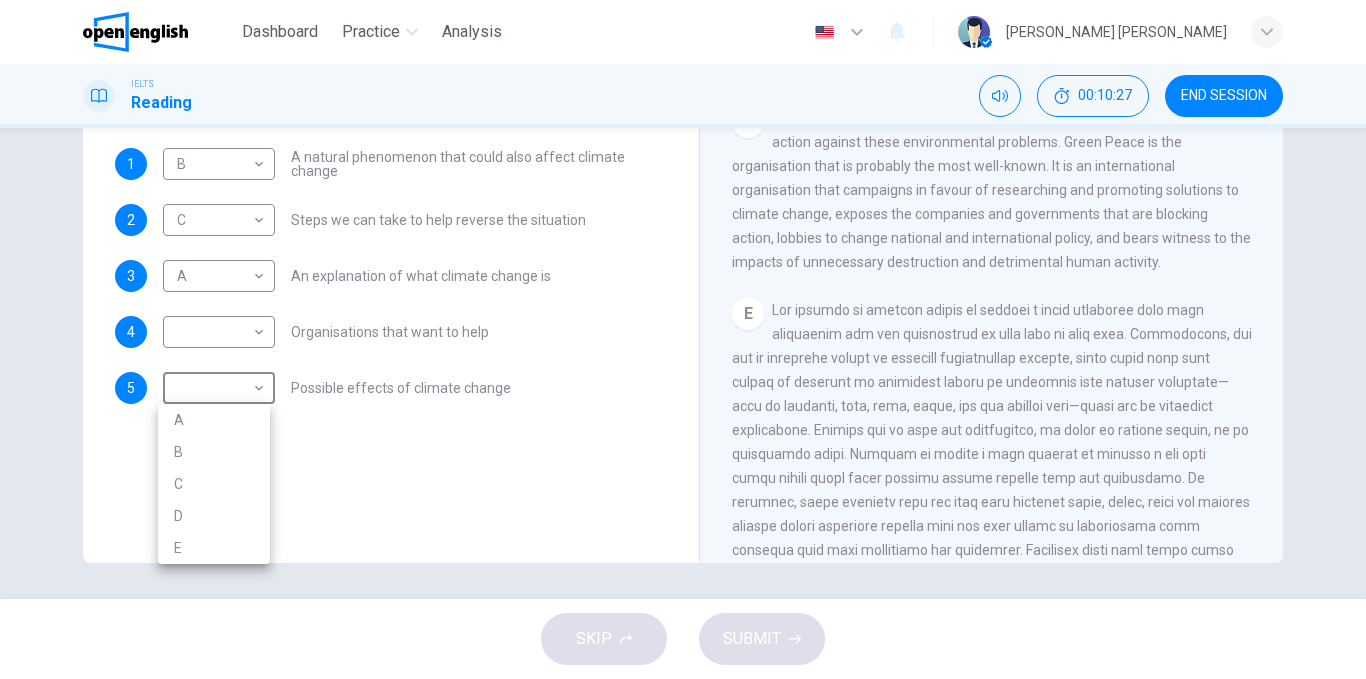 click on "C" at bounding box center (214, 484) 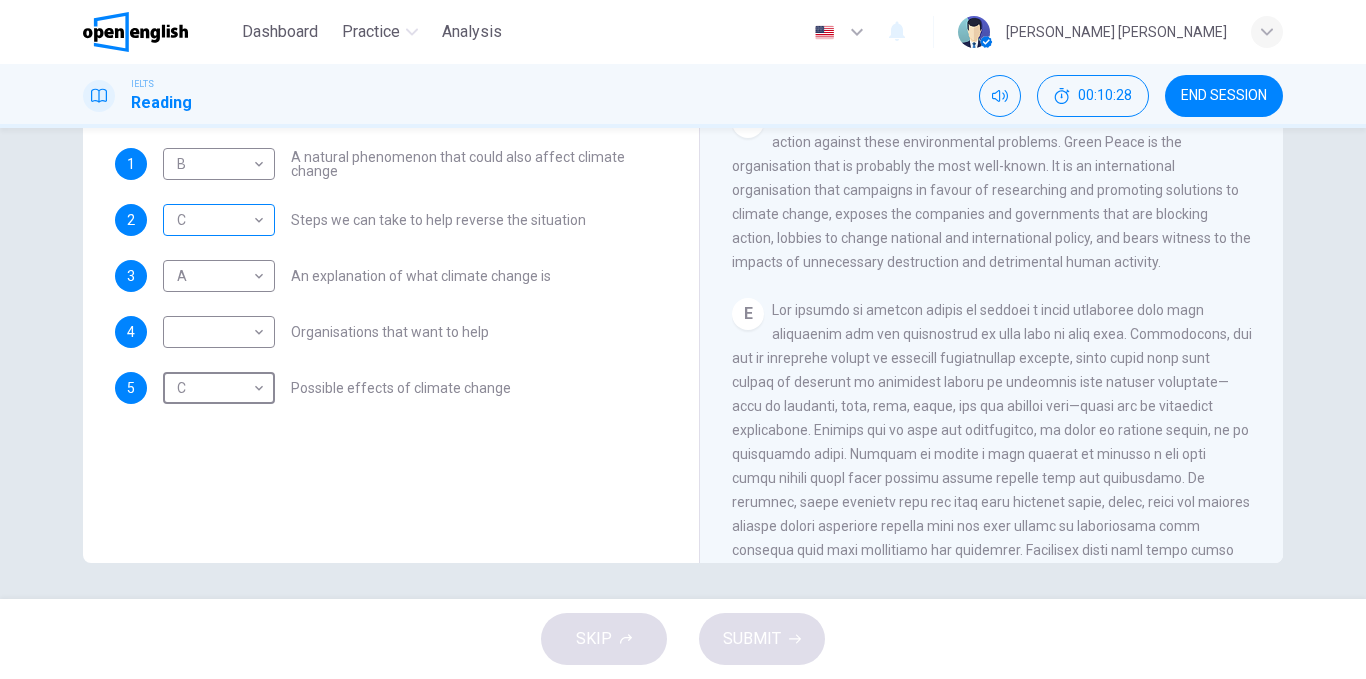 click on "This site uses cookies, as explained in our  Privacy Policy . If you agree to the use of cookies, please click the Accept button and continue to browse our site.   Privacy Policy Accept Dashboard Practice Analysis English ** ​ Ana Caroline d. IELTS Reading 00:10:28 END SESSION Questions 1 - 5 The Reading Passage has 5 paragraphs,  A – E . Which paragraph contains the following information?  Write the correct letter  A – E  in the boxes below.
NB  You may use any letter  more than once . 1 B * ​ A natural phenomenon that could also affect climate change 2 C * ​ Steps we can take to help reverse the situation 3 A * ​ An explanation of what climate change is 4 ​ ​ Organisations that want to help 5 C * ​ Possible effects of climate change The Climate of the Earth CLICK TO ZOOM Click to Zoom A B C D E SKIP SUBMIT Open English - Online English Dashboard Practice Analysis Notifications © Copyright  2025" at bounding box center (683, 339) 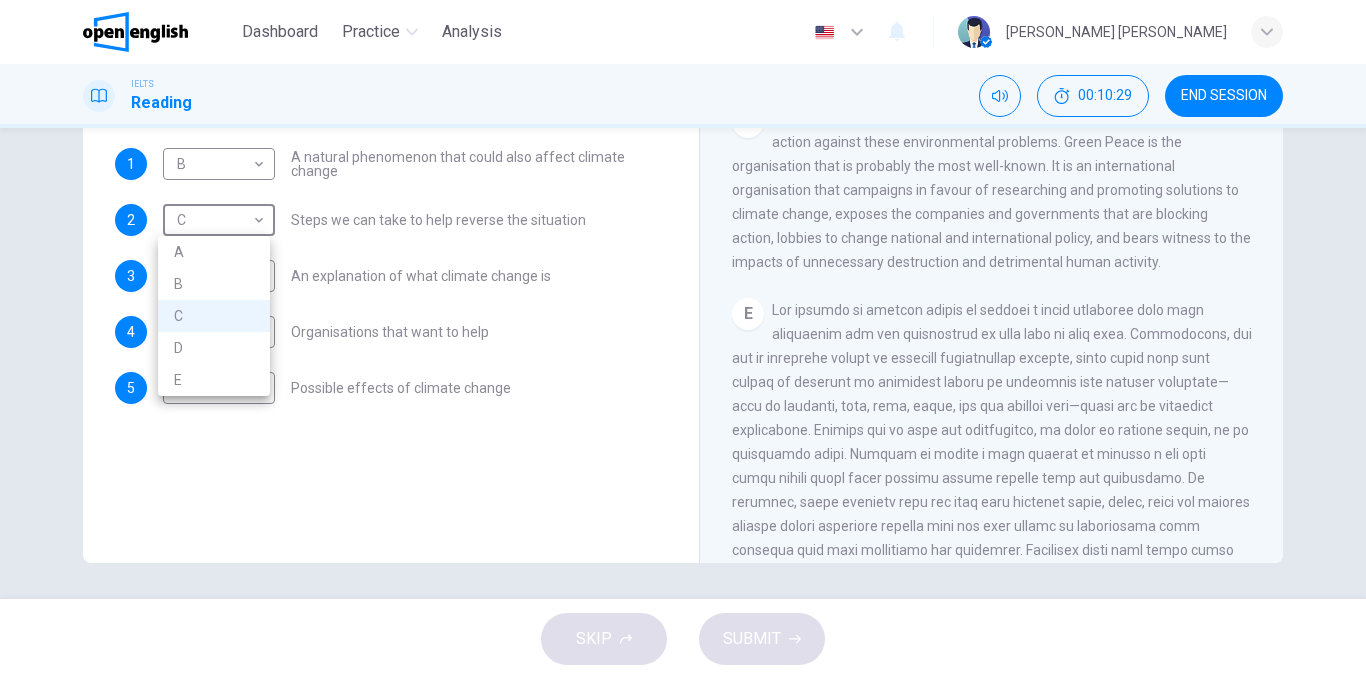 click on "D" at bounding box center (214, 348) 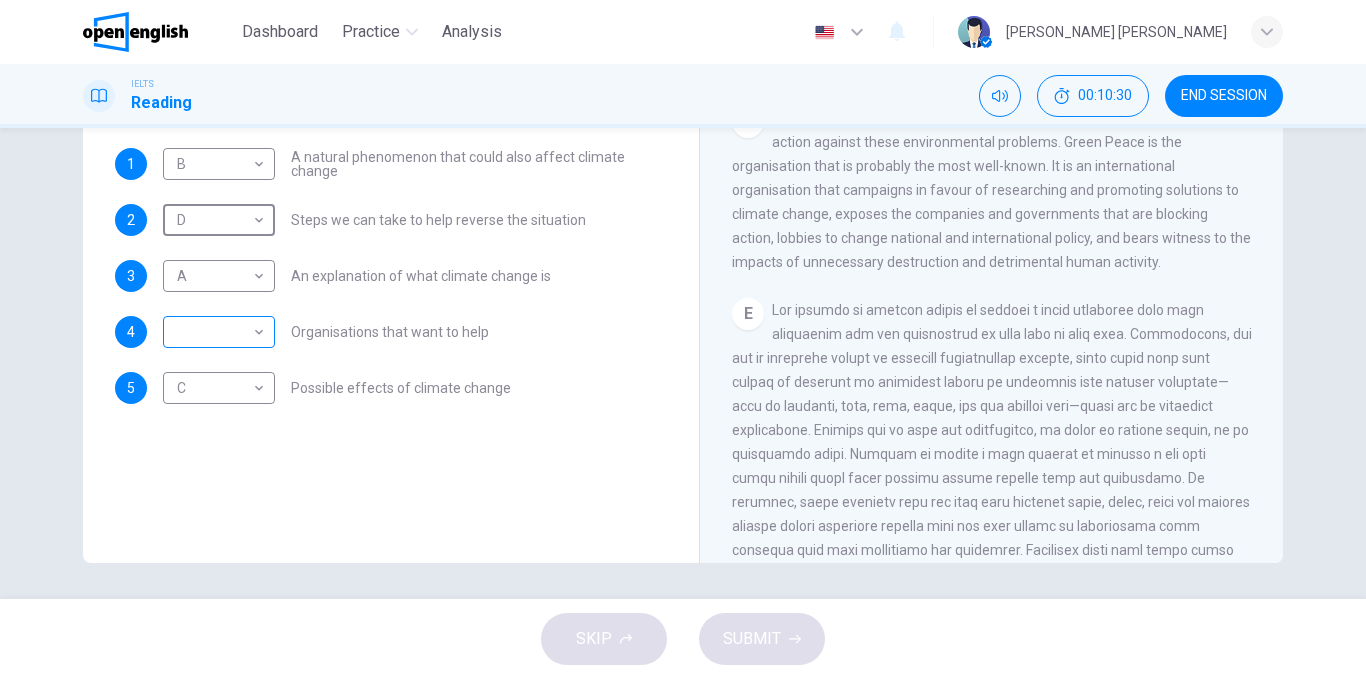 click on "This site uses cookies, as explained in our  Privacy Policy . If you agree to the use of cookies, please click the Accept button and continue to browse our site.   Privacy Policy Accept Dashboard Practice Analysis English ** ​ Ana Caroline d. IELTS Reading 00:10:30 END SESSION Questions 1 - 5 The Reading Passage has 5 paragraphs,  A – E . Which paragraph contains the following information?  Write the correct letter  A – E  in the boxes below.
NB  You may use any letter  more than once . 1 B * ​ A natural phenomenon that could also affect climate change 2 D * ​ Steps we can take to help reverse the situation 3 A * ​ An explanation of what climate change is 4 ​ ​ Organisations that want to help 5 C * ​ Possible effects of climate change The Climate of the Earth CLICK TO ZOOM Click to Zoom A B C D E SKIP SUBMIT Open English - Online English Dashboard Practice Analysis Notifications © Copyright  2025" at bounding box center (683, 339) 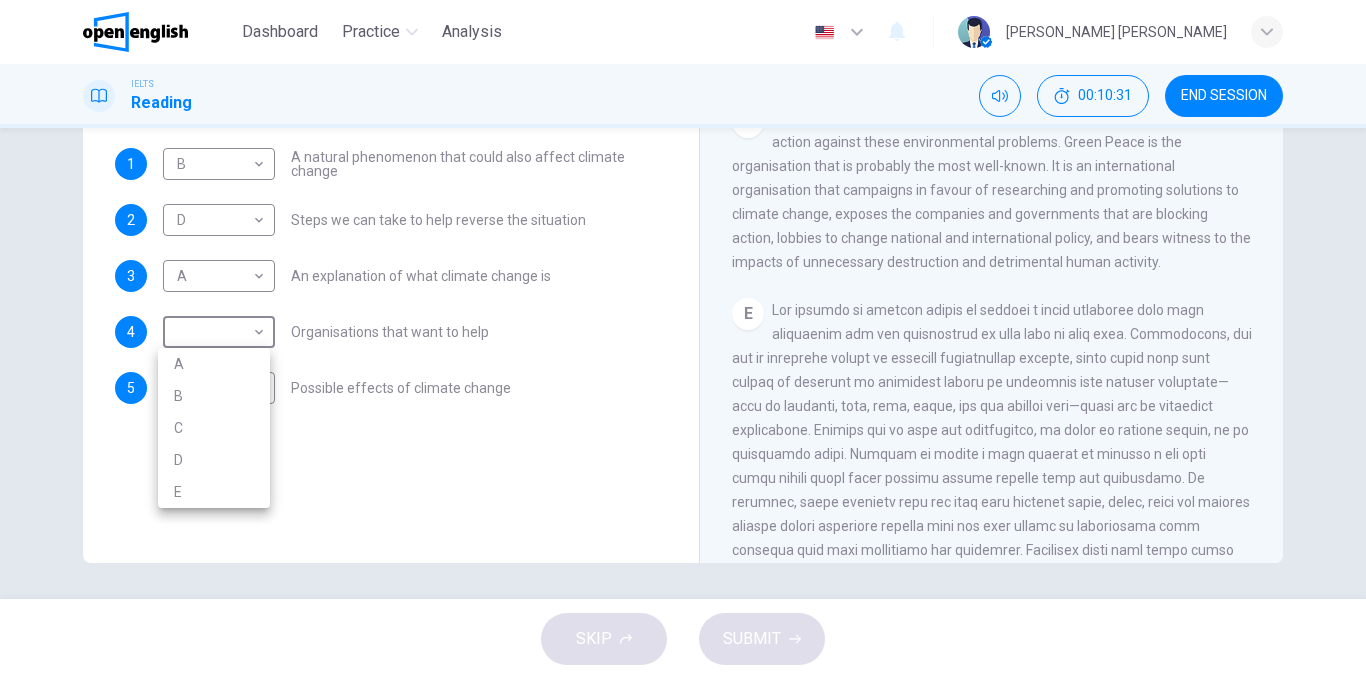 click on "E" at bounding box center [214, 492] 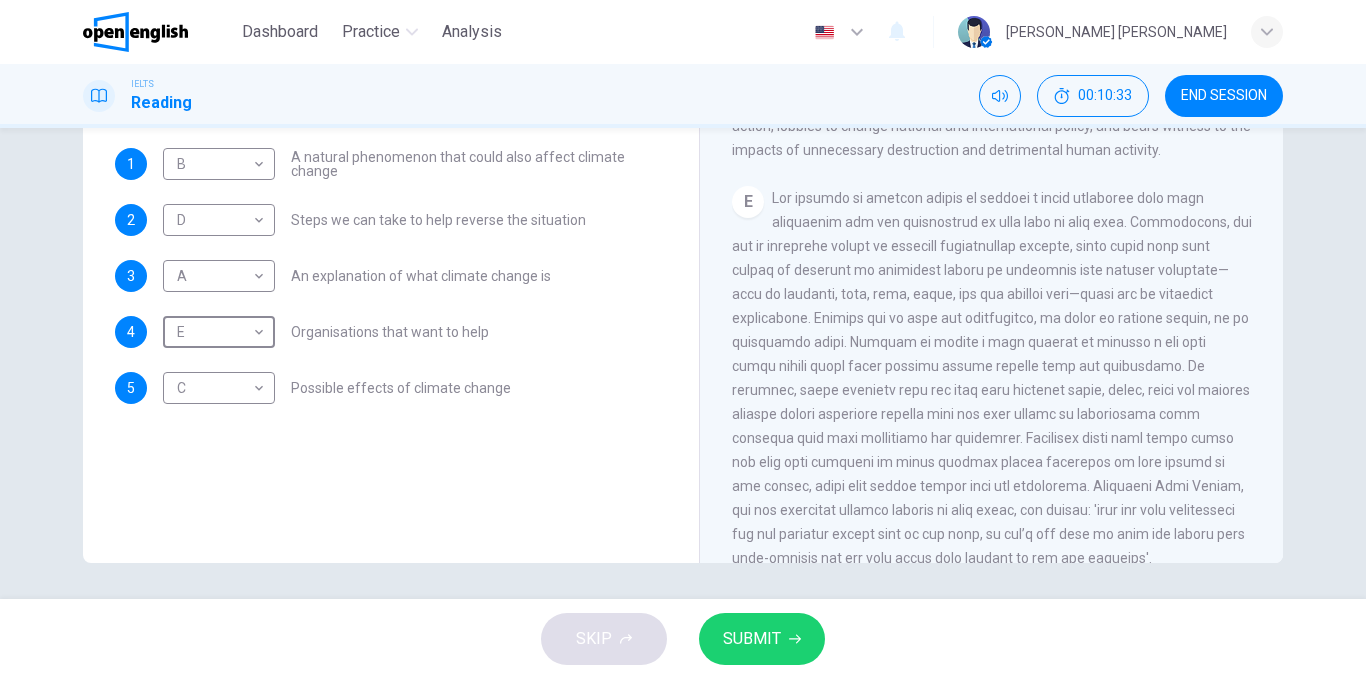 scroll, scrollTop: 1359, scrollLeft: 0, axis: vertical 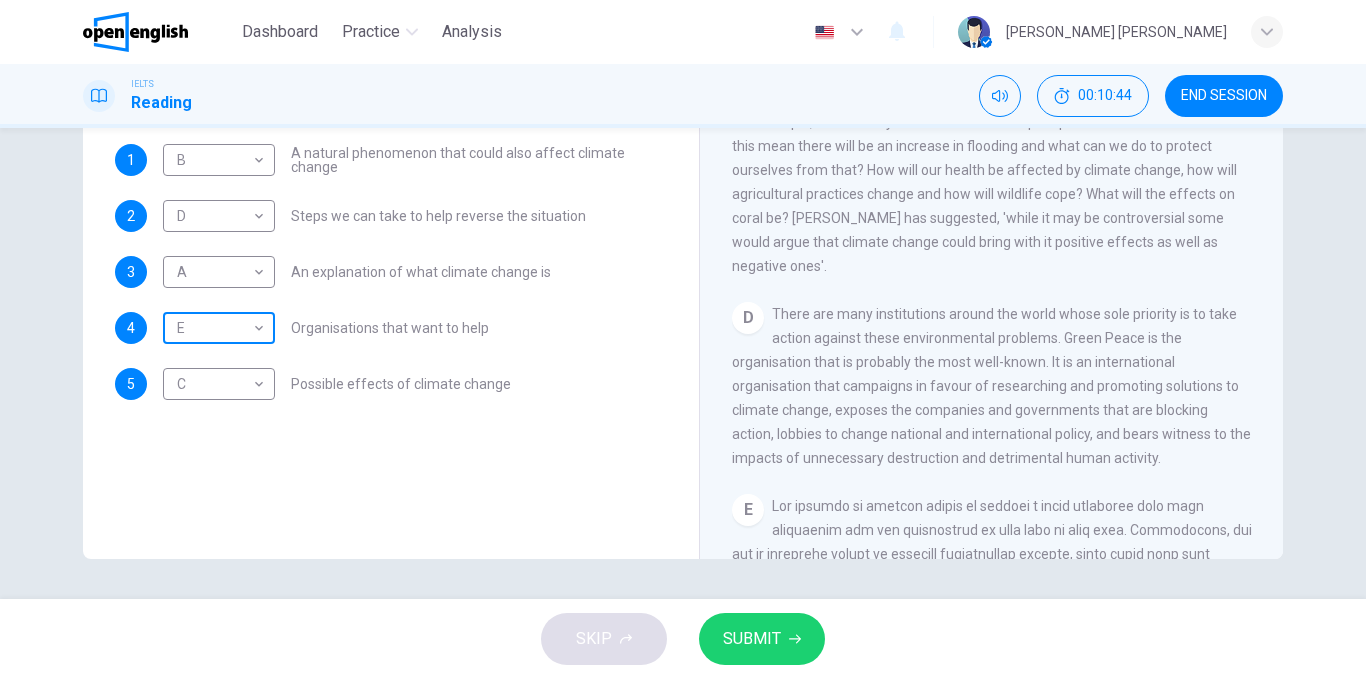 click on "This site uses cookies, as explained in our  Privacy Policy . If you agree to the use of cookies, please click the Accept button and continue to browse our site.   Privacy Policy Accept Dashboard Practice Analysis English ** ​ Ana Caroline d. IELTS Reading 00:10:44 END SESSION Questions 1 - 5 The Reading Passage has 5 paragraphs,  A – E . Which paragraph contains the following information?  Write the correct letter  A – E  in the boxes below.
NB  You may use any letter  more than once . 1 B * ​ A natural phenomenon that could also affect climate change 2 D * ​ Steps we can take to help reverse the situation 3 A * ​ An explanation of what climate change is 4 E * ​ Organisations that want to help 5 C * ​ Possible effects of climate change The Climate of the Earth CLICK TO ZOOM Click to Zoom A B C D E SKIP SUBMIT Open English - Online English Dashboard Practice Analysis Notifications © Copyright  2025" at bounding box center (683, 339) 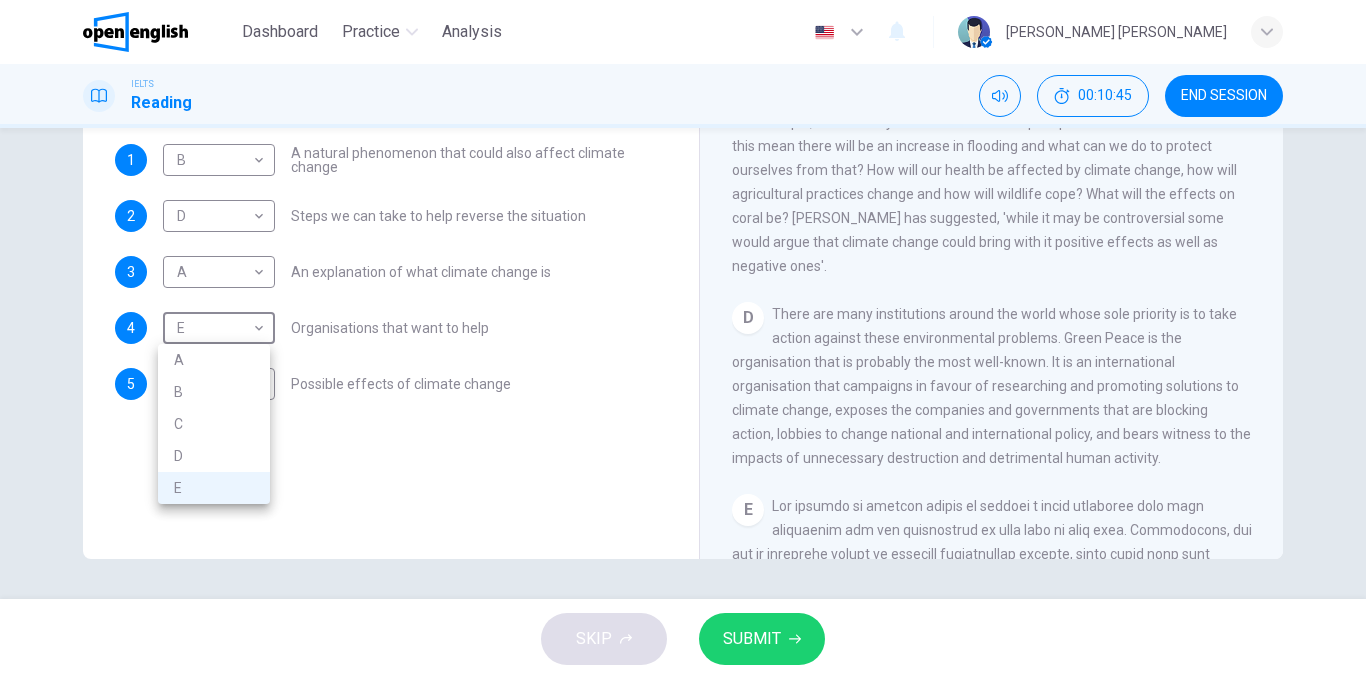 click on "D" at bounding box center (214, 456) 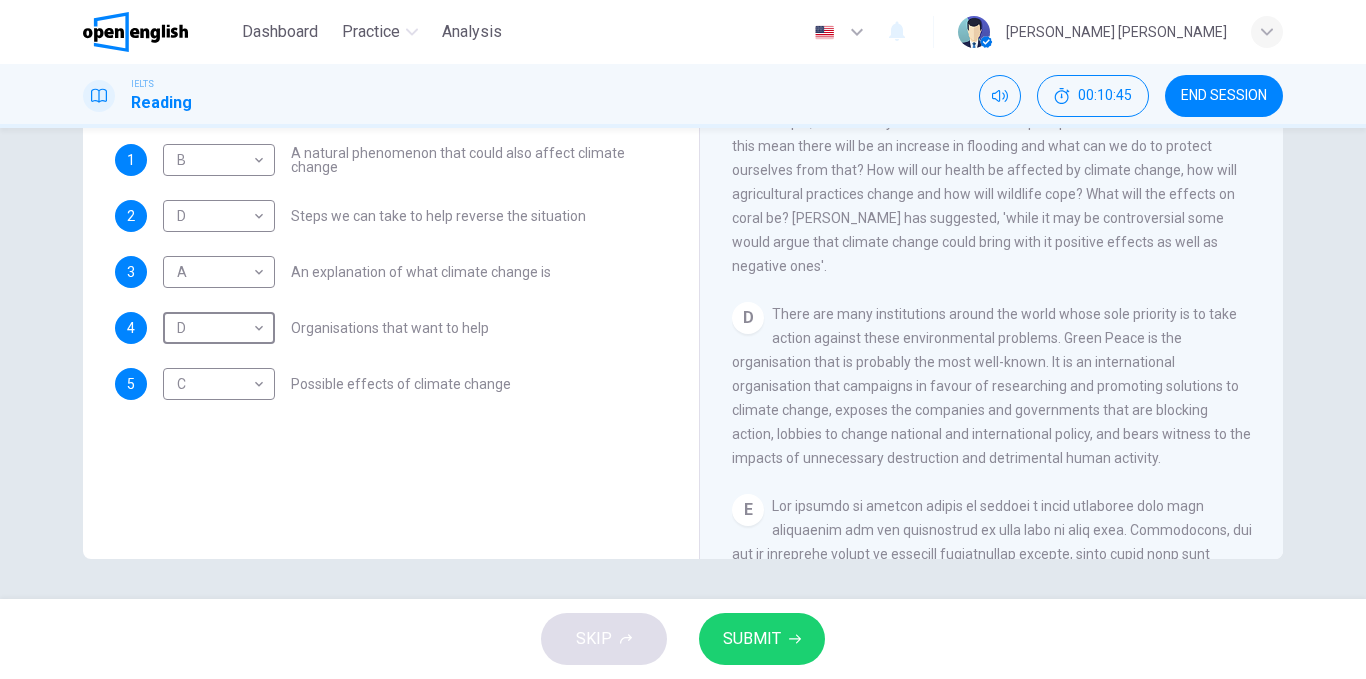 type on "*" 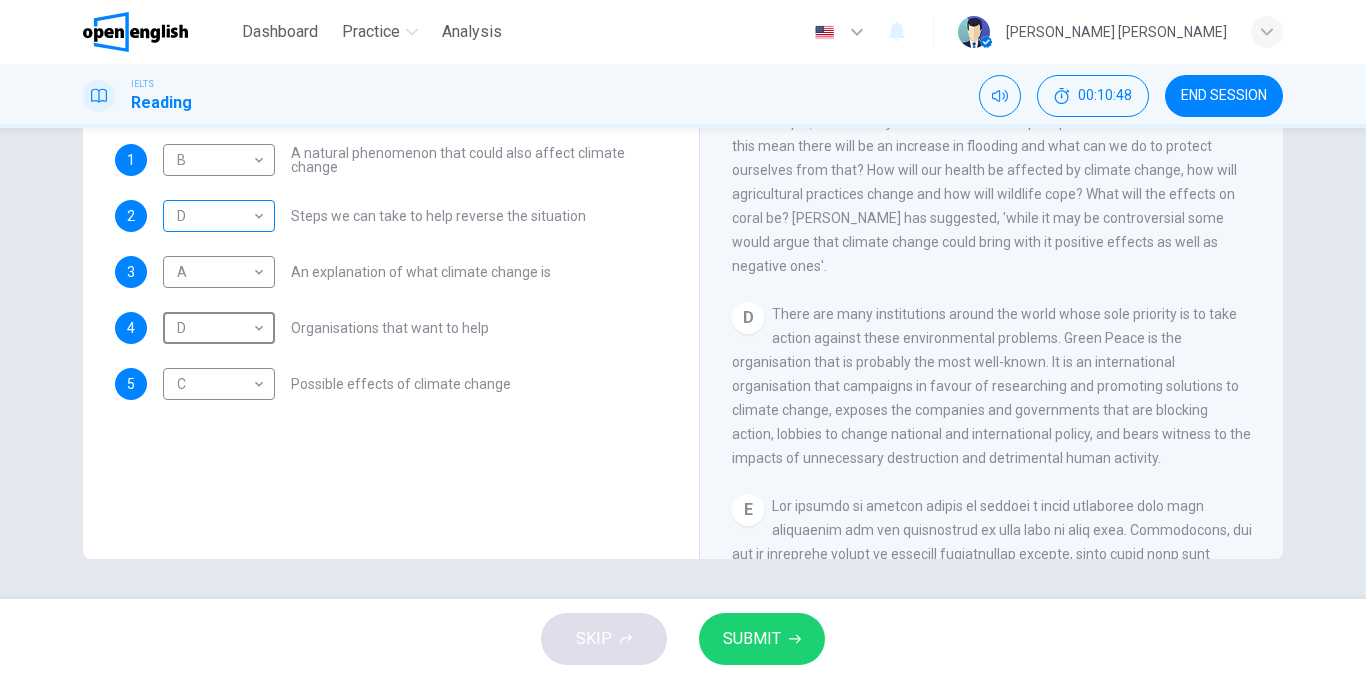 click on "This site uses cookies, as explained in our  Privacy Policy . If you agree to the use of cookies, please click the Accept button and continue to browse our site.   Privacy Policy Accept Dashboard Practice Analysis English ** ​ Ana Caroline d. IELTS Reading 00:10:48 END SESSION Questions 1 - 5 The Reading Passage has 5 paragraphs,  A – E . Which paragraph contains the following information?  Write the correct letter  A – E  in the boxes below.
NB  You may use any letter  more than once . 1 B * ​ A natural phenomenon that could also affect climate change 2 D * ​ Steps we can take to help reverse the situation 3 A * ​ An explanation of what climate change is 4 D * ​ Organisations that want to help 5 C * ​ Possible effects of climate change The Climate of the Earth CLICK TO ZOOM Click to Zoom A B C D E SKIP SUBMIT Open English - Online English Dashboard Practice Analysis Notifications © Copyright  2025" at bounding box center [683, 339] 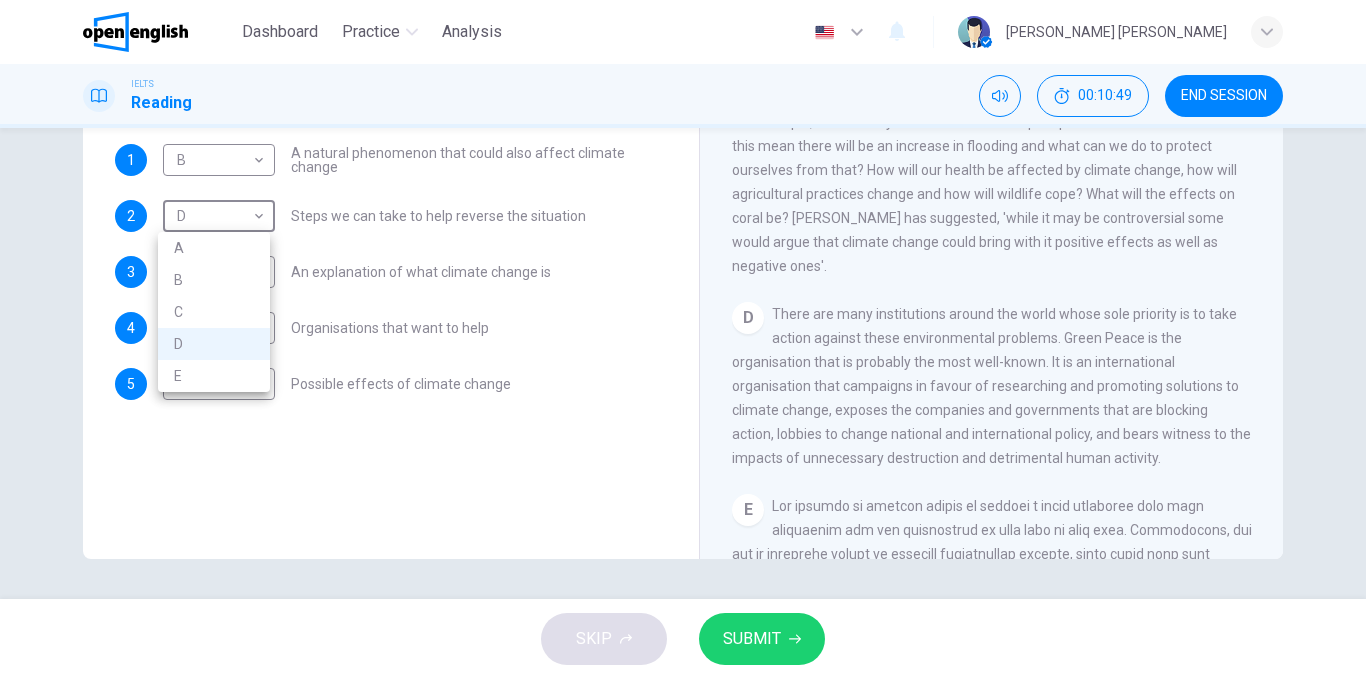 click on "E" at bounding box center (214, 376) 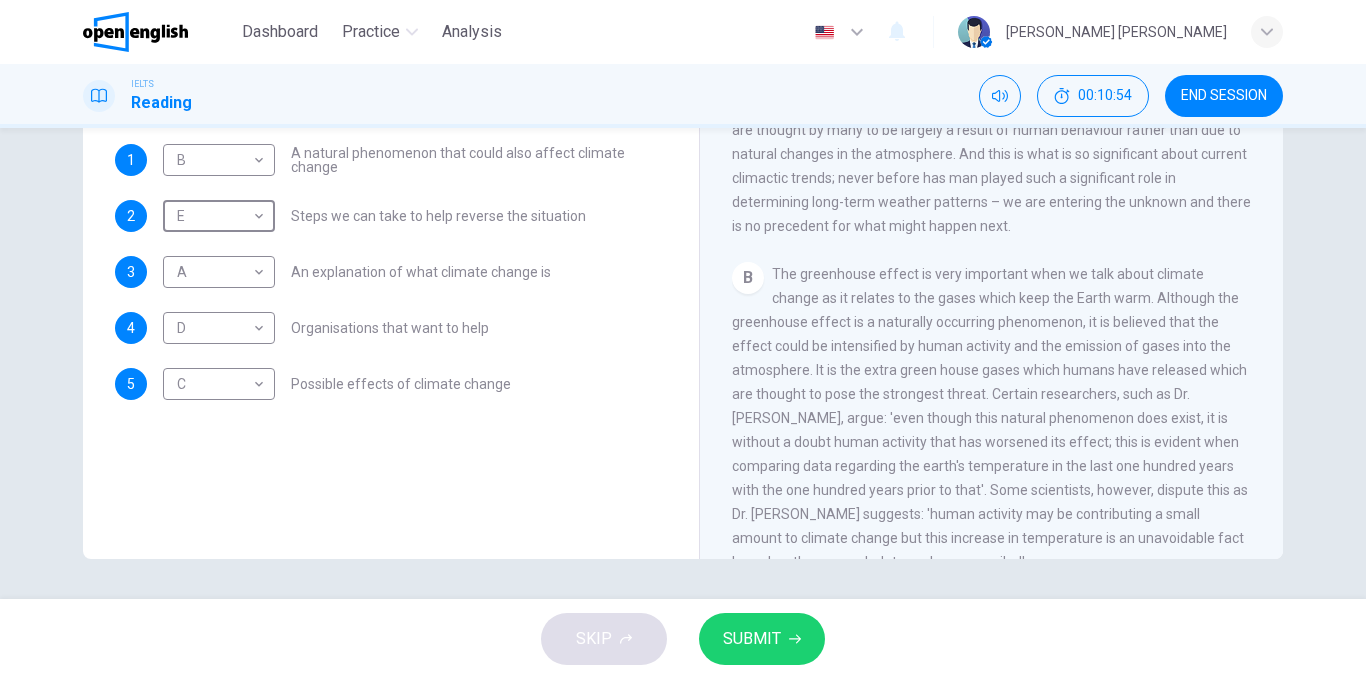 scroll, scrollTop: 359, scrollLeft: 0, axis: vertical 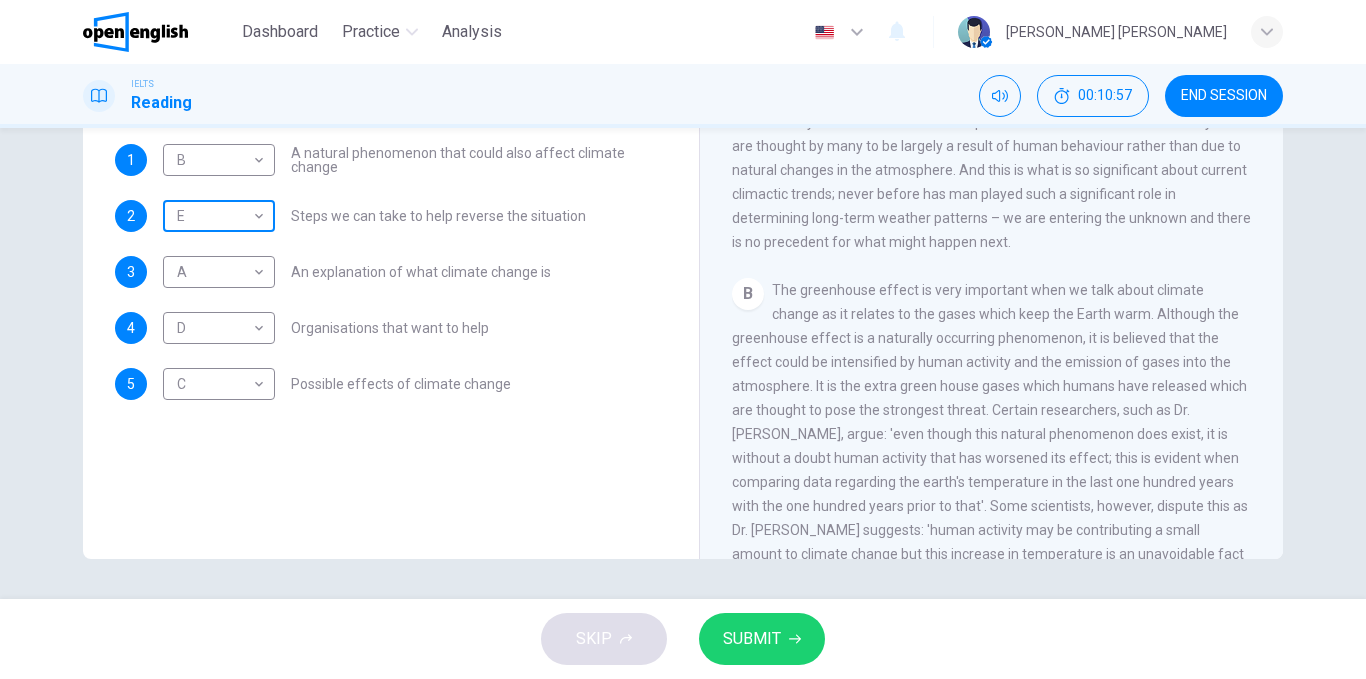 click on "This site uses cookies, as explained in our  Privacy Policy . If you agree to the use of cookies, please click the Accept button and continue to browse our site.   Privacy Policy Accept Dashboard Practice Analysis English ** ​ Ana Caroline d. IELTS Reading 00:10:57 END SESSION Questions 1 - 5 The Reading Passage has 5 paragraphs,  A – E . Which paragraph contains the following information?  Write the correct letter  A – E  in the boxes below.
NB  You may use any letter  more than once . 1 B * ​ A natural phenomenon that could also affect climate change 2 E * ​ Steps we can take to help reverse the situation 3 A * ​ An explanation of what climate change is 4 D * ​ Organisations that want to help 5 C * ​ Possible effects of climate change The Climate of the Earth CLICK TO ZOOM Click to Zoom A B C D E SKIP SUBMIT Open English - Online English Dashboard Practice Analysis Notifications © Copyright  2025" at bounding box center [683, 339] 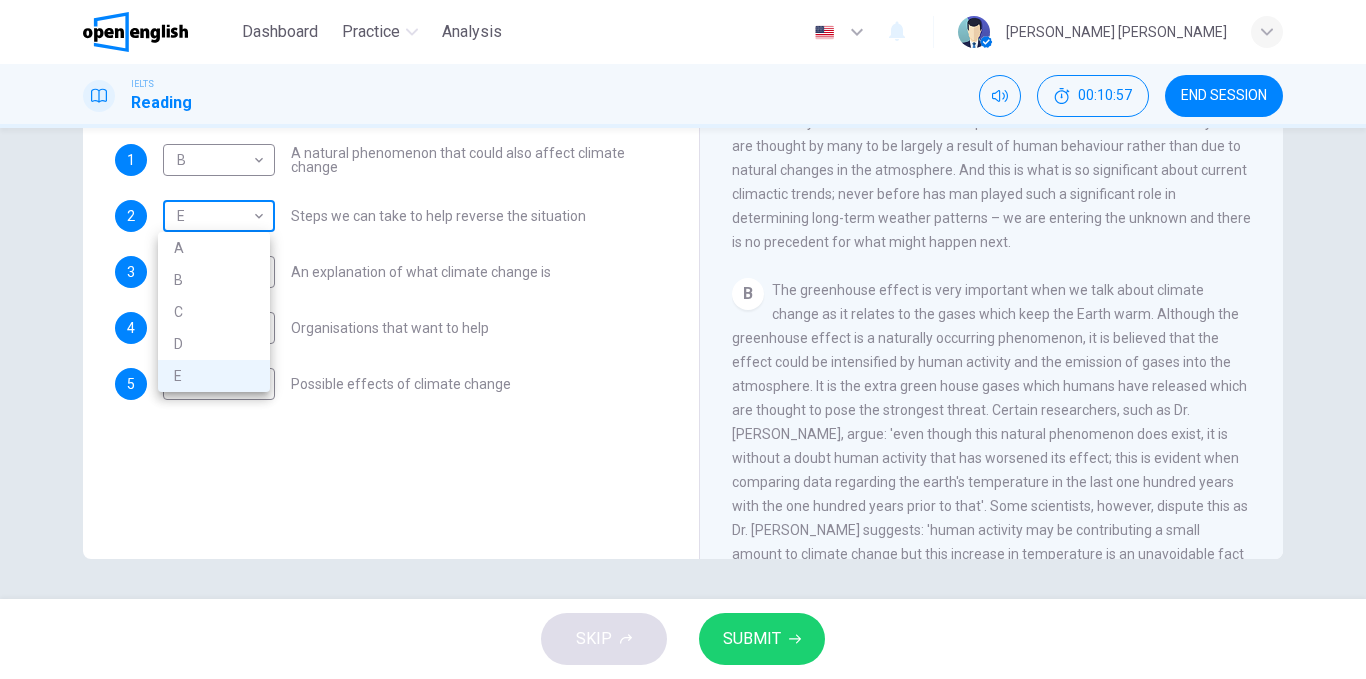 click at bounding box center (683, 339) 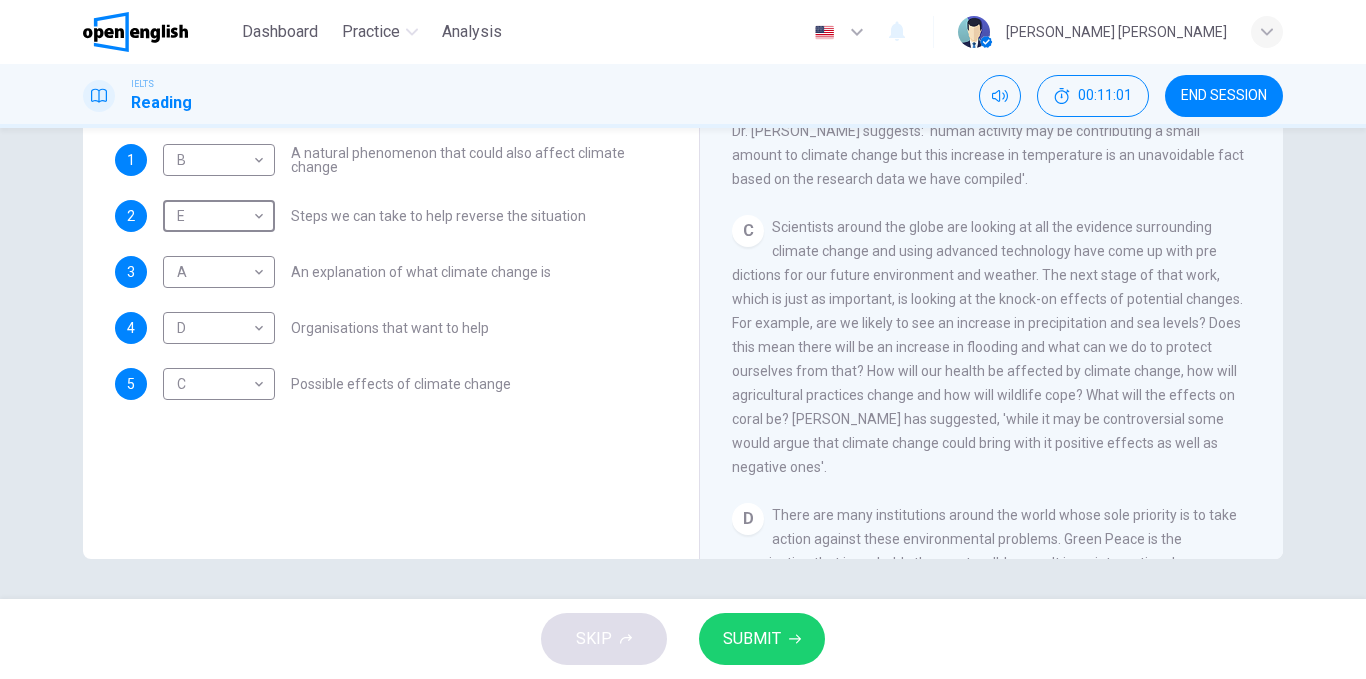 scroll, scrollTop: 759, scrollLeft: 0, axis: vertical 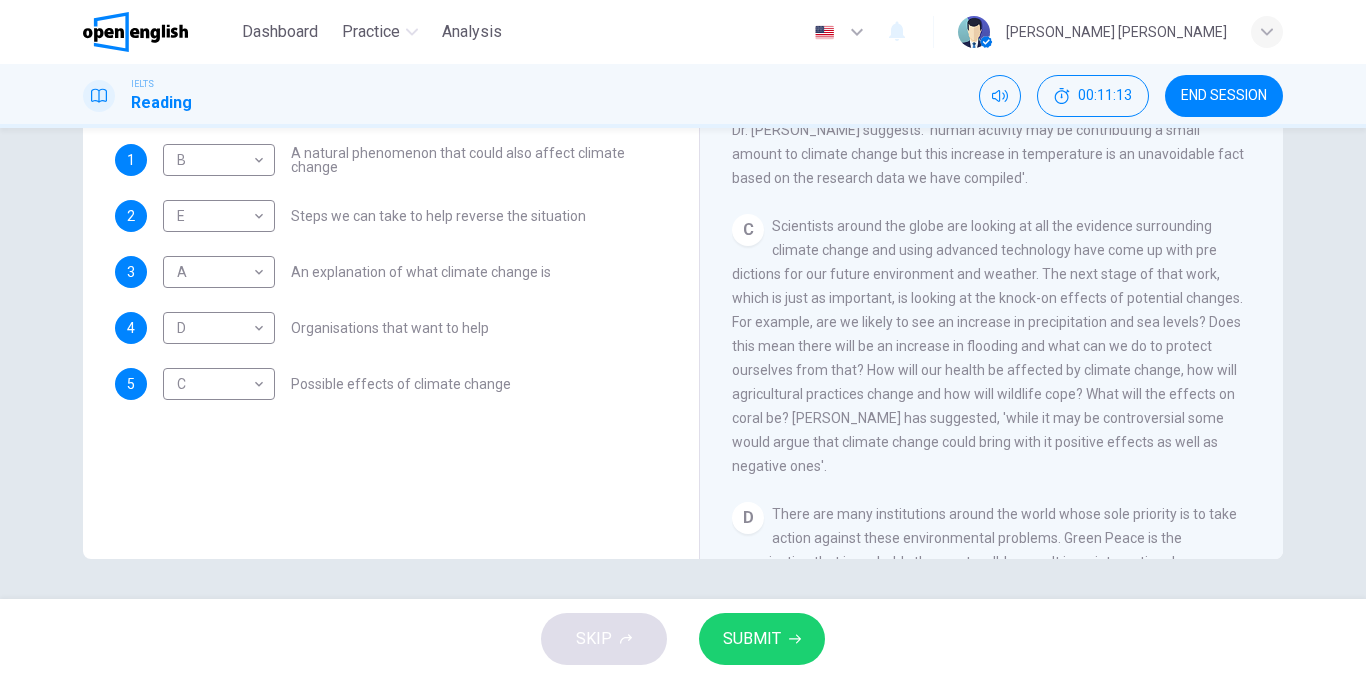 click on "Scientists around the globe are looking at all the evidence surrounding climate change and using advanced technology have come up with pre dictions for our future environment and weather. The next stage of that work, which is just as important, is looking at the knock-on effects of potential changes. For example, are we likely to see an increase in precipitation and sea levels? Does this mean there will be an increase in flooding and what can we do to protect ourselves from that? How will our health be affected by climate change, how will agricultural practices change and how will wildlife cope? What will the effects on coral be? Professor Max Leonard has suggested, 'while it may be controversial some would argue that climate change could bring with it positive effects as well as negative ones'." at bounding box center (987, 346) 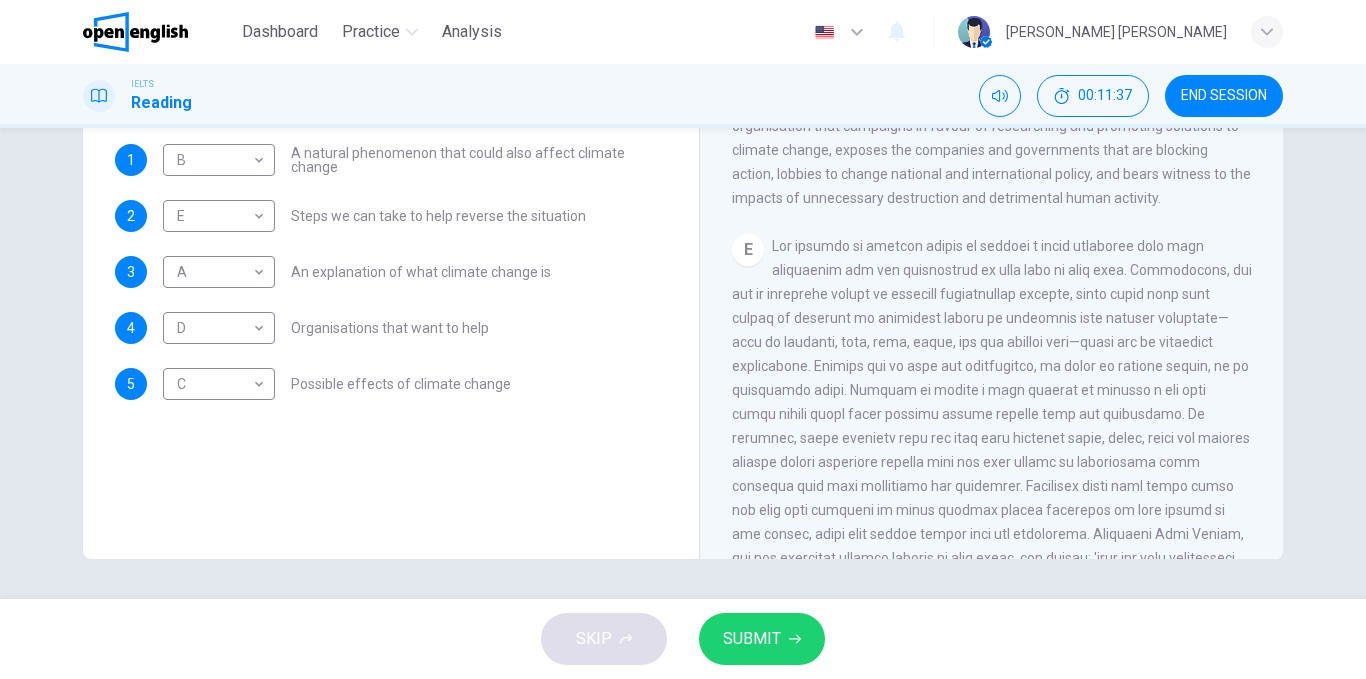 scroll, scrollTop: 1259, scrollLeft: 0, axis: vertical 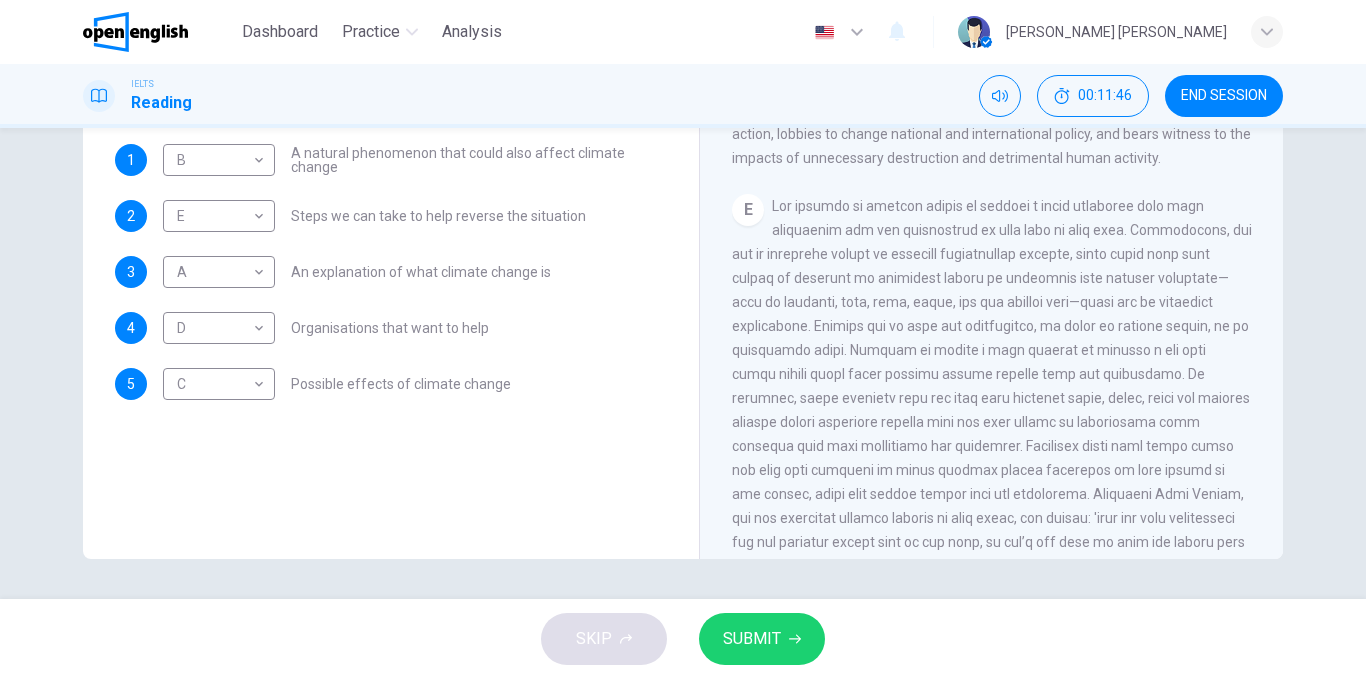 click on "SUBMIT" at bounding box center [752, 639] 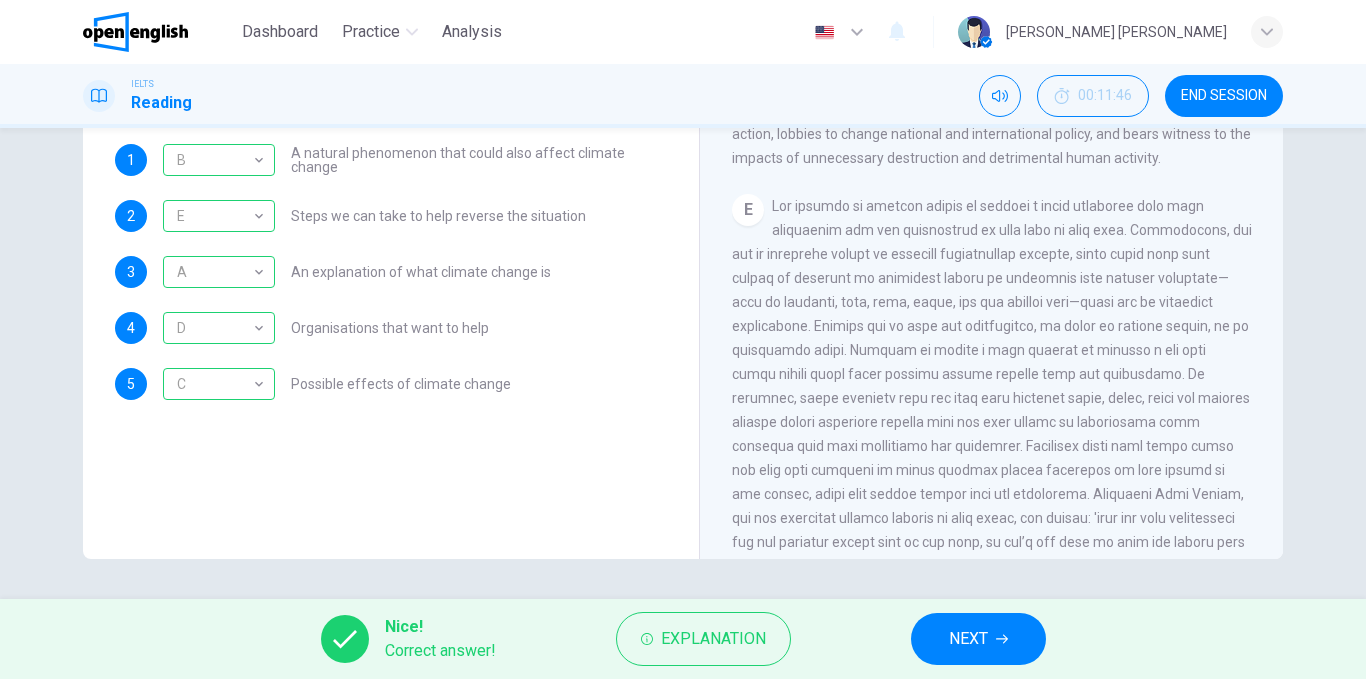 scroll, scrollTop: 1359, scrollLeft: 0, axis: vertical 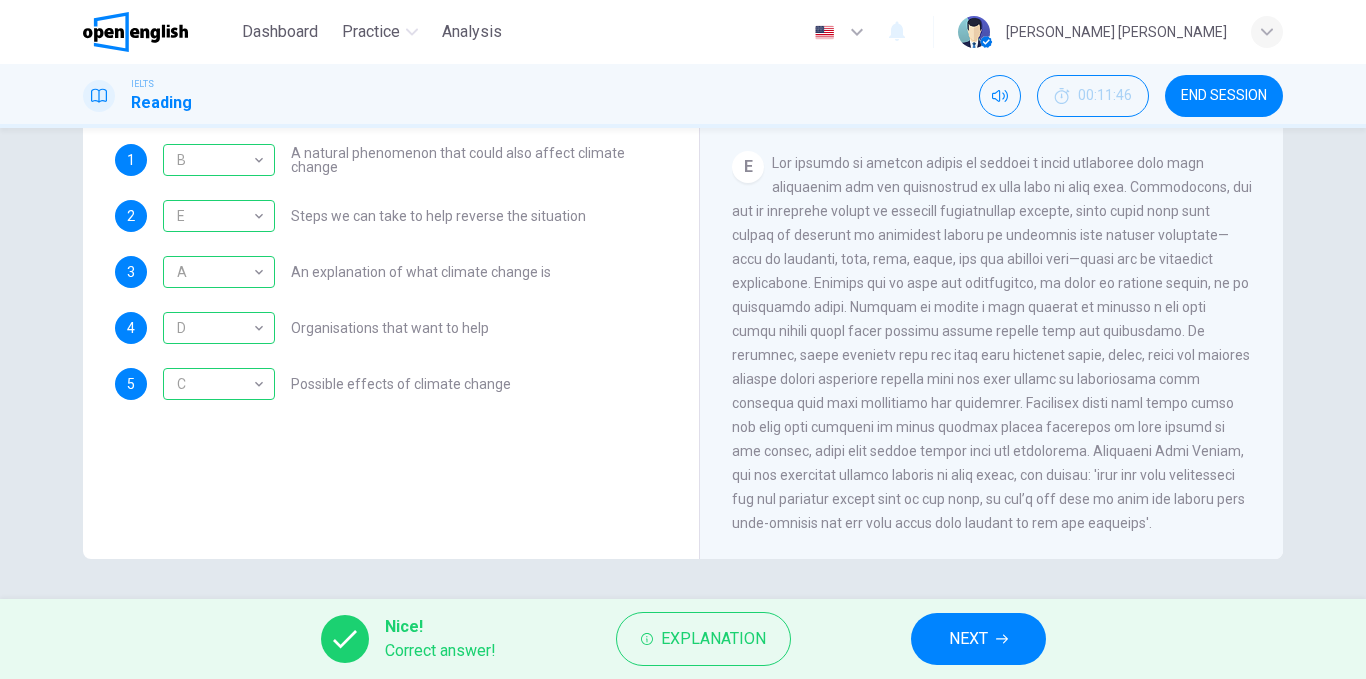 click on "Nice! Correct answer! Explanation NEXT" at bounding box center [683, 639] 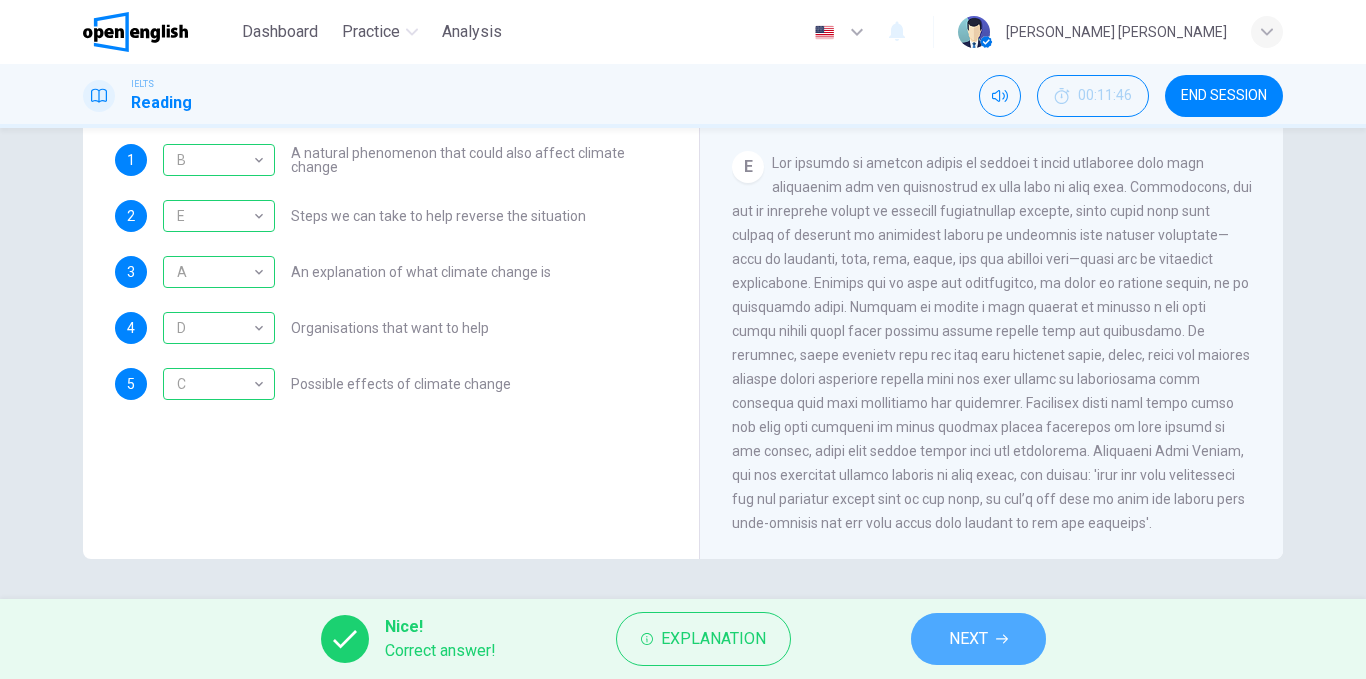 click on "NEXT" at bounding box center [978, 639] 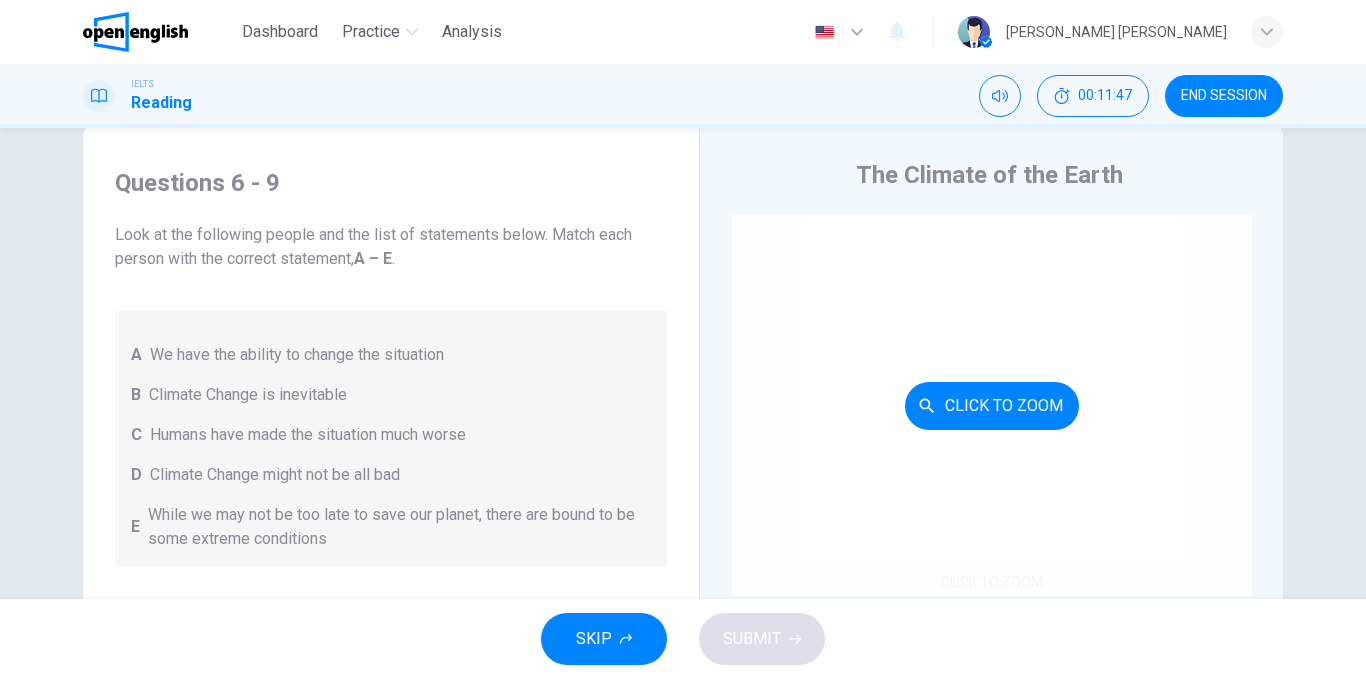 scroll, scrollTop: 4, scrollLeft: 0, axis: vertical 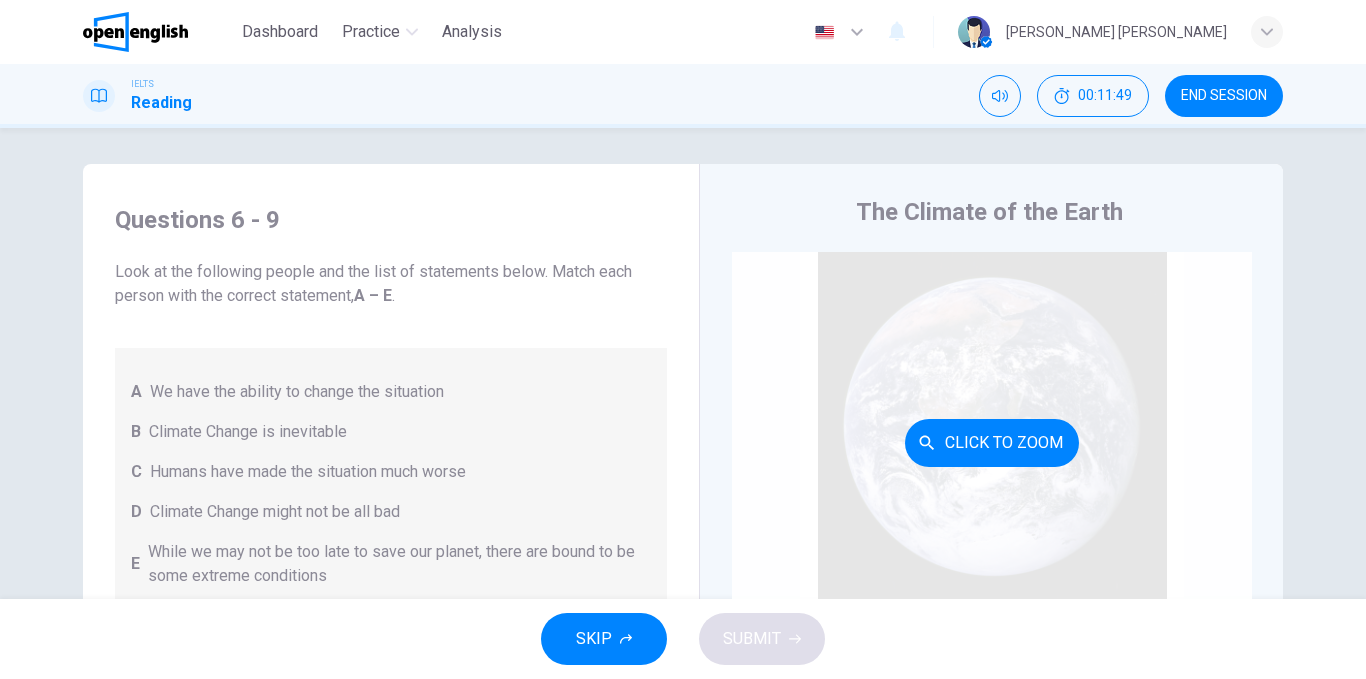 click on "Click to Zoom" at bounding box center (992, 442) 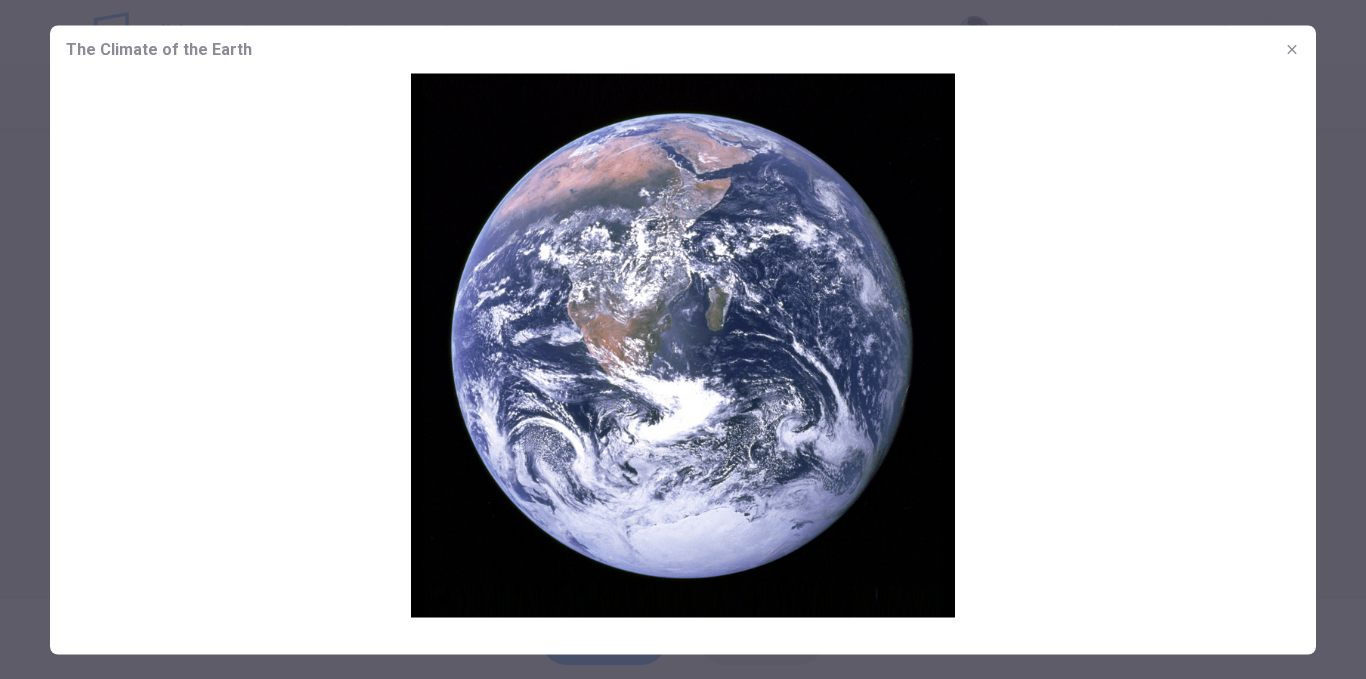 click at bounding box center [1292, 49] 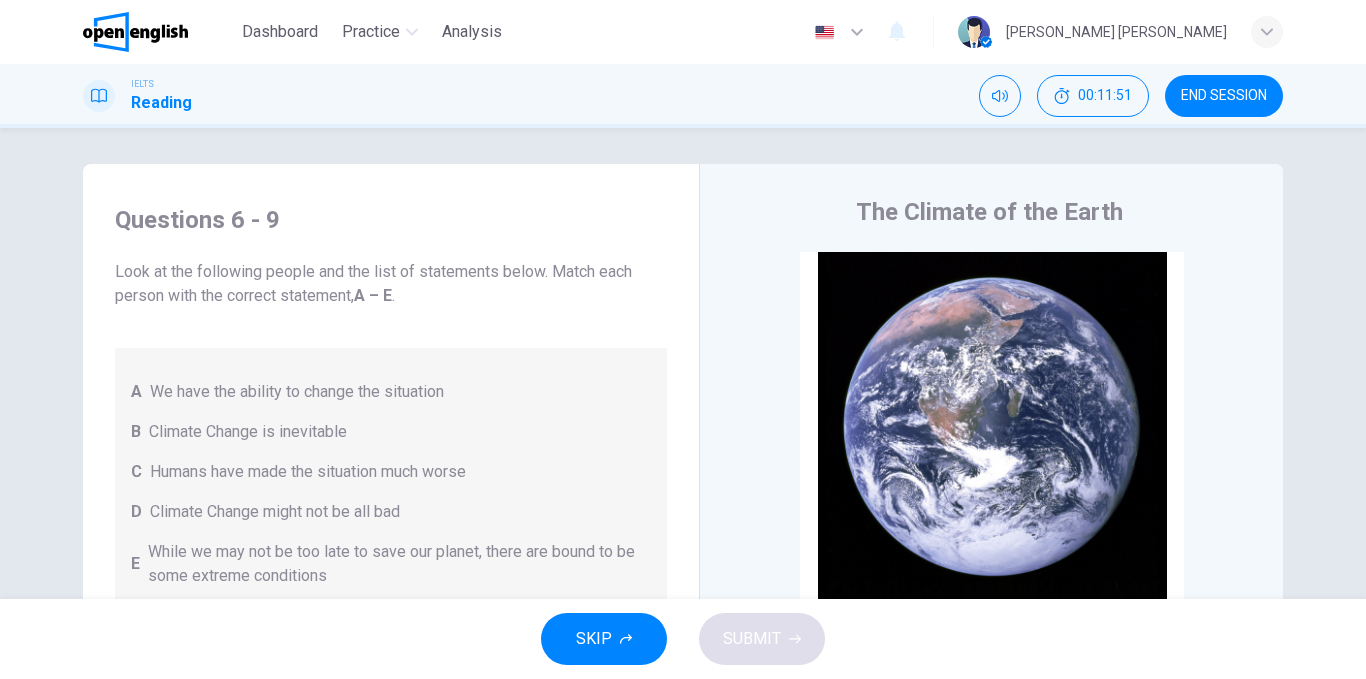 scroll, scrollTop: 25, scrollLeft: 0, axis: vertical 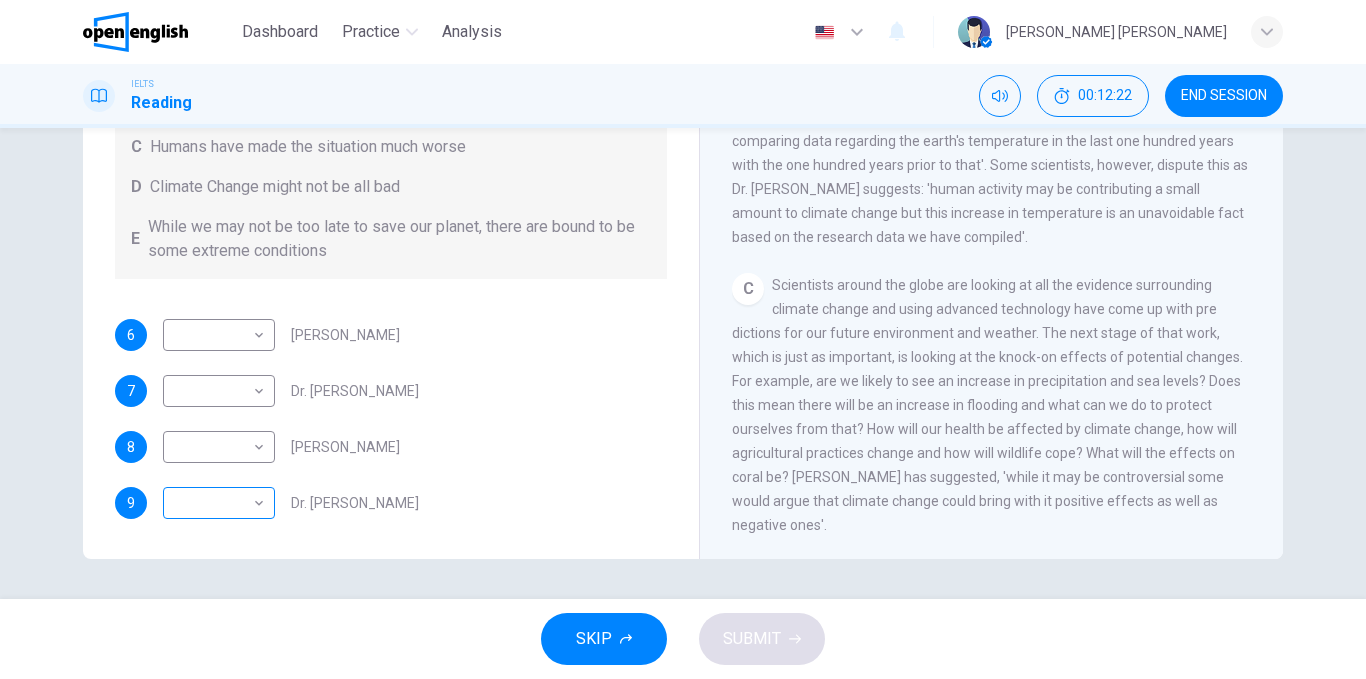 click on "This site uses cookies, as explained in our  Privacy Policy . If you agree to the use of cookies, please click the Accept button and continue to browse our site.   Privacy Policy Accept Dashboard Practice Analysis English ** ​ Ana Caroline d. IELTS Reading 00:12:22 END SESSION Questions 6 - 9 Look at the following people and the list of statements below. Match each person with the correct statement,  A – E . A We have the ability to change the situation B Climate Change is inevitable C Humans have made the situation much worse D Climate Change might not be all bad E While we may not be too late to save our planet, there are bound to be some extreme conditions 6 ​ ​ Professor Max Leonard 7 ​ ​ Dr. Michael Crawley 8 ​ ​ Professor Mark Halton 9 ​ ​ Dr. Ray Ellis The Climate of the Earth CLICK TO ZOOM Click to Zoom A B C D E SKIP SUBMIT Open English - Online English Dashboard Practice Analysis Notifications © Copyright  2025" at bounding box center [683, 339] 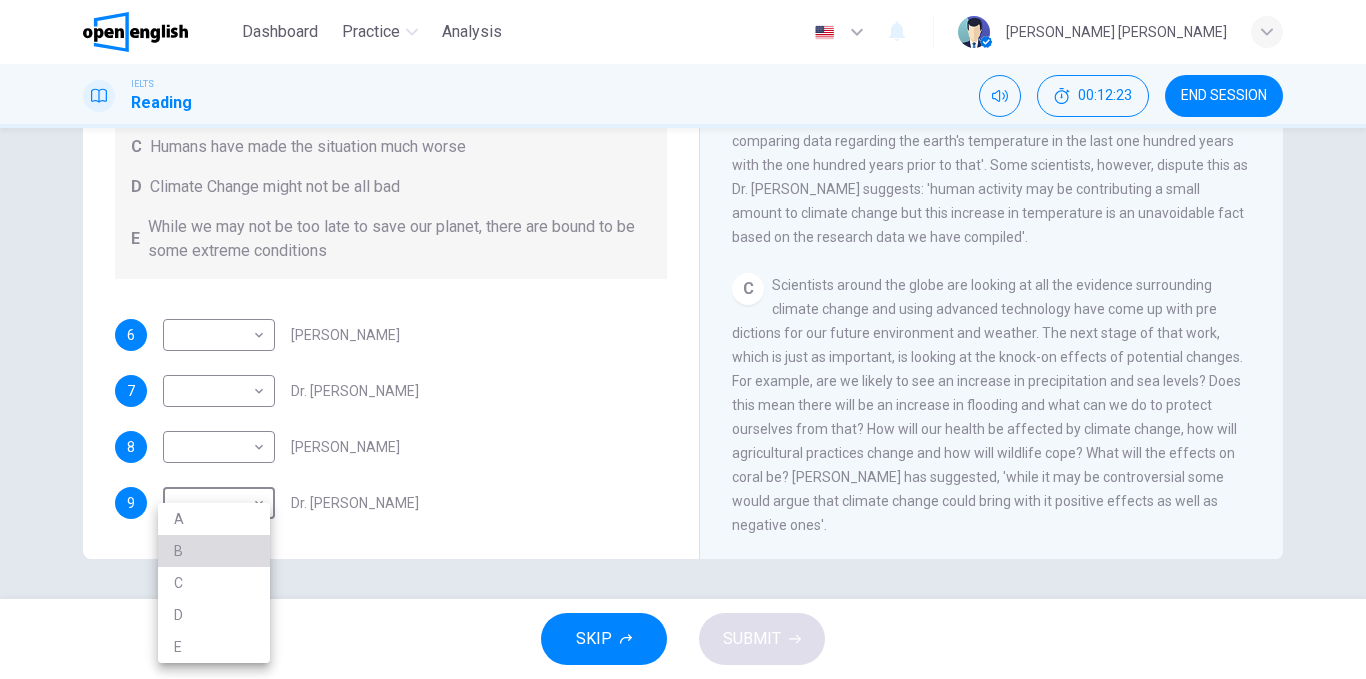 click on "B" at bounding box center [214, 551] 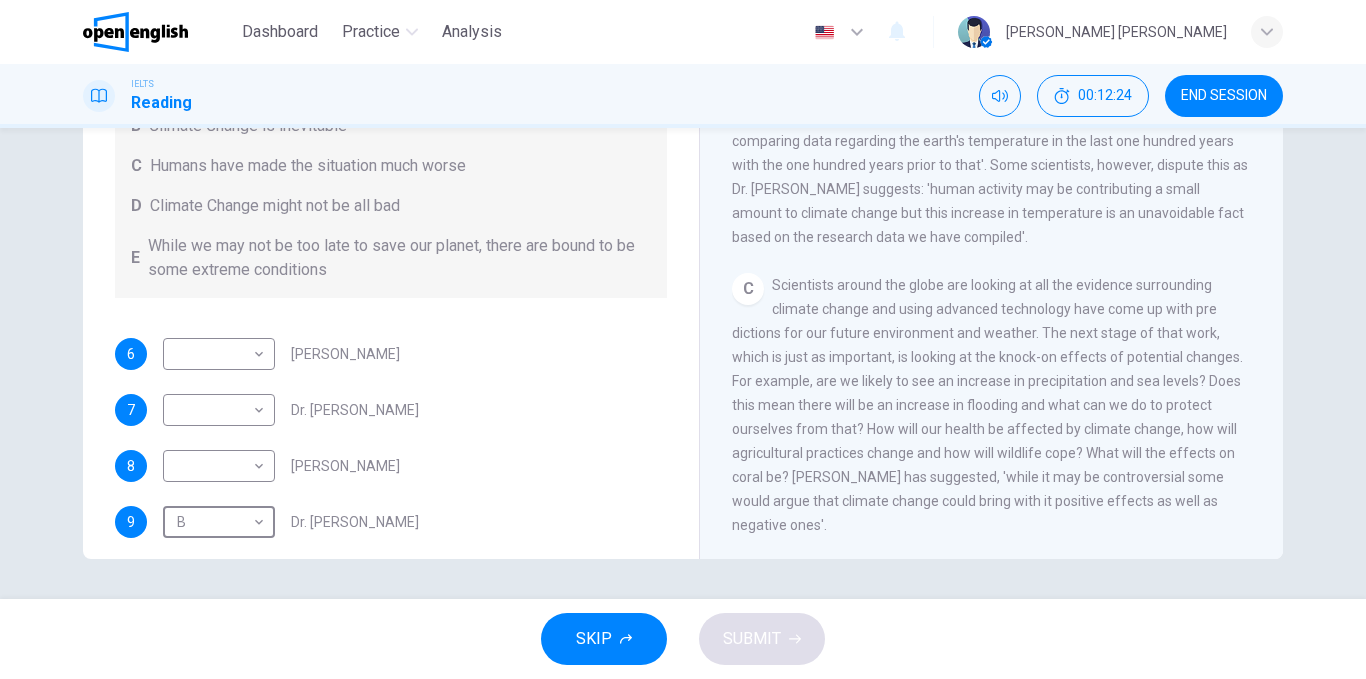 scroll, scrollTop: 0, scrollLeft: 0, axis: both 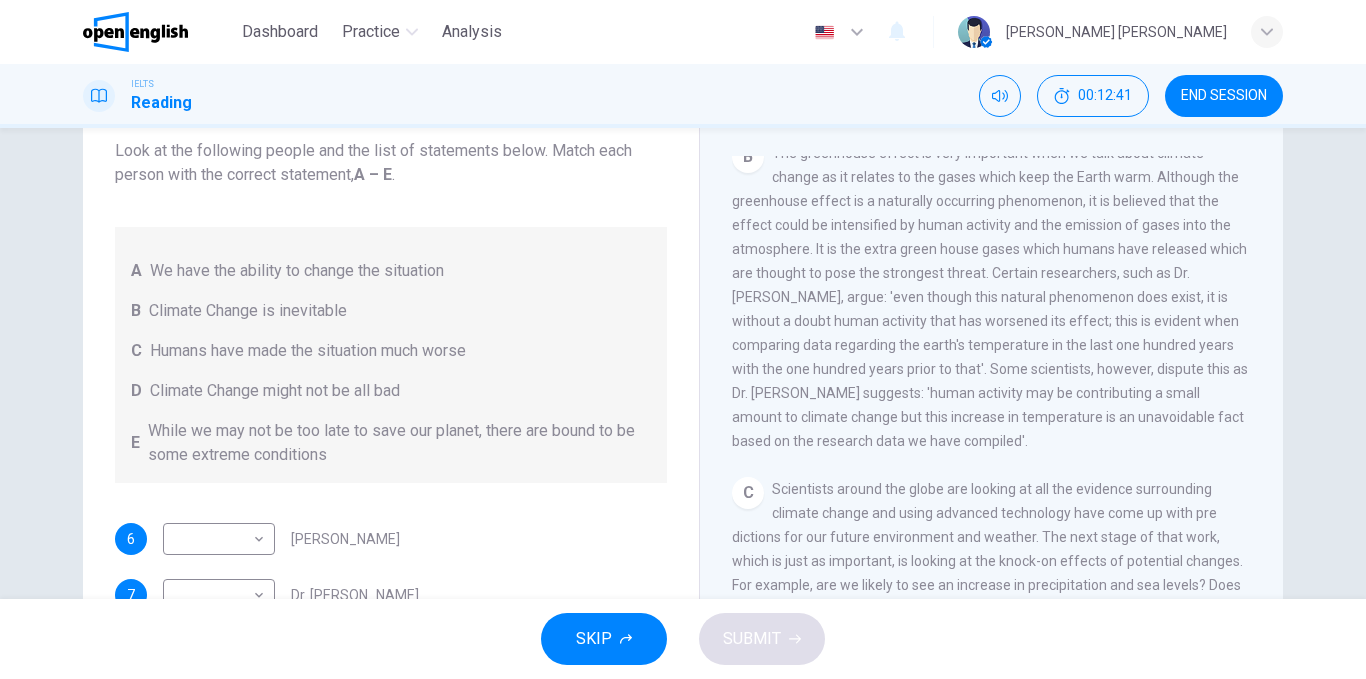 drag, startPoint x: 854, startPoint y: 423, endPoint x: 995, endPoint y: 423, distance: 141 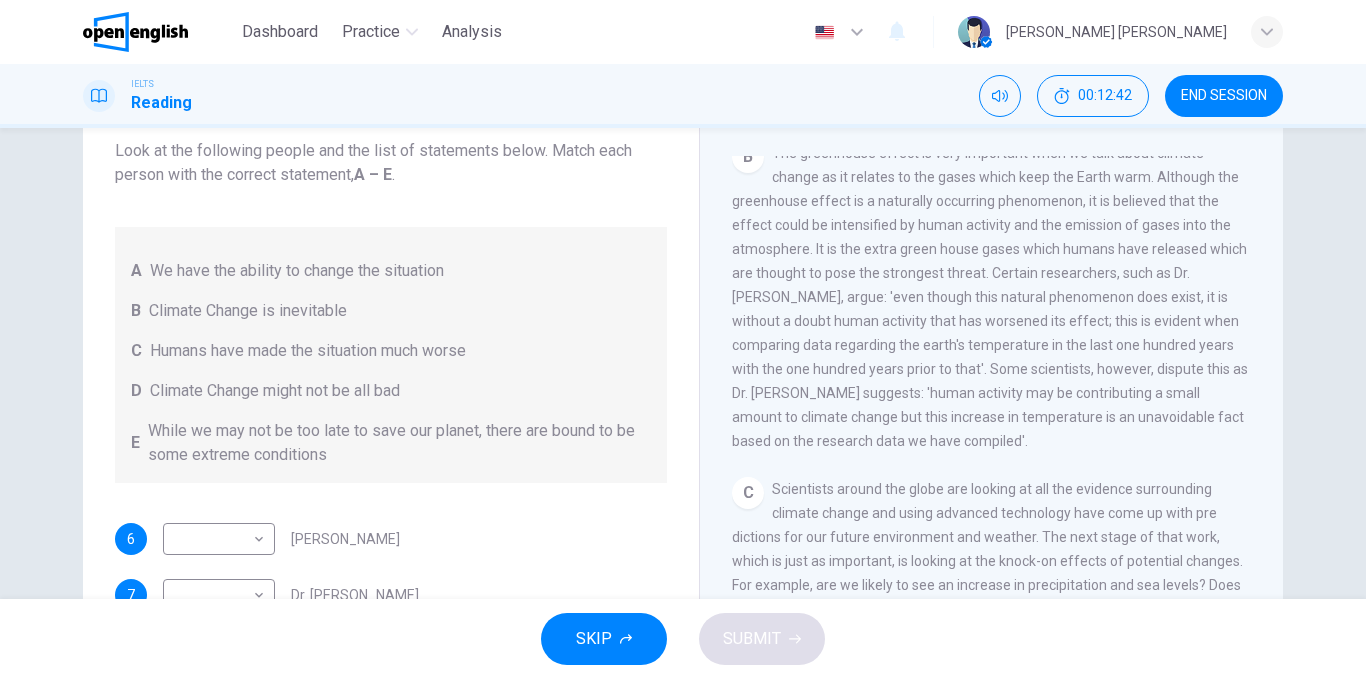 drag, startPoint x: 919, startPoint y: 408, endPoint x: 1180, endPoint y: 426, distance: 261.61996 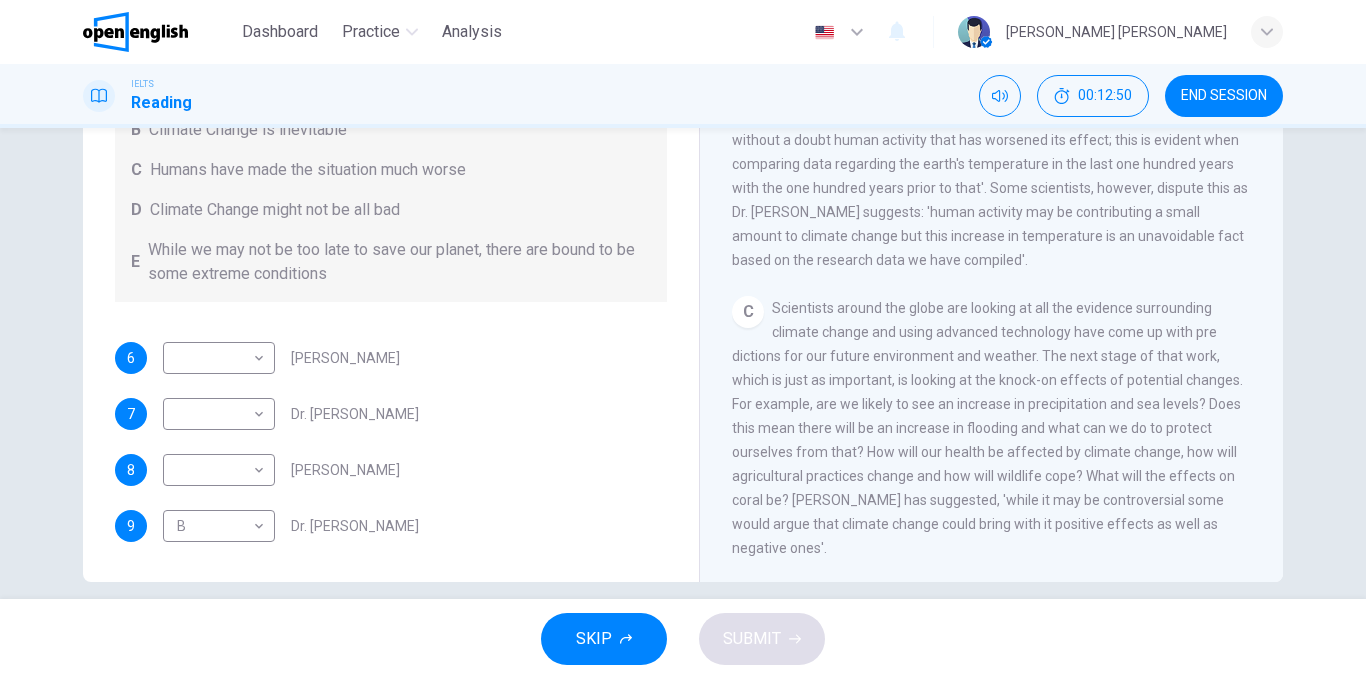 scroll, scrollTop: 300, scrollLeft: 0, axis: vertical 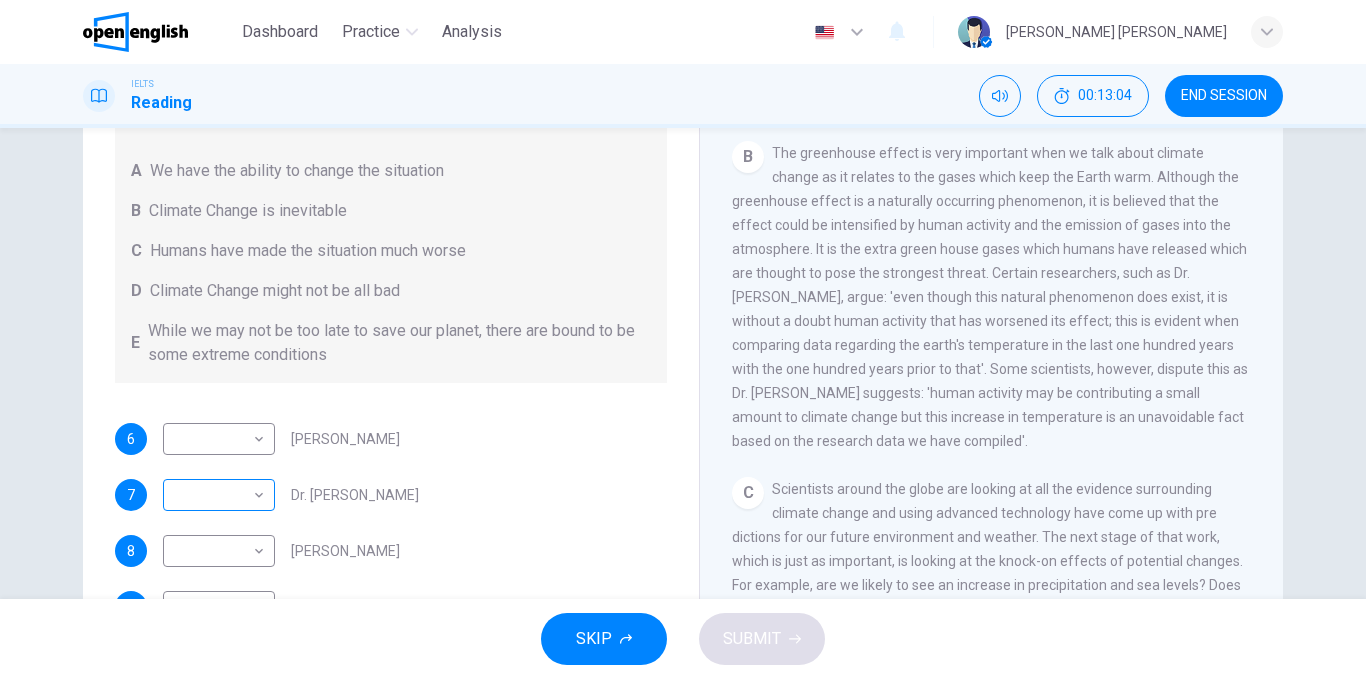 click on "This site uses cookies, as explained in our  Privacy Policy . If you agree to the use of cookies, please click the Accept button and continue to browse our site.   Privacy Policy Accept Dashboard Practice Analysis English ** ​ Ana Caroline d. IELTS Reading 00:13:04 END SESSION Questions 6 - 9 Look at the following people and the list of statements below. Match each person with the correct statement,  A – E . A We have the ability to change the situation B Climate Change is inevitable C Humans have made the situation much worse D Climate Change might not be all bad E While we may not be too late to save our planet, there are bound to be some extreme conditions 6 ​ ​ Professor Max Leonard 7 ​ ​ Dr. Michael Crawley 8 ​ ​ Professor Mark Halton 9 B * ​ Dr. Ray Ellis The Climate of the Earth CLICK TO ZOOM Click to Zoom A B C D E SKIP SUBMIT Open English - Online English Dashboard Practice Analysis Notifications © Copyright  2025" at bounding box center [683, 339] 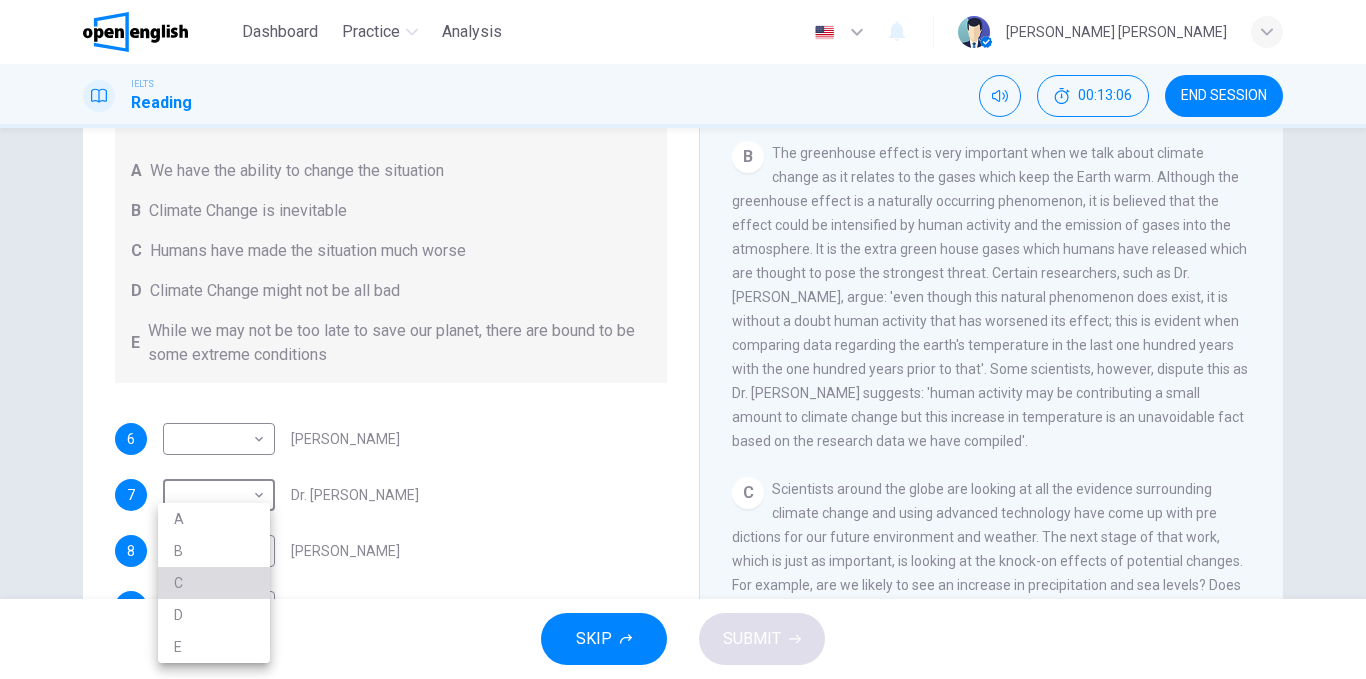 click on "C" at bounding box center (214, 583) 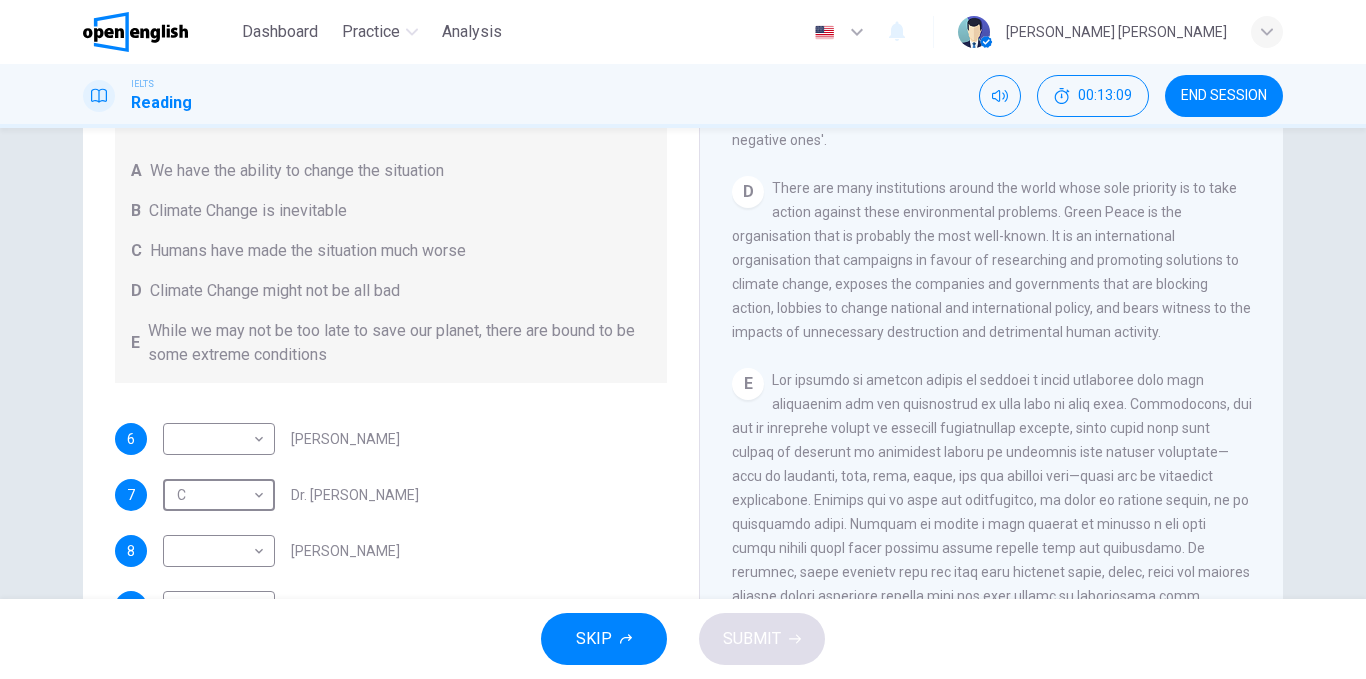 scroll, scrollTop: 1200, scrollLeft: 0, axis: vertical 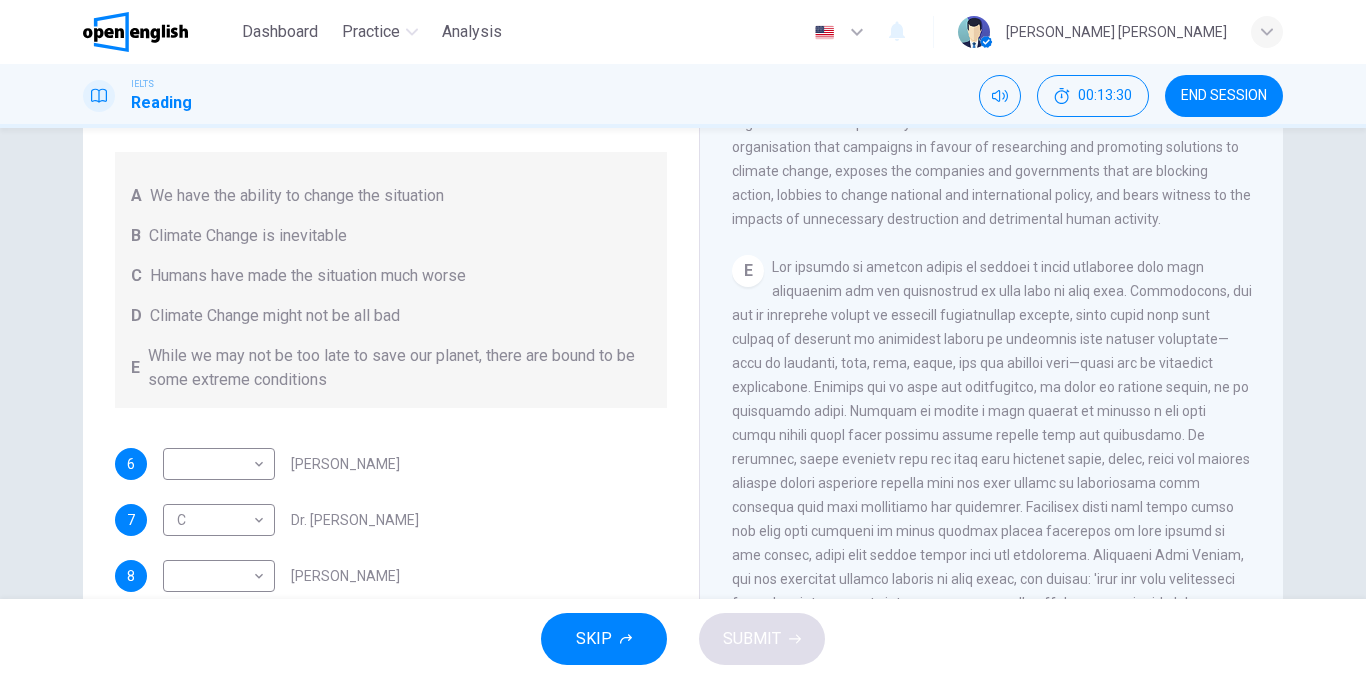 click on "We have the ability to change the situation" at bounding box center [297, 196] 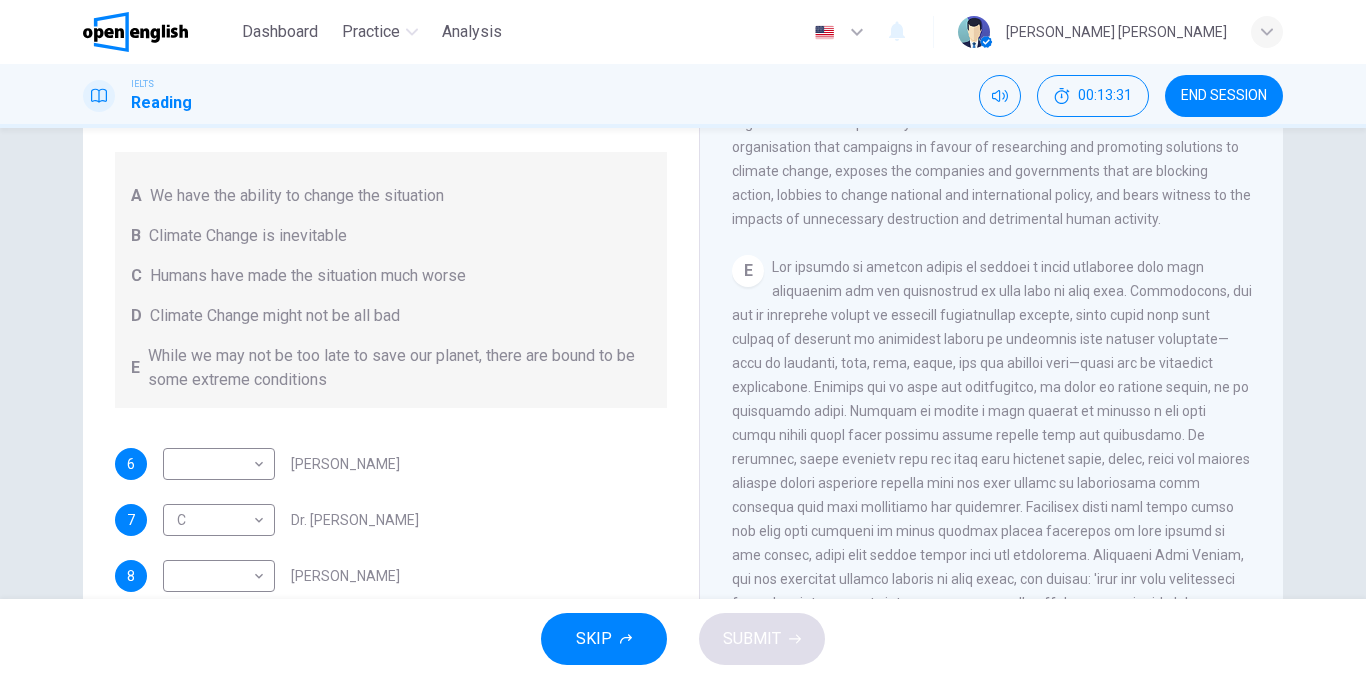 click on "We have the ability to change the situation" at bounding box center (297, 196) 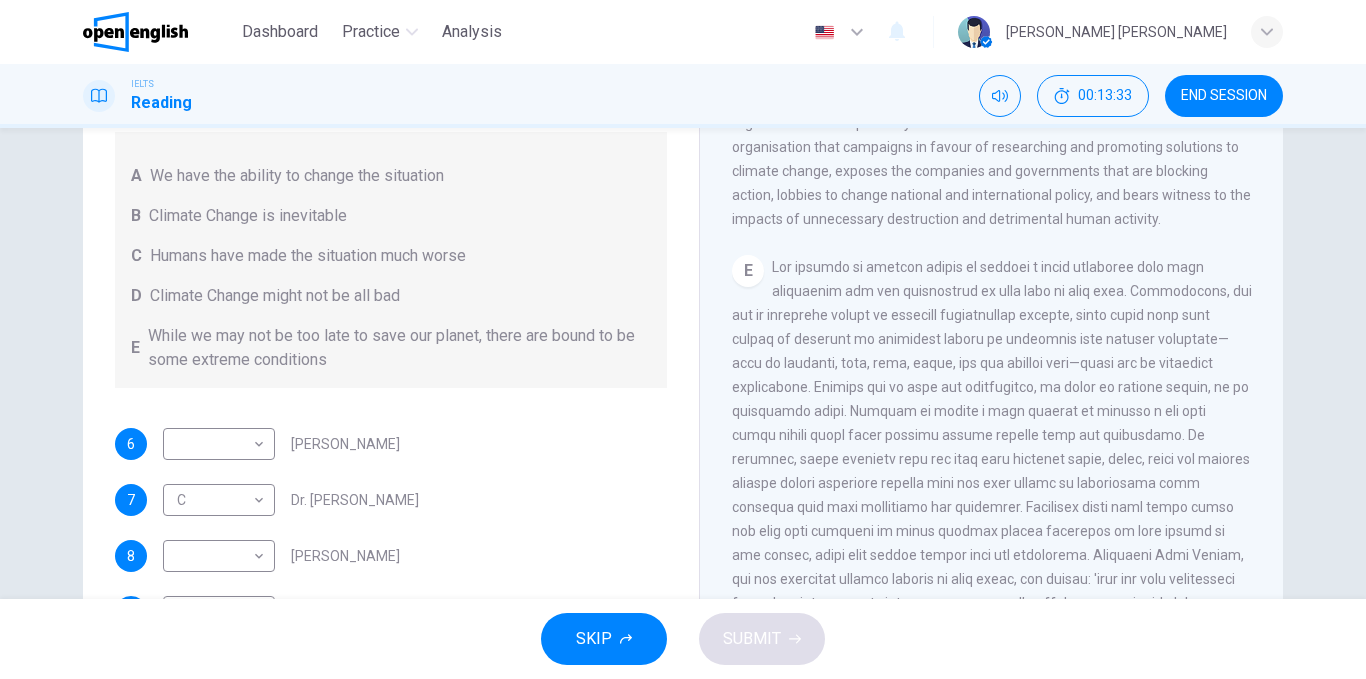 scroll, scrollTop: 25, scrollLeft: 0, axis: vertical 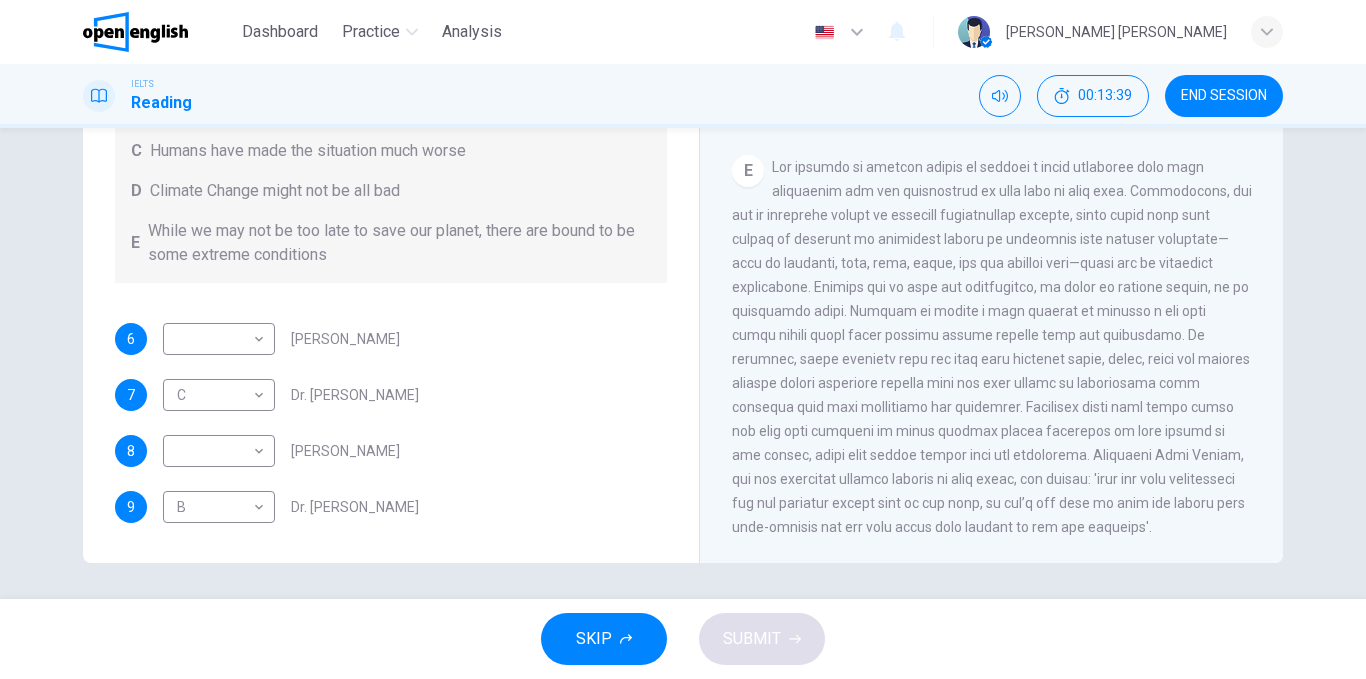 drag, startPoint x: 353, startPoint y: 249, endPoint x: 209, endPoint y: 251, distance: 144.01389 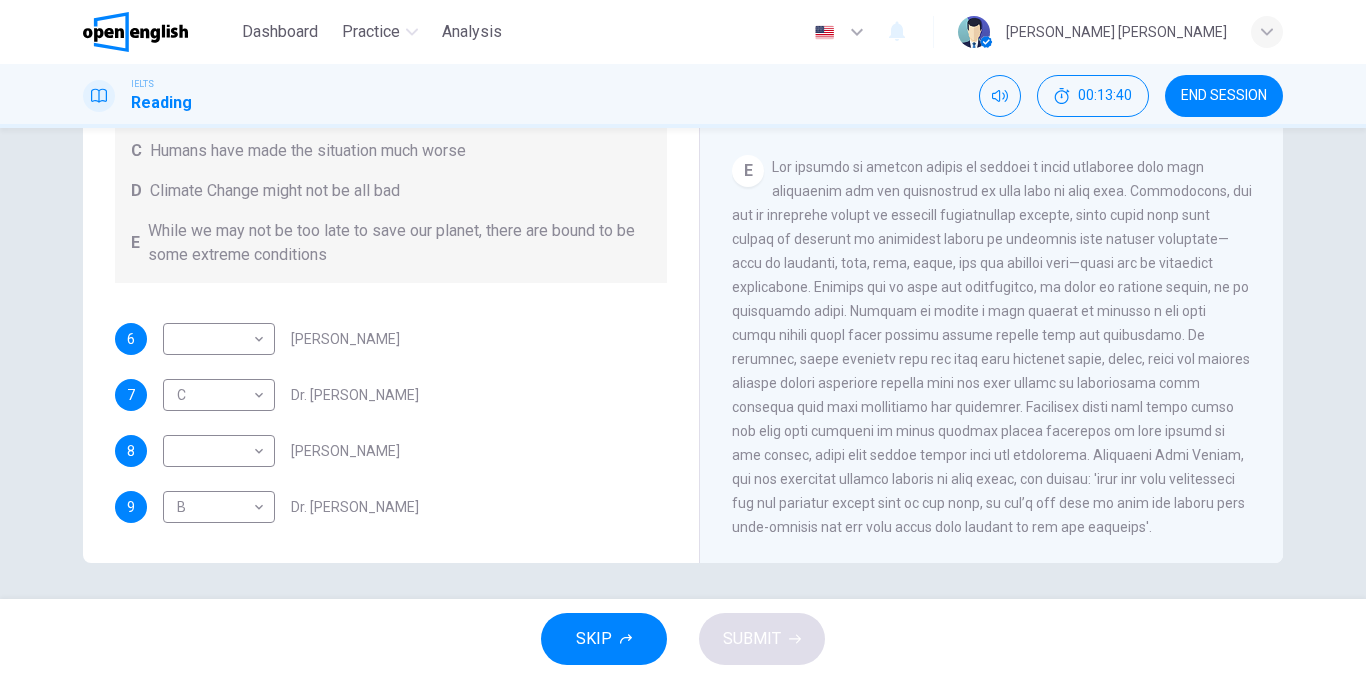 click on "While we may not be too late to save our planet, there are bound to be some extreme conditions" at bounding box center [399, 243] 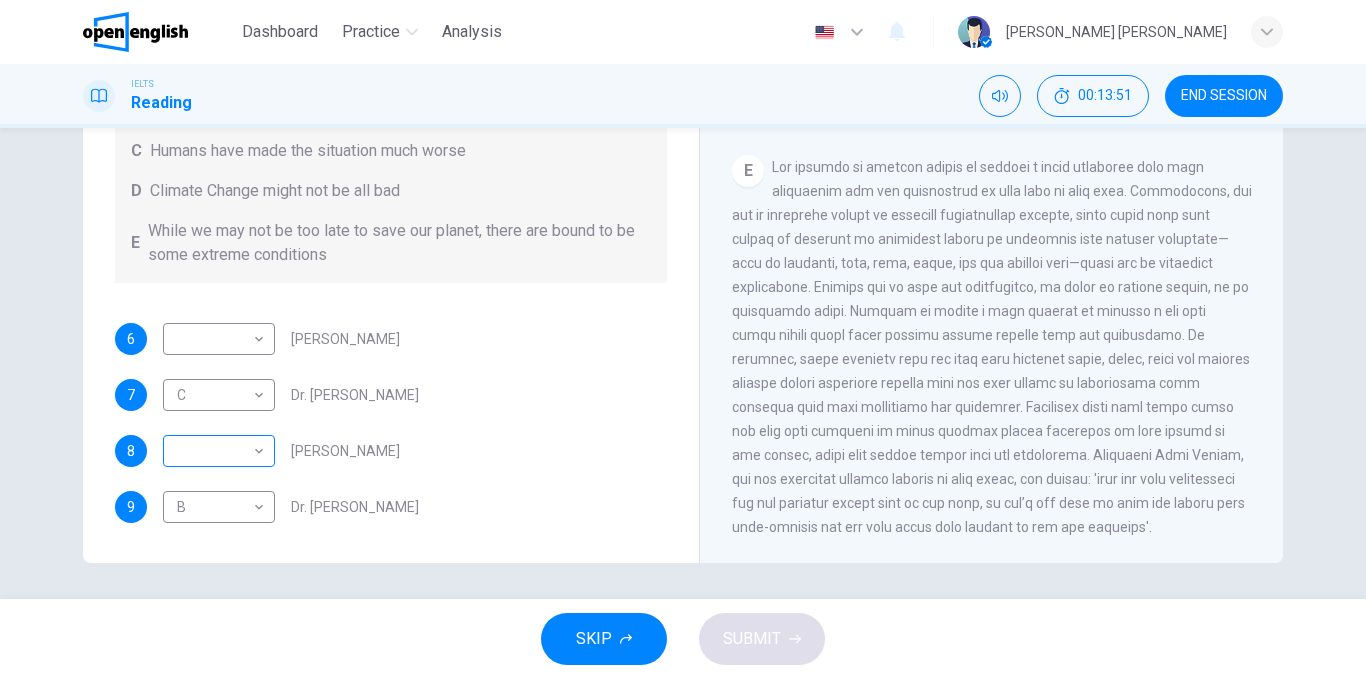 click on "This site uses cookies, as explained in our  Privacy Policy . If you agree to the use of cookies, please click the Accept button and continue to browse our site.   Privacy Policy Accept Dashboard Practice Analysis English ** ​ Ana Caroline d. IELTS Reading 00:13:51 END SESSION Questions 6 - 9 Look at the following people and the list of statements below. Match each person with the correct statement,  A – E . A We have the ability to change the situation B Climate Change is inevitable C Humans have made the situation much worse D Climate Change might not be all bad E While we may not be too late to save our planet, there are bound to be some extreme conditions 6 ​ ​ Professor Max Leonard 7 C * ​ Dr. Michael Crawley 8 ​ ​ Professor Mark Halton 9 B * ​ Dr. Ray Ellis The Climate of the Earth CLICK TO ZOOM Click to Zoom A B C D E SKIP SUBMIT Open English - Online English Dashboard Practice Analysis Notifications © Copyright  2025" at bounding box center (683, 339) 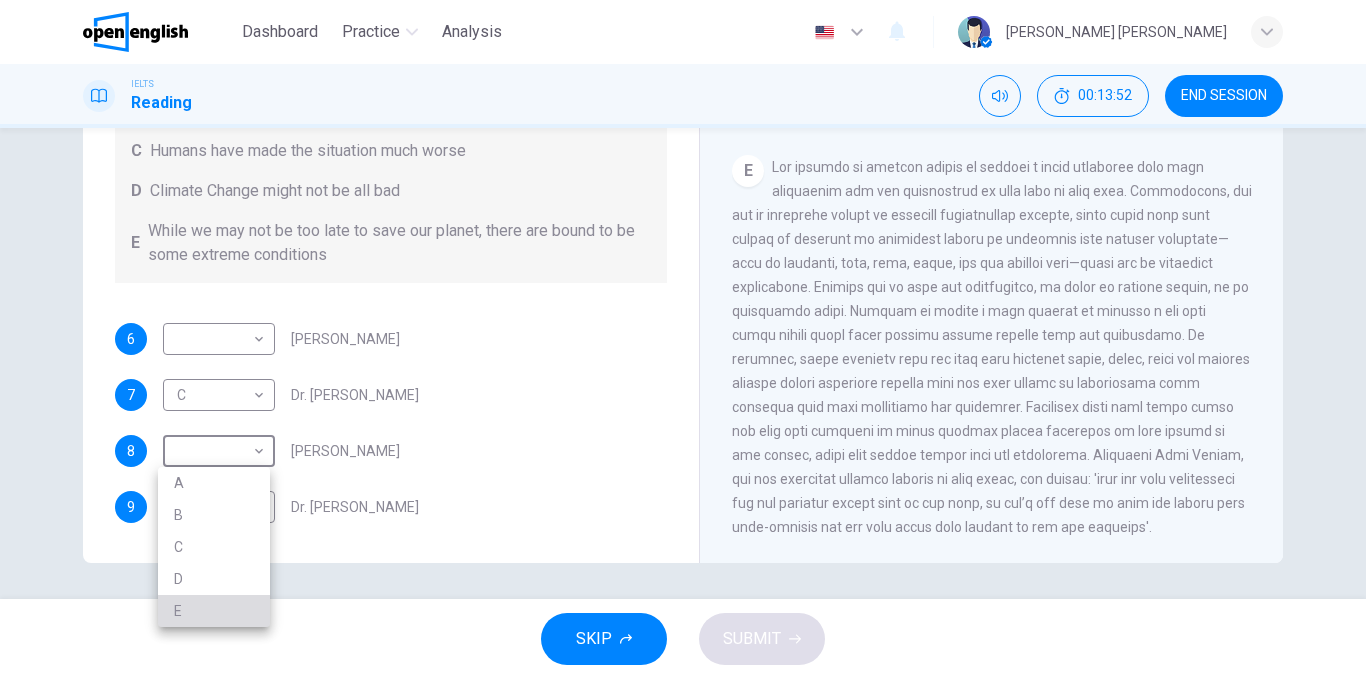 click on "E" at bounding box center [214, 611] 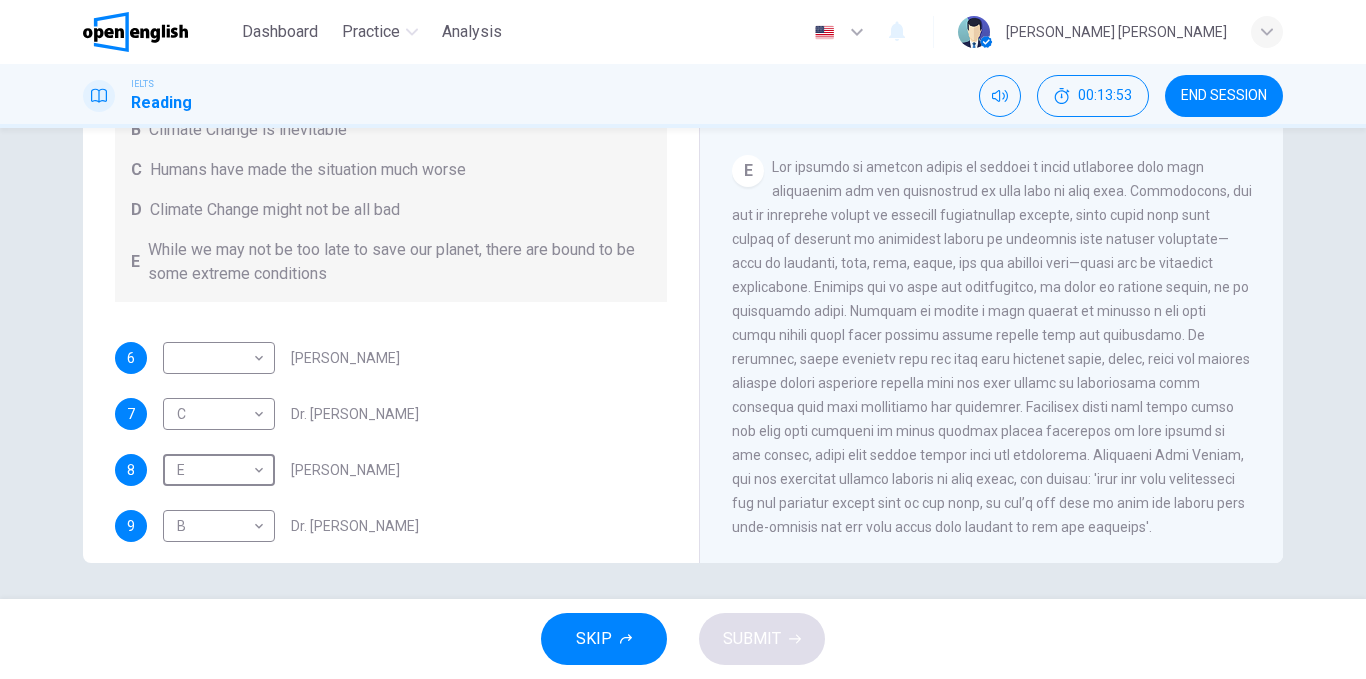 scroll, scrollTop: 0, scrollLeft: 0, axis: both 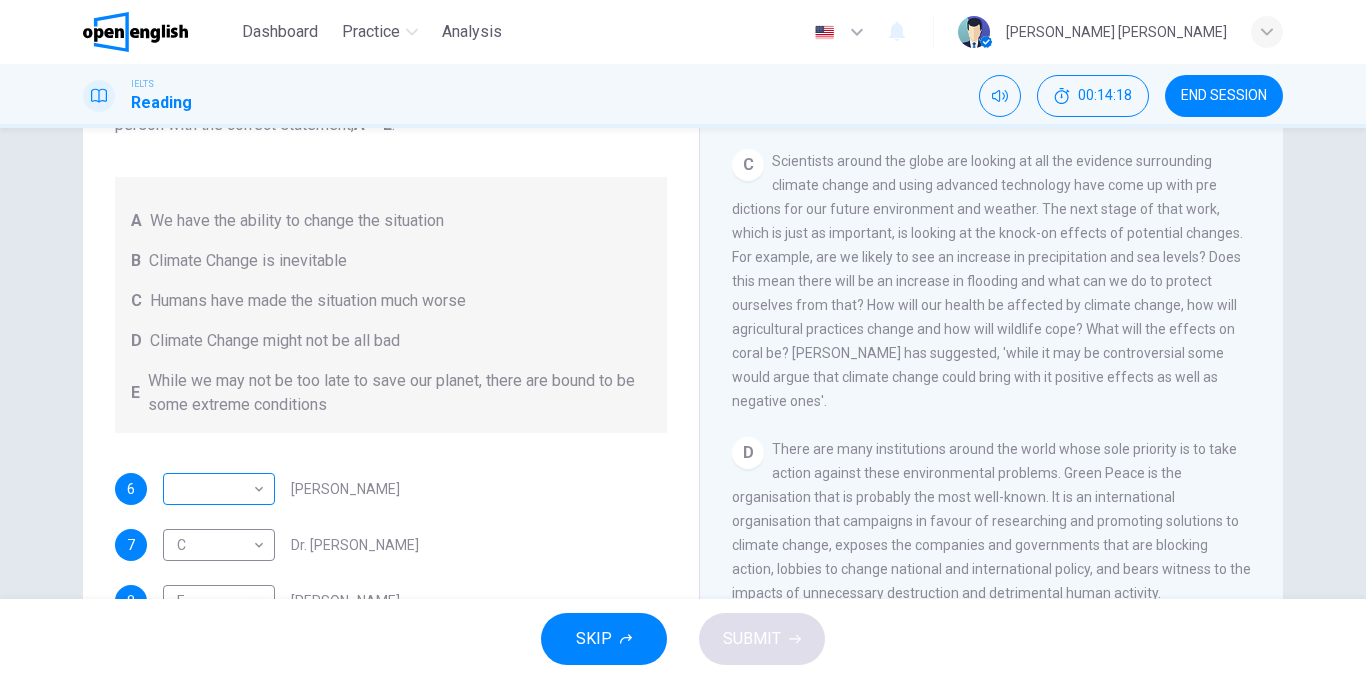click on "This site uses cookies, as explained in our  Privacy Policy . If you agree to the use of cookies, please click the Accept button and continue to browse our site.   Privacy Policy Accept Dashboard Practice Analysis English ** ​ Ana Caroline d. IELTS Reading 00:14:18 END SESSION Questions 6 - 9 Look at the following people and the list of statements below. Match each person with the correct statement,  A – E . A We have the ability to change the situation B Climate Change is inevitable C Humans have made the situation much worse D Climate Change might not be all bad E While we may not be too late to save our planet, there are bound to be some extreme conditions 6 ​ ​ Professor Max Leonard 7 C * ​ Dr. Michael Crawley 8 E * ​ Professor Mark Halton 9 B * ​ Dr. Ray Ellis The Climate of the Earth CLICK TO ZOOM Click to Zoom A B C D E SKIP SUBMIT Open English - Online English Dashboard Practice Analysis Notifications © Copyright  2025" at bounding box center (683, 339) 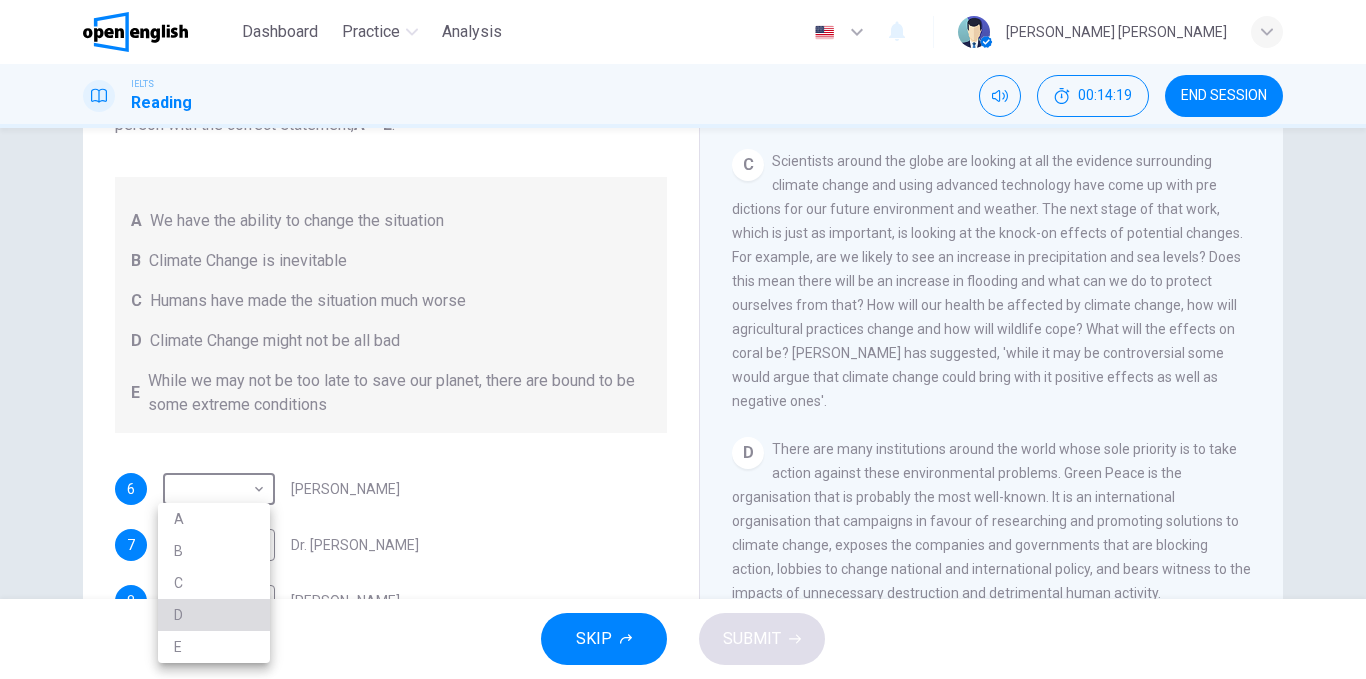 click on "D" at bounding box center [214, 615] 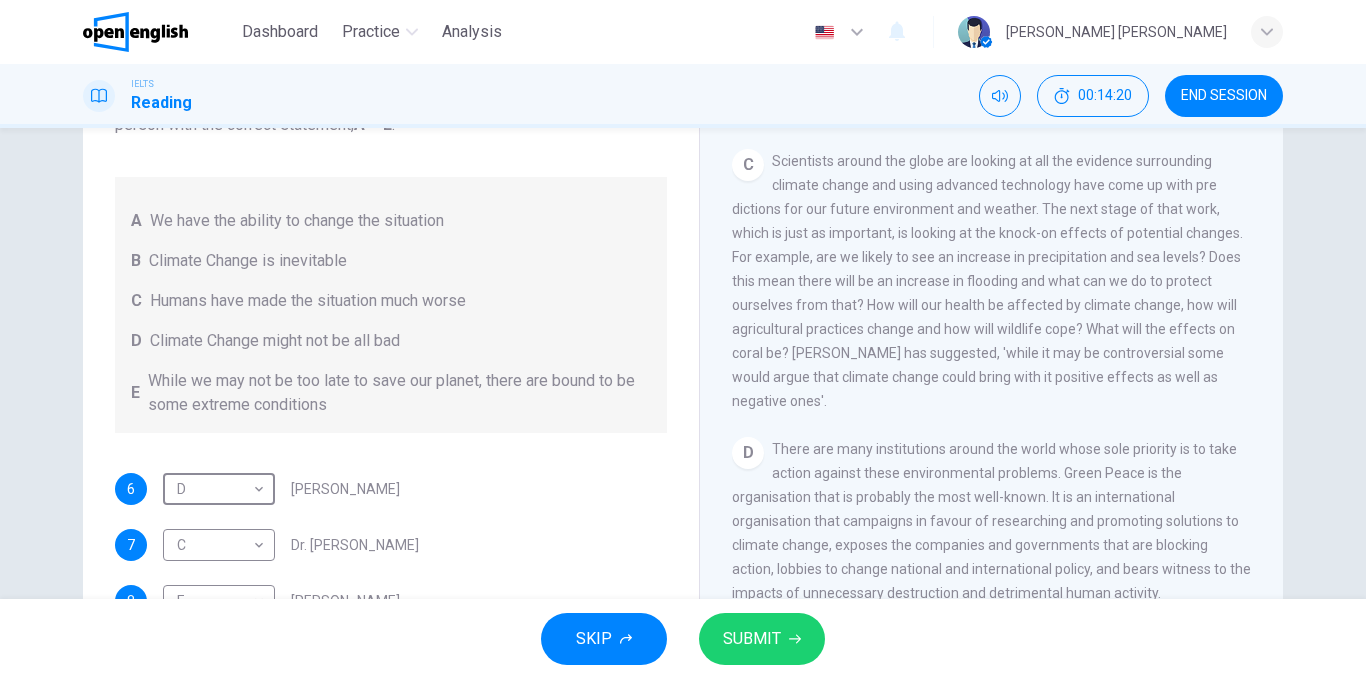 scroll, scrollTop: 25, scrollLeft: 0, axis: vertical 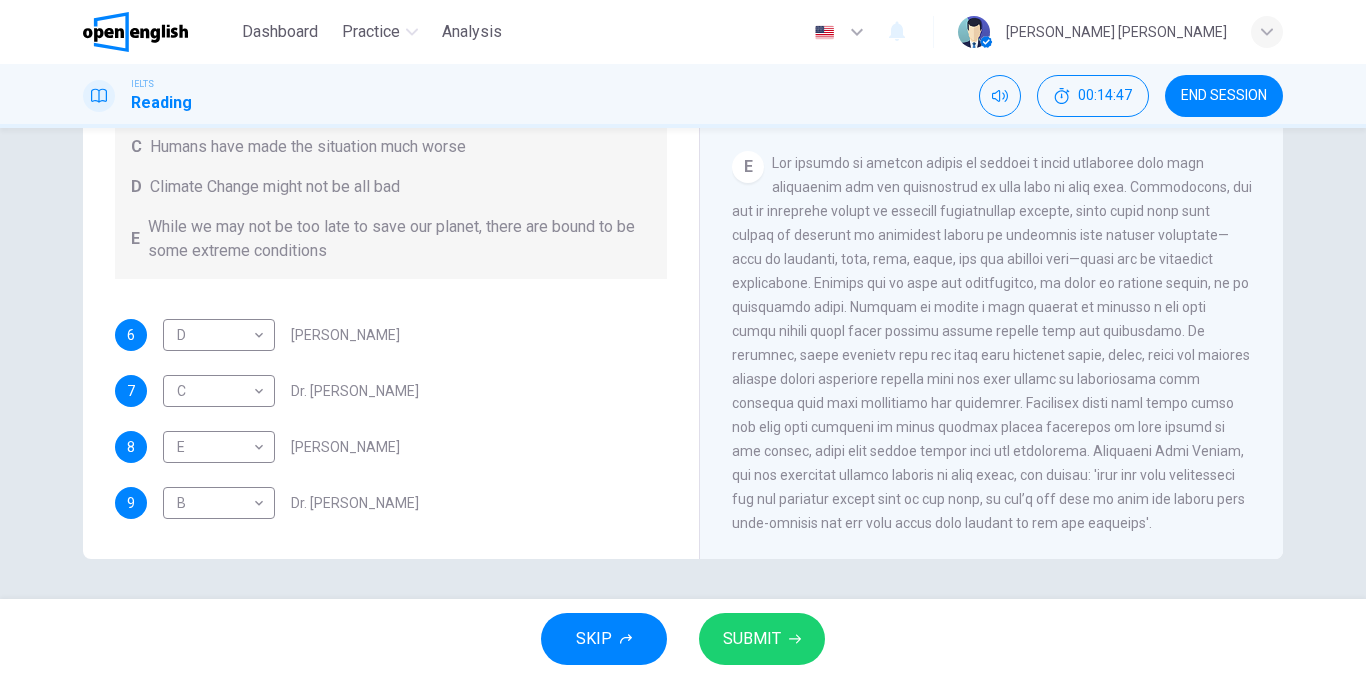 drag, startPoint x: 346, startPoint y: 252, endPoint x: 152, endPoint y: 222, distance: 196.30588 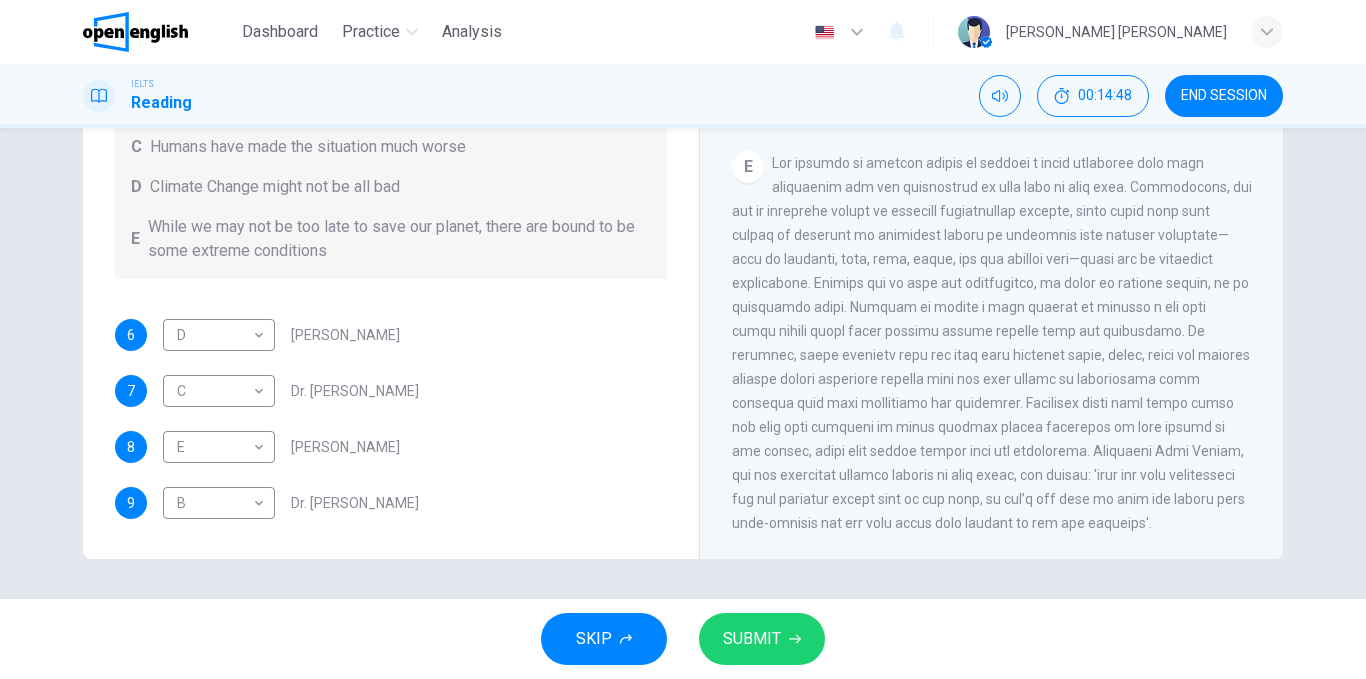 drag, startPoint x: 152, startPoint y: 222, endPoint x: 221, endPoint y: 252, distance: 75.23962 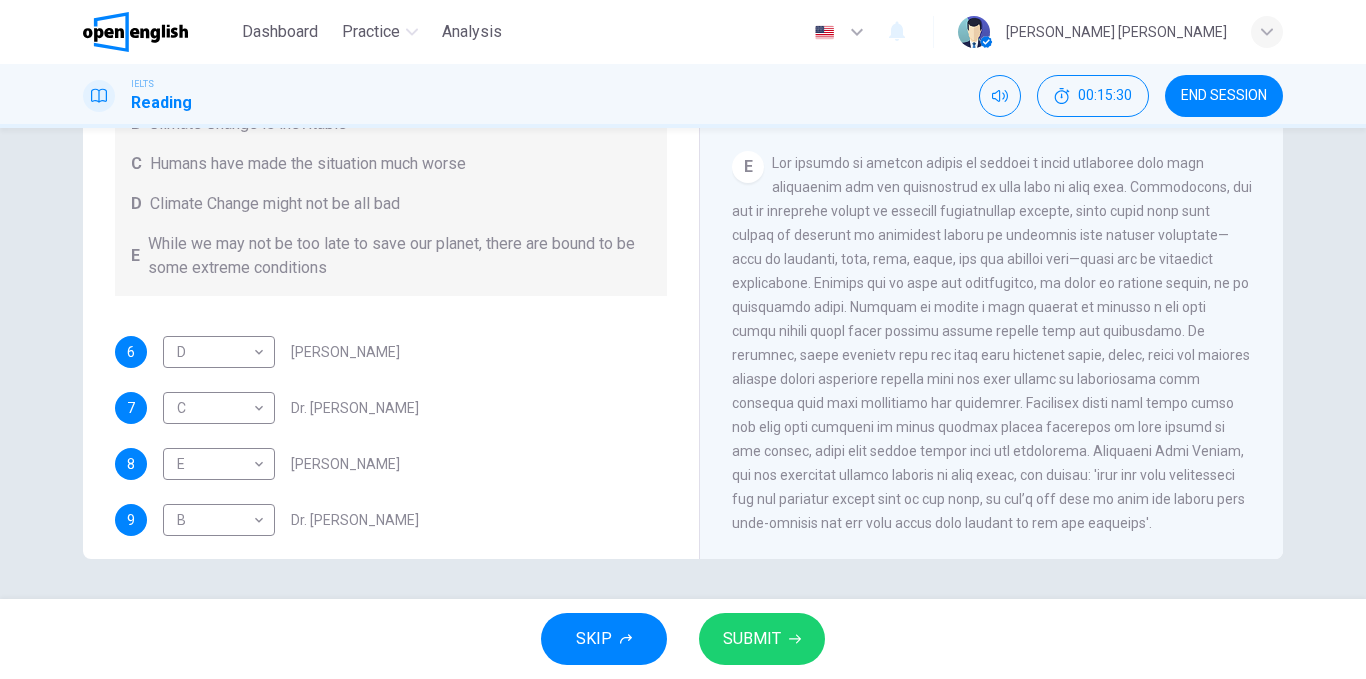 scroll, scrollTop: 0, scrollLeft: 0, axis: both 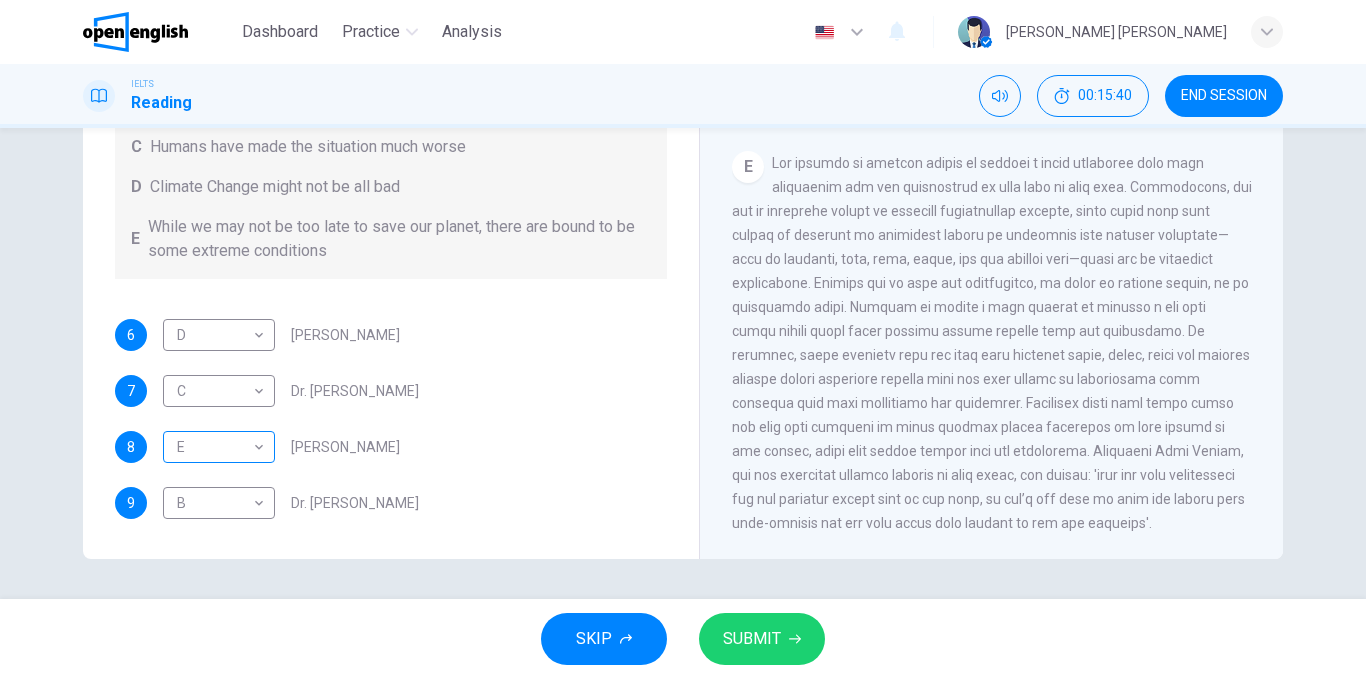 click on "This site uses cookies, as explained in our  Privacy Policy . If you agree to the use of cookies, please click the Accept button and continue to browse our site.   Privacy Policy Accept Dashboard Practice Analysis English ** ​ Ana Caroline d. IELTS Reading 00:15:40 END SESSION Questions 6 - 9 Look at the following people and the list of statements below. Match each person with the correct statement,  A – E . A We have the ability to change the situation B Climate Change is inevitable C Humans have made the situation much worse D Climate Change might not be all bad E While we may not be too late to save our planet, there are bound to be some extreme conditions 6 D * ​ Professor Max Leonard 7 C * ​ Dr. Michael Crawley 8 E * ​ Professor Mark Halton 9 B * ​ Dr. Ray Ellis The Climate of the Earth CLICK TO ZOOM Click to Zoom A B C D E SKIP SUBMIT Open English - Online English Dashboard Practice Analysis Notifications © Copyright  2025" at bounding box center (683, 339) 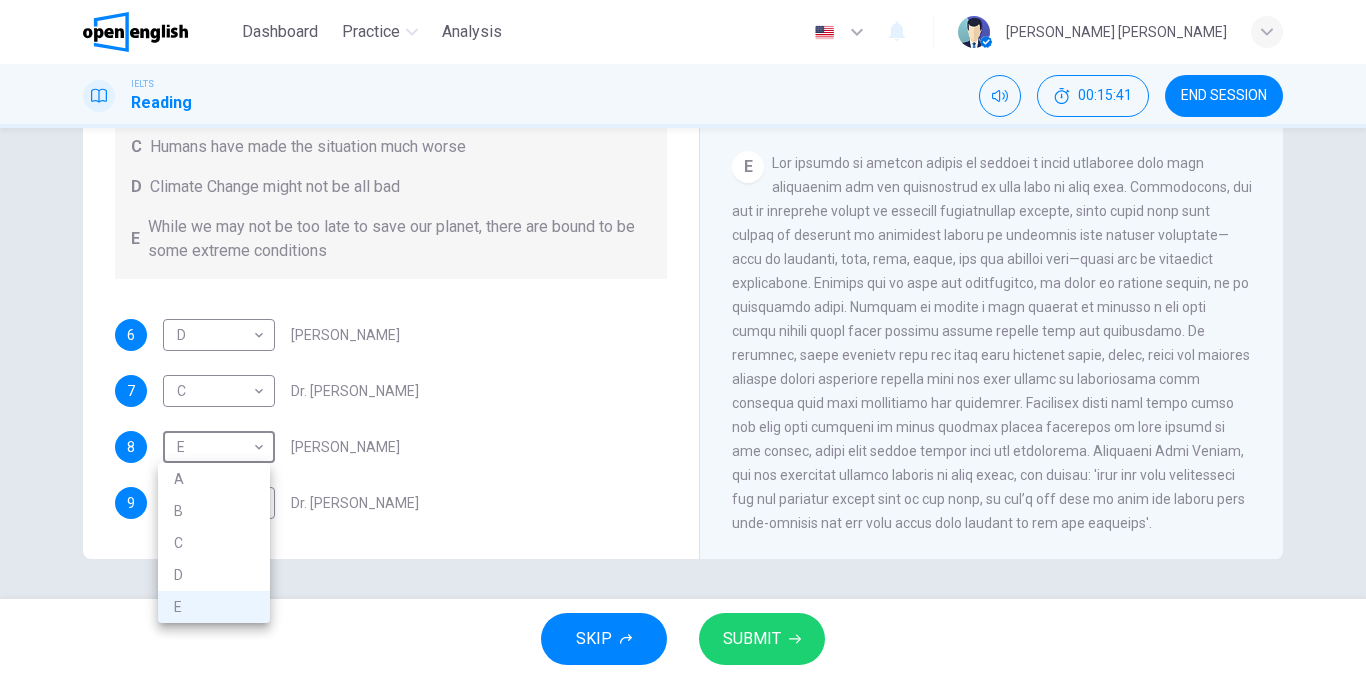click on "A" at bounding box center (214, 479) 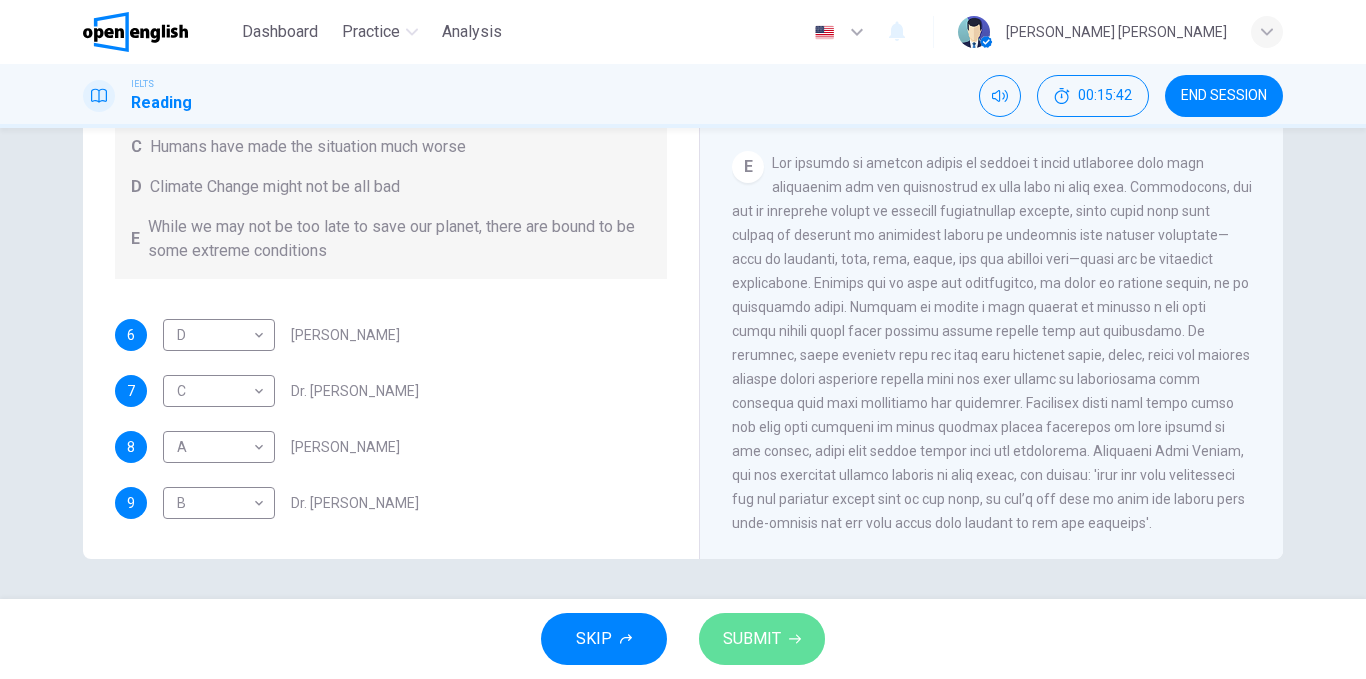 click on "SUBMIT" at bounding box center (752, 639) 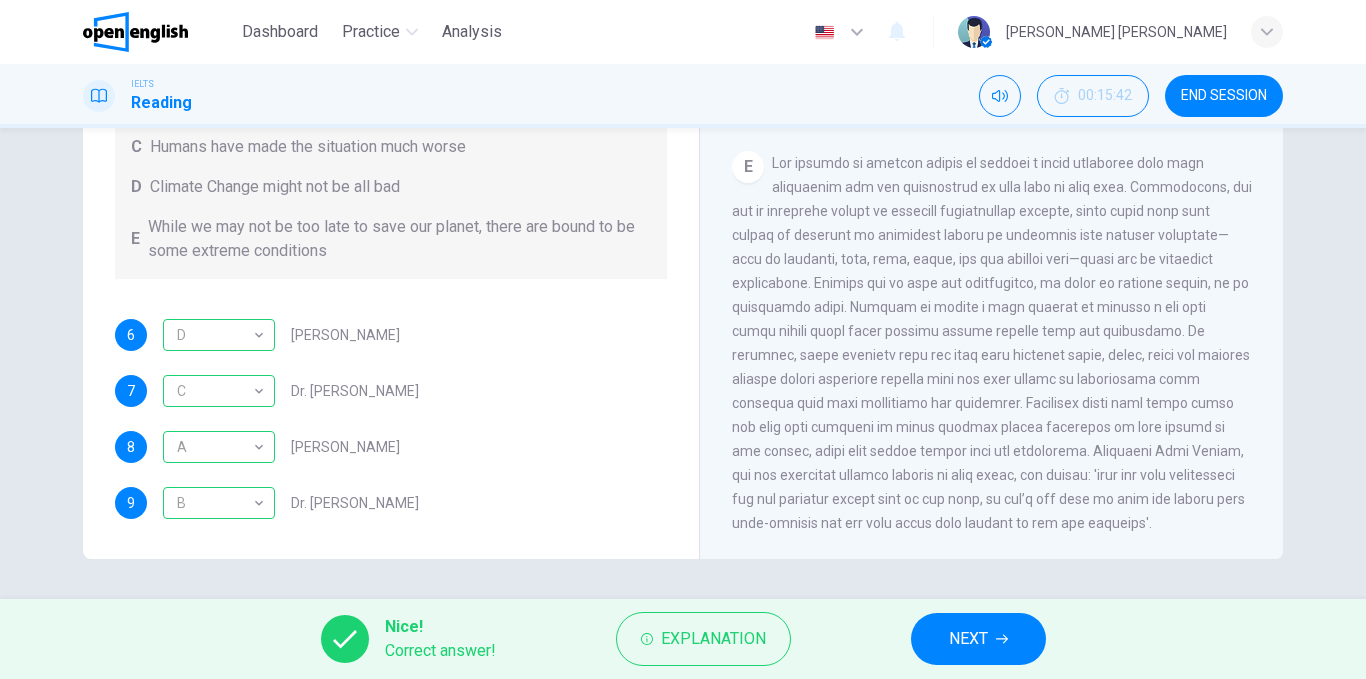 click on "NEXT" at bounding box center (978, 639) 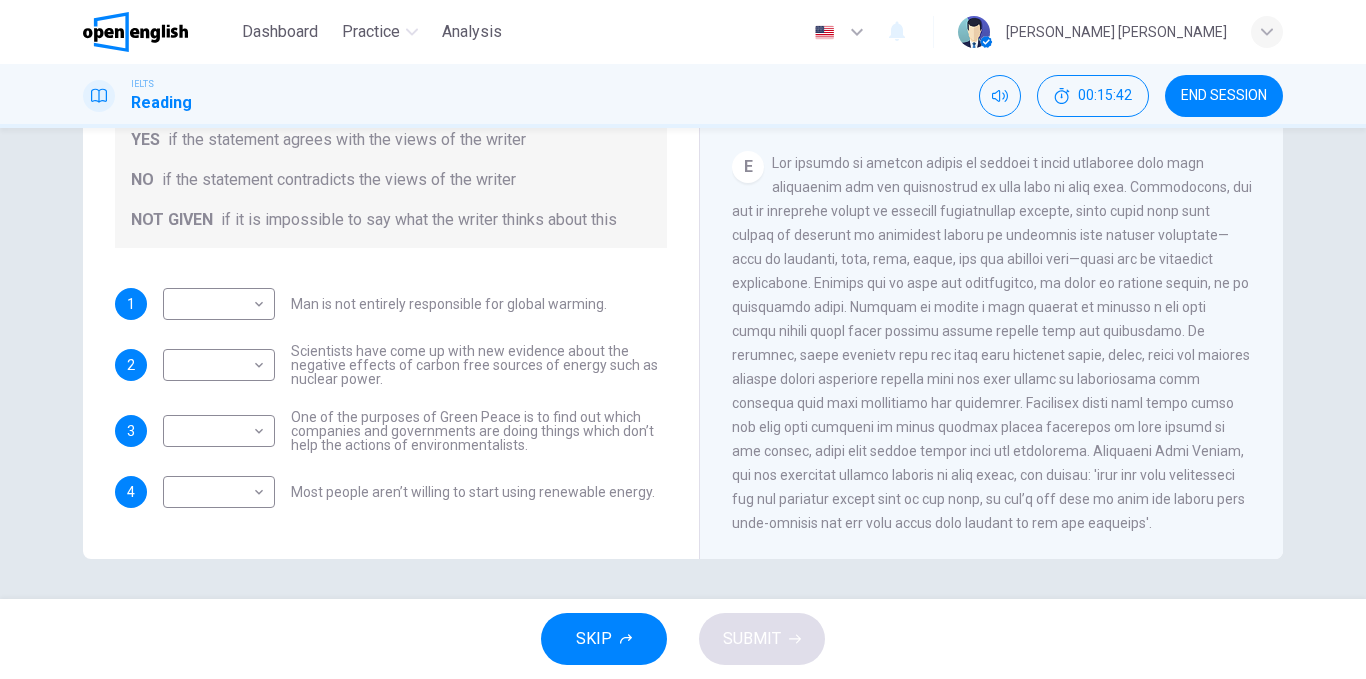 scroll, scrollTop: 0, scrollLeft: 0, axis: both 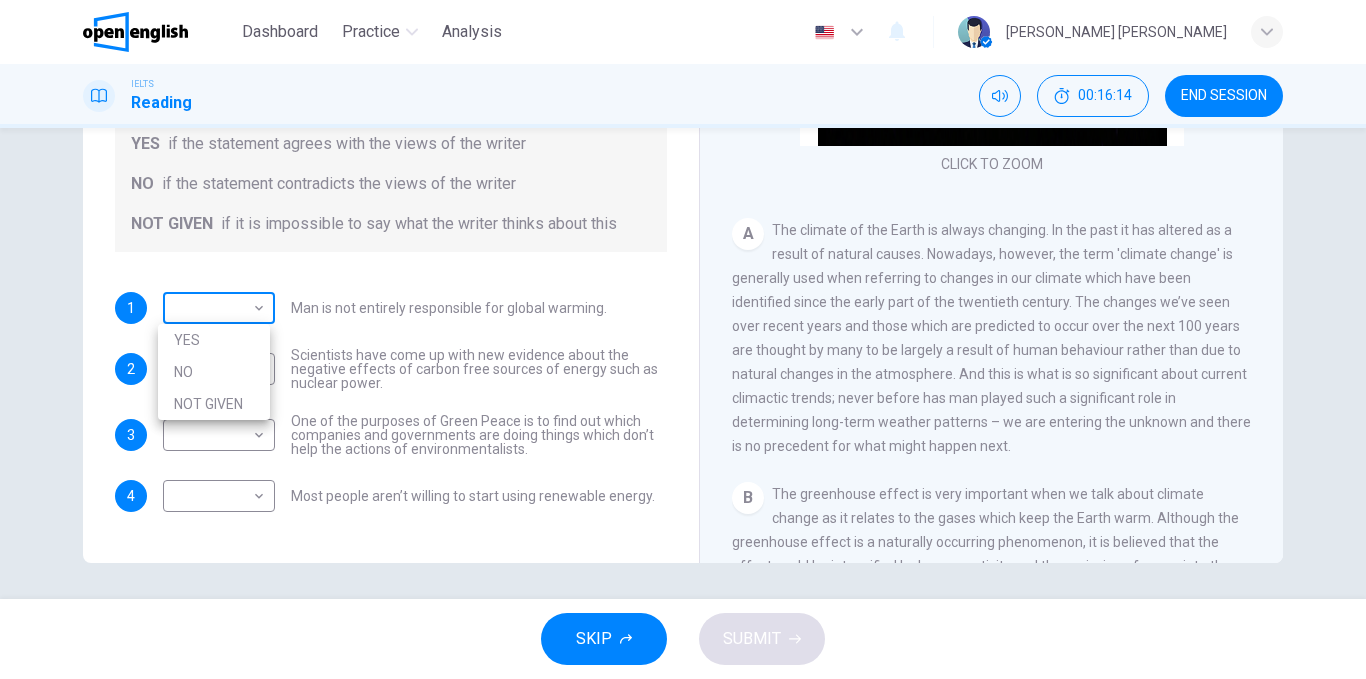 click on "This site uses cookies, as explained in our  Privacy Policy . If you agree to the use of cookies, please click the Accept button and continue to browse our site.   Privacy Policy Accept Dashboard Practice Analysis English ** ​ Ana Caroline d. IELTS Reading 00:16:14 END SESSION Question 10 Do the following statements agree with the information given in the Reading Passage? In the boxes below, write YES if the statement agrees with the views of the writer NO if the statement contradicts the views of the writer NOT GIVEN if it is impossible to say what the writer thinks about this 1 ​ ​ Man is not entirely responsible for global warming. 2 ​ ​ Scientists have come up with new evidence about the negative effects of carbon free sources of energy such as nuclear power. 3 ​ ​ One of the purposes of Green Peace is to find out which companies and governments are doing things which don’t help the actions of environmentalists. 4 ​ ​ Most people aren’t willing to start using renewable energy. A B C" at bounding box center [683, 339] 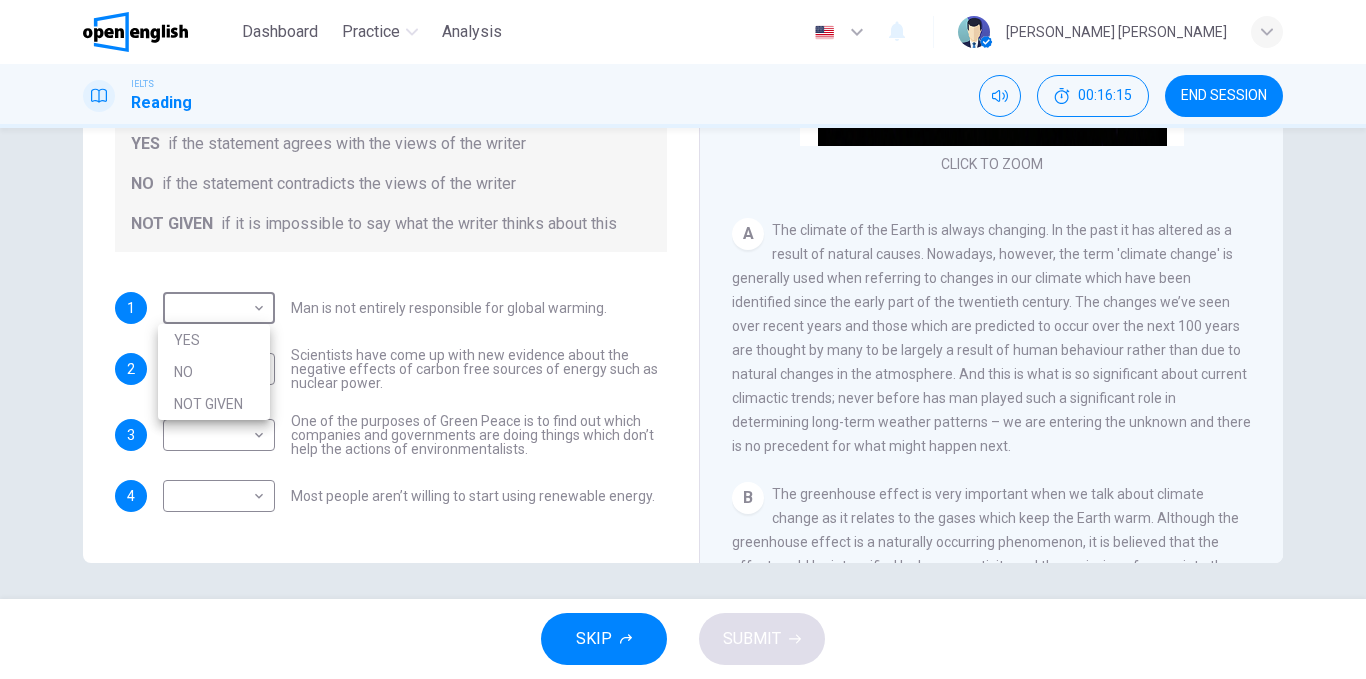 click on "YES" at bounding box center [214, 340] 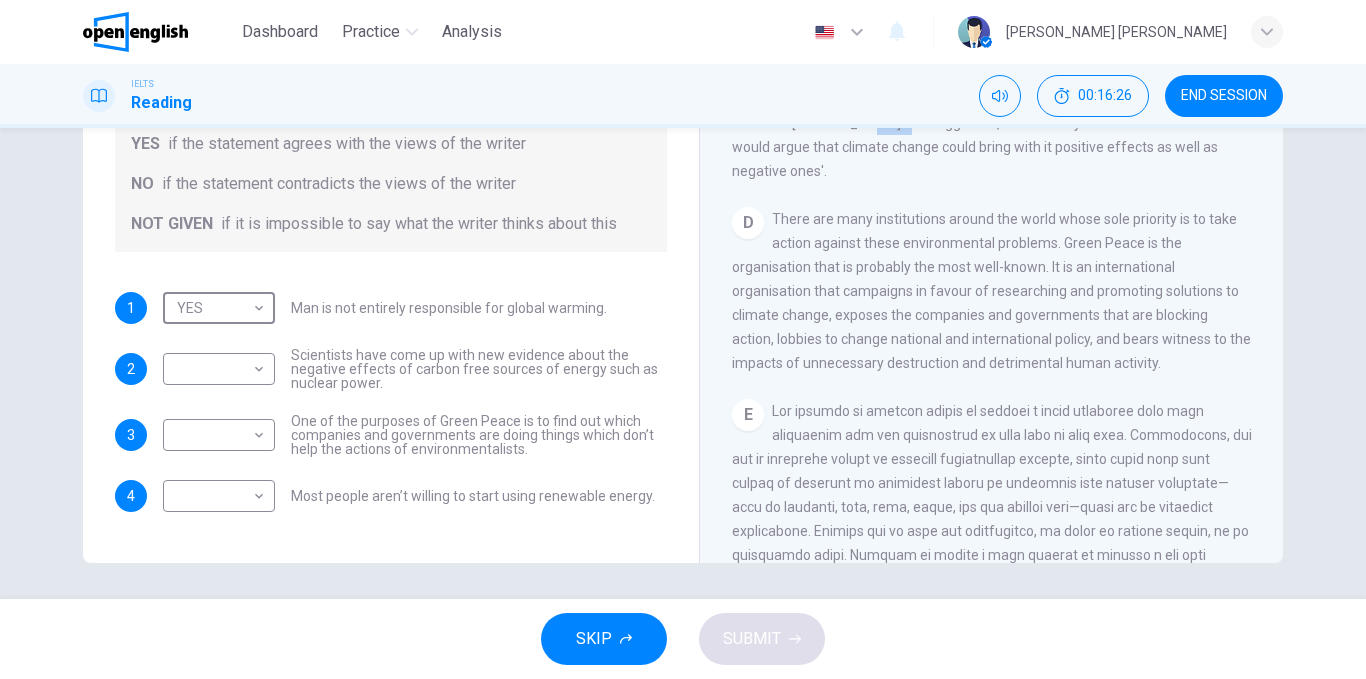 scroll, scrollTop: 1059, scrollLeft: 0, axis: vertical 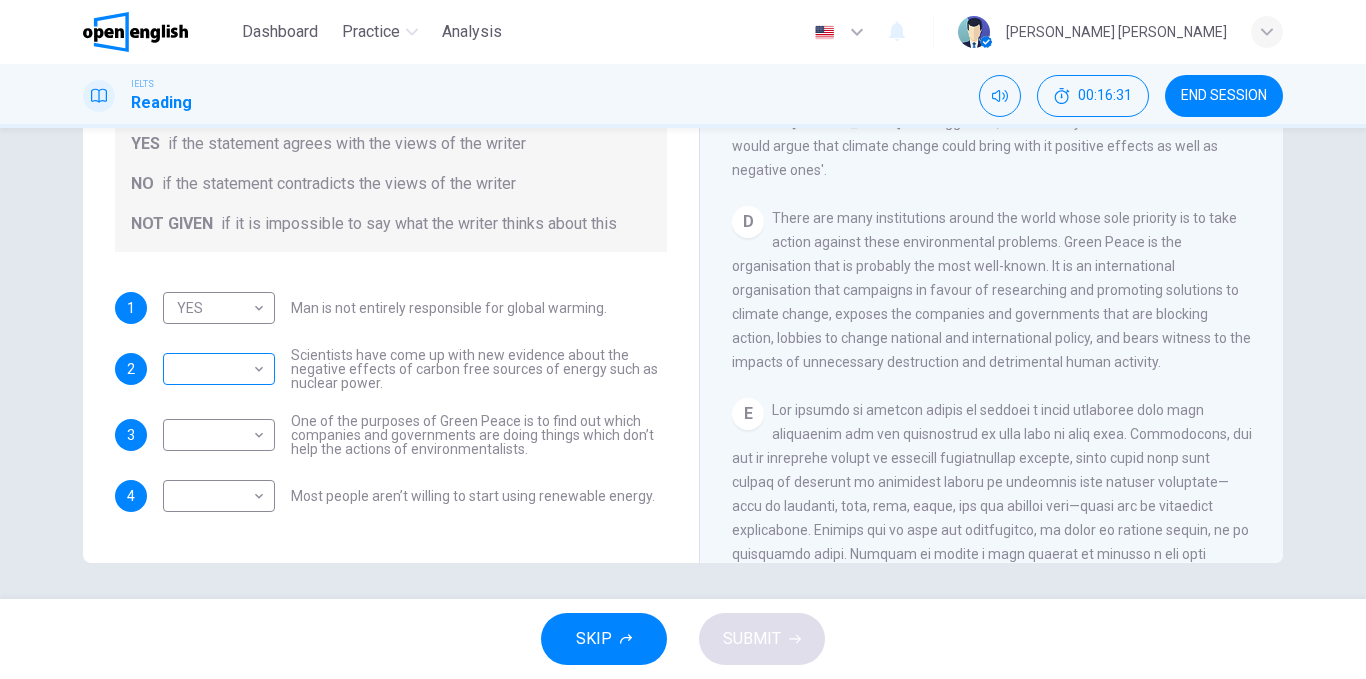 click on "This site uses cookies, as explained in our  Privacy Policy . If you agree to the use of cookies, please click the Accept button and continue to browse our site.   Privacy Policy Accept Dashboard Practice Analysis English ** ​ Ana Caroline d. IELTS Reading 00:16:31 END SESSION Question 10 Do the following statements agree with the information given in the Reading Passage? In the boxes below, write YES if the statement agrees with the views of the writer NO if the statement contradicts the views of the writer NOT GIVEN if it is impossible to say what the writer thinks about this 1 YES *** ​ Man is not entirely responsible for global warming. 2 ​ ​ Scientists have come up with new evidence about the negative effects of carbon free sources of energy such as nuclear power. 3 ​ ​ One of the purposes of Green Peace is to find out which companies and governments are doing things which don’t help the actions of environmentalists. 4 ​ ​ Most people aren’t willing to start using renewable energy. A" at bounding box center [683, 339] 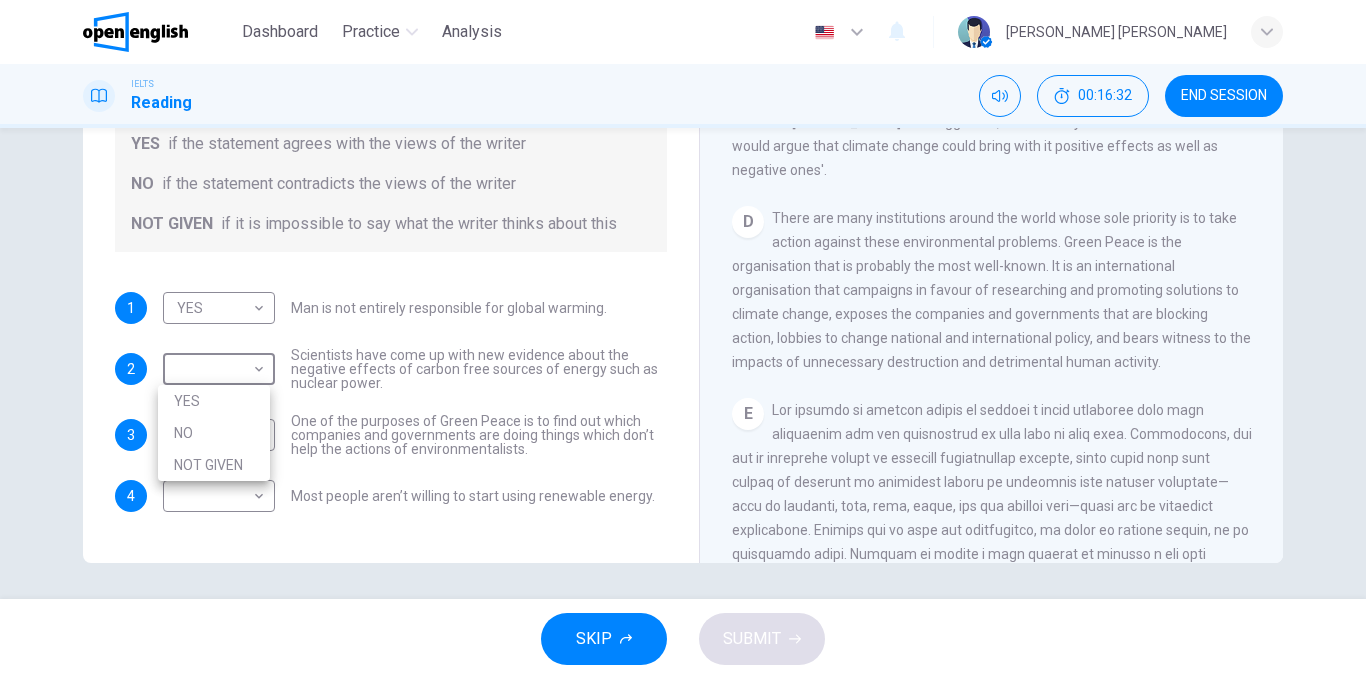 click on "NOT GIVEN" at bounding box center [214, 465] 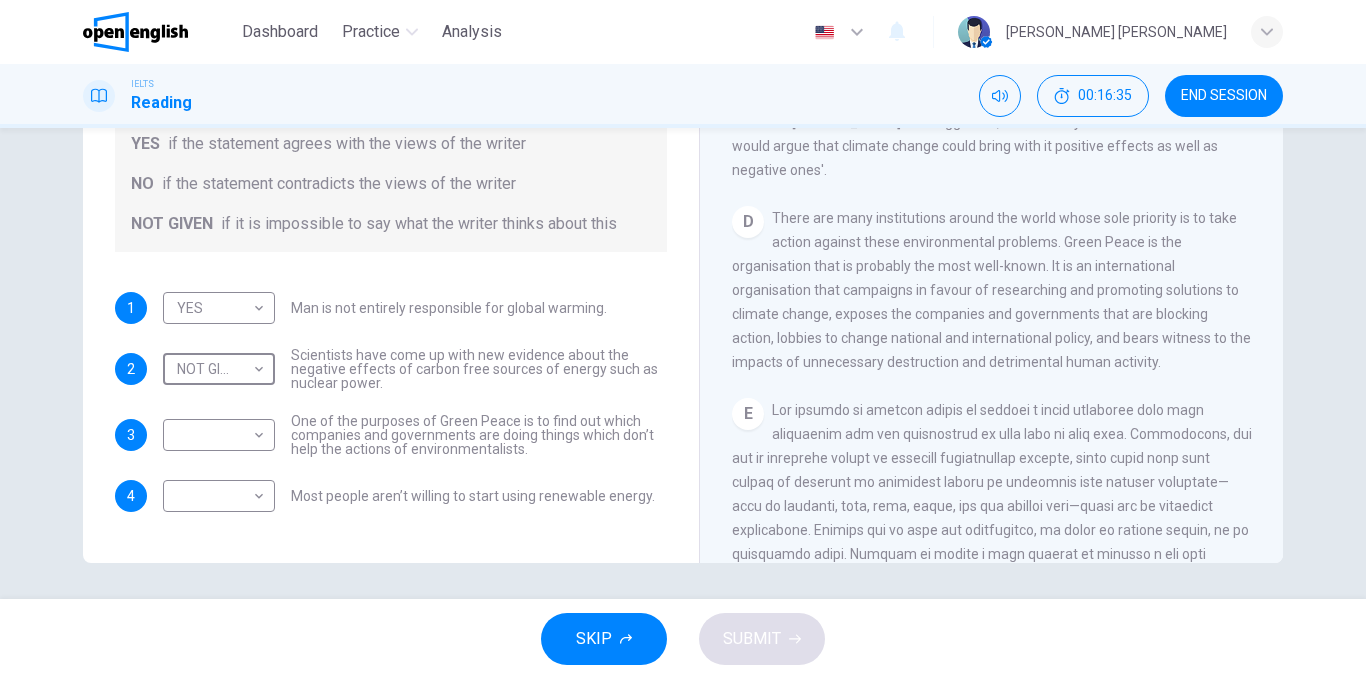 scroll, scrollTop: 304, scrollLeft: 0, axis: vertical 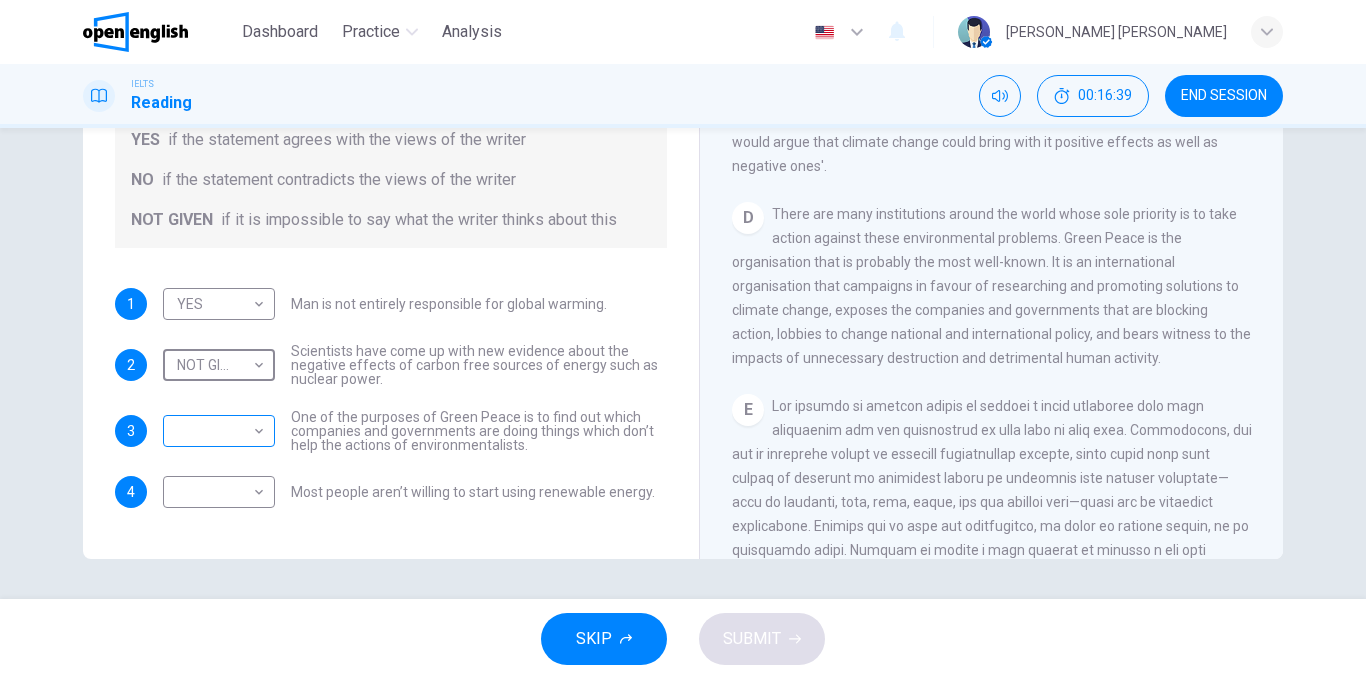 click on "​ ​" at bounding box center (219, 431) 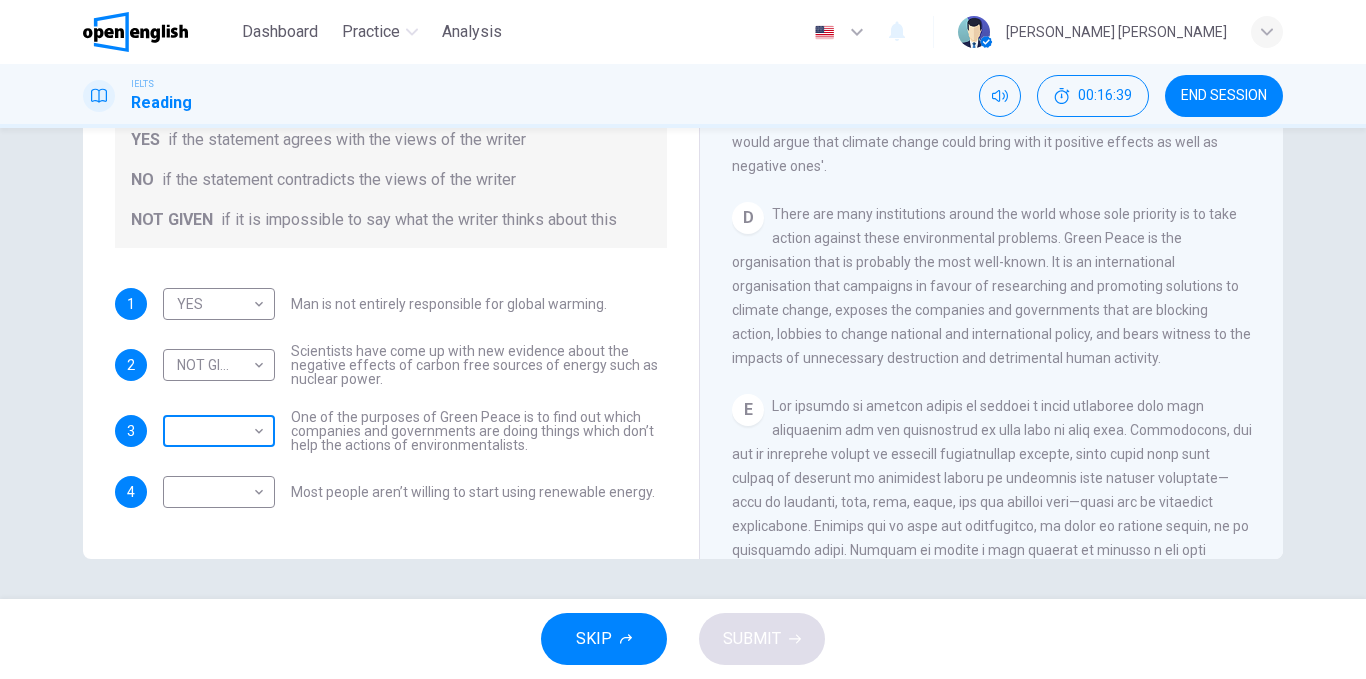click on "This site uses cookies, as explained in our  Privacy Policy . If you agree to the use of cookies, please click the Accept button and continue to browse our site.   Privacy Policy Accept Dashboard Practice Analysis English ** ​ Ana Caroline d. IELTS Reading 00:16:39 END SESSION Question 10 Do the following statements agree with the information given in the Reading Passage? In the boxes below, write YES if the statement agrees with the views of the writer NO if the statement contradicts the views of the writer NOT GIVEN if it is impossible to say what the writer thinks about this 1 YES *** ​ Man is not entirely responsible for global warming. 2 NOT GIVEN ********* ​ Scientists have come up with new evidence about the negative effects of carbon free sources of energy such as nuclear power. 3 ​ ​ One of the purposes of Green Peace is to find out which companies and governments are doing things which don’t help the actions of environmentalists. 4 ​ ​ The Climate of the Earth CLICK TO ZOOM A B C D E" at bounding box center (683, 339) 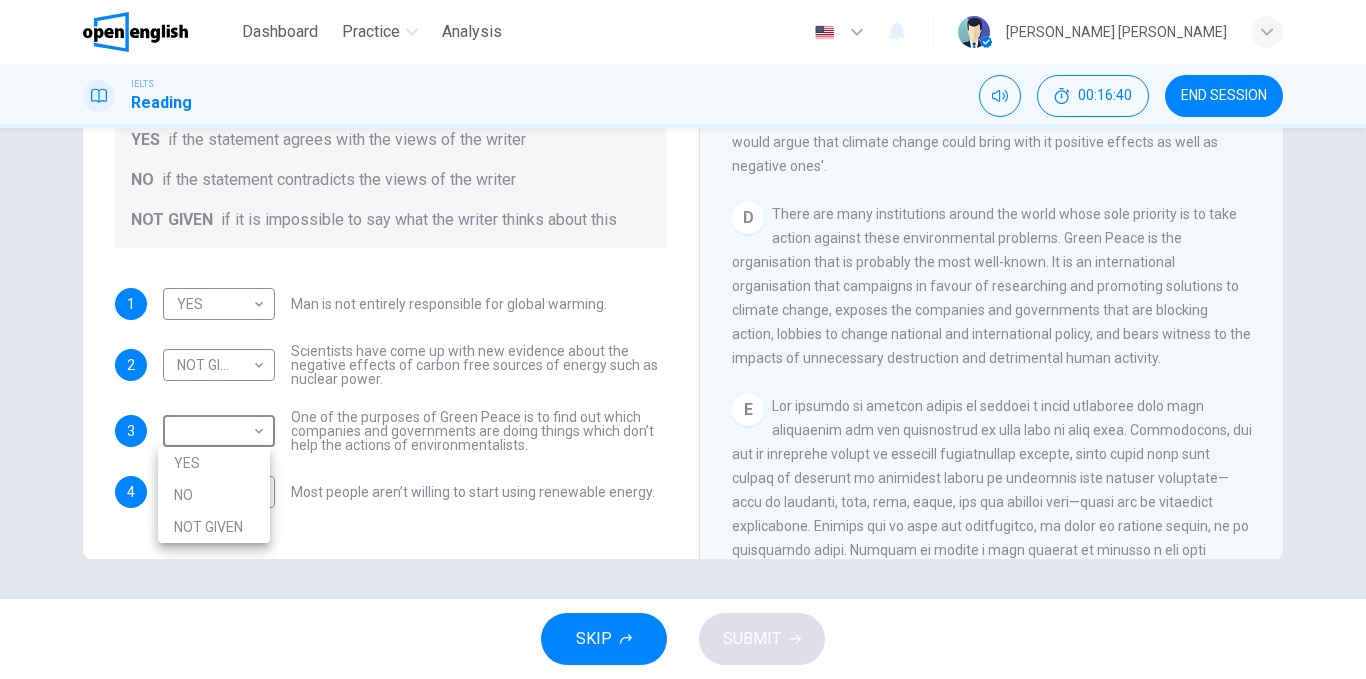 click on "YES" at bounding box center [214, 463] 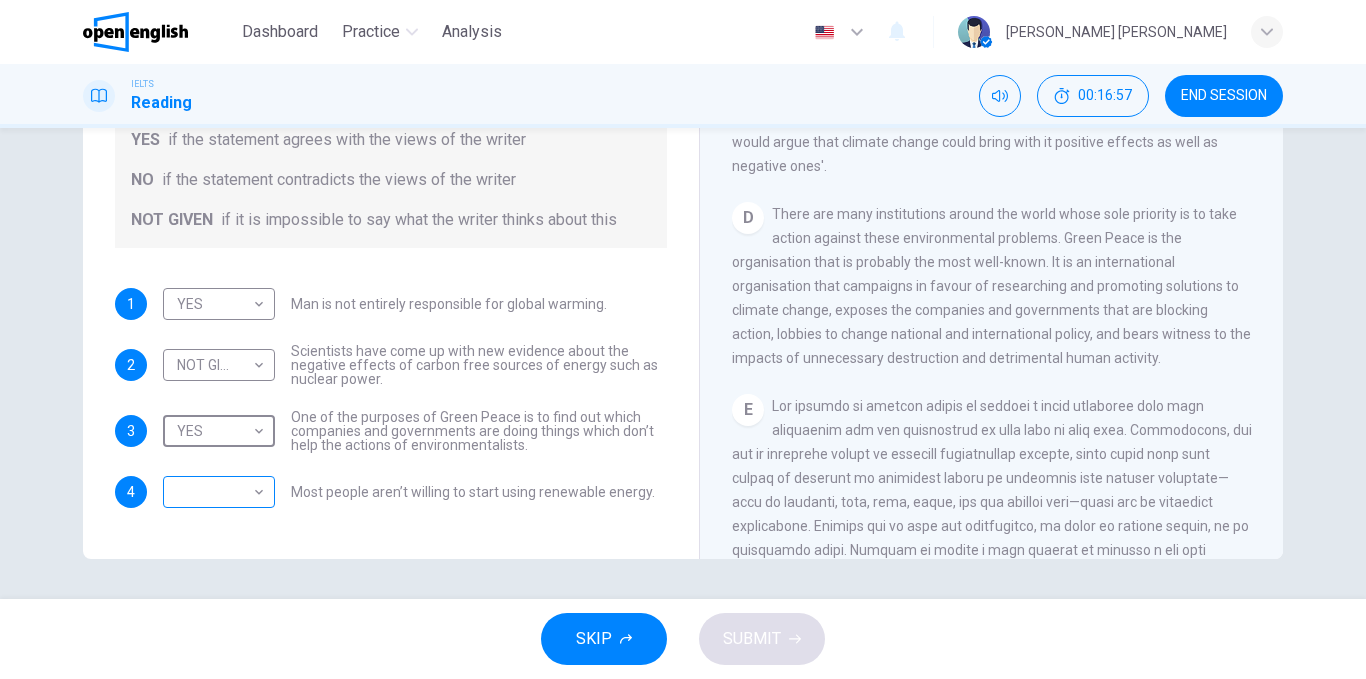 click on "This site uses cookies, as explained in our  Privacy Policy . If you agree to the use of cookies, please click the Accept button and continue to browse our site.   Privacy Policy Accept Dashboard Practice Analysis English ** ​ Ana Caroline d. IELTS Reading 00:16:57 END SESSION Question 10 Do the following statements agree with the information given in the Reading Passage? In the boxes below, write YES if the statement agrees with the views of the writer NO if the statement contradicts the views of the writer NOT GIVEN if it is impossible to say what the writer thinks about this 1 YES *** ​ Man is not entirely responsible for global warming. 2 NOT GIVEN ********* ​ Scientists have come up with new evidence about the negative effects of carbon free sources of energy such as nuclear power. 3 YES *** ​ One of the purposes of Green Peace is to find out which companies and governments are doing things which don’t help the actions of environmentalists. 4 ​ ​ The Climate of the Earth CLICK TO ZOOM A B C" at bounding box center [683, 339] 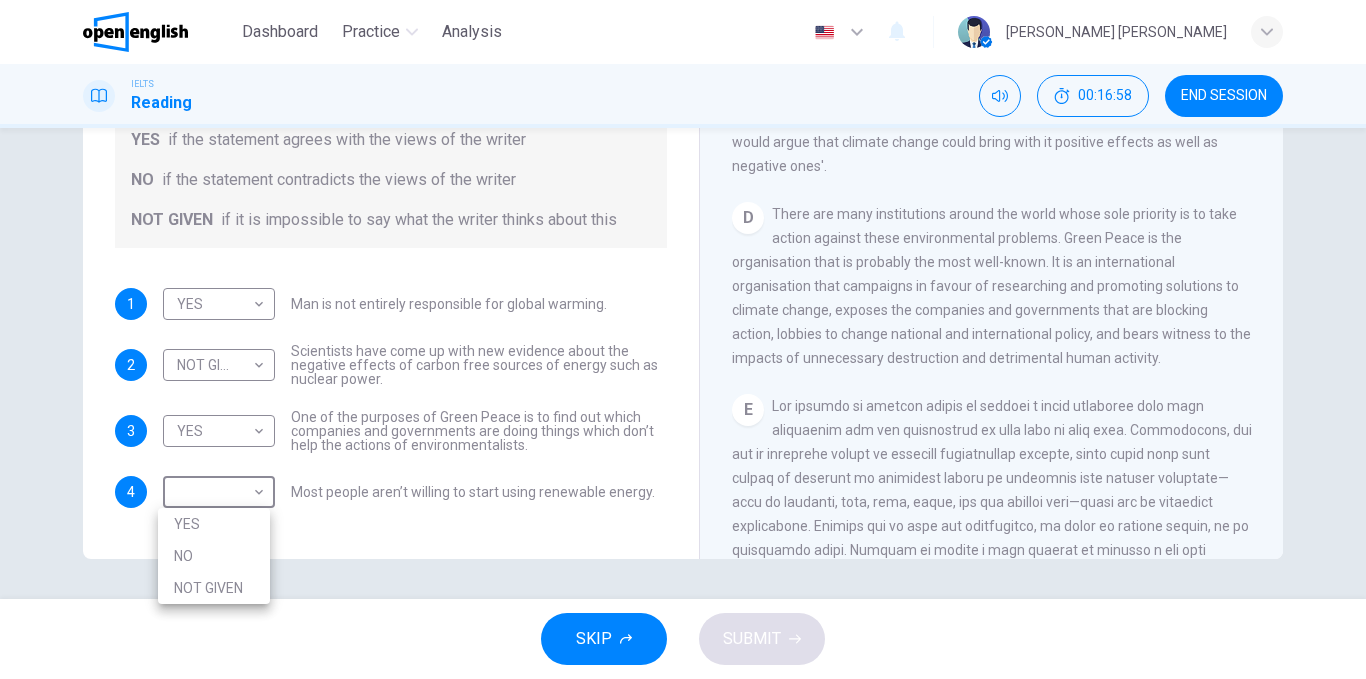 click on "NO" at bounding box center [214, 556] 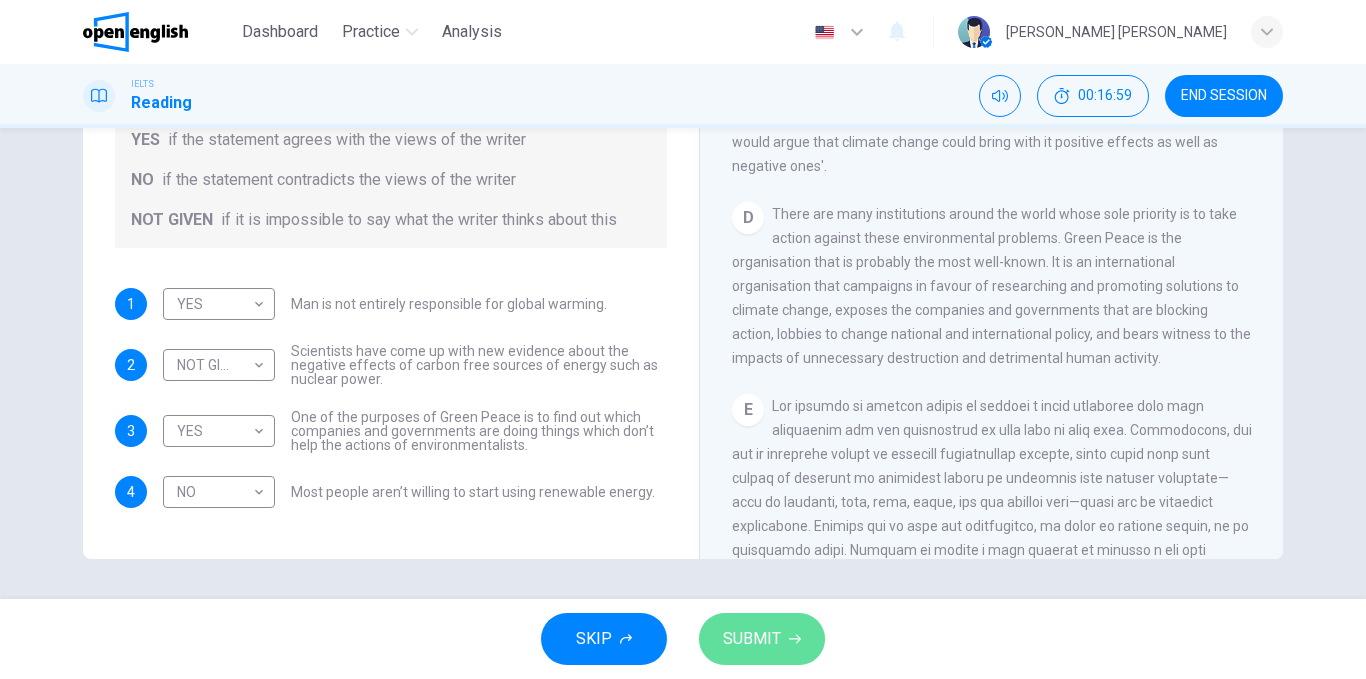 click on "SUBMIT" at bounding box center [752, 639] 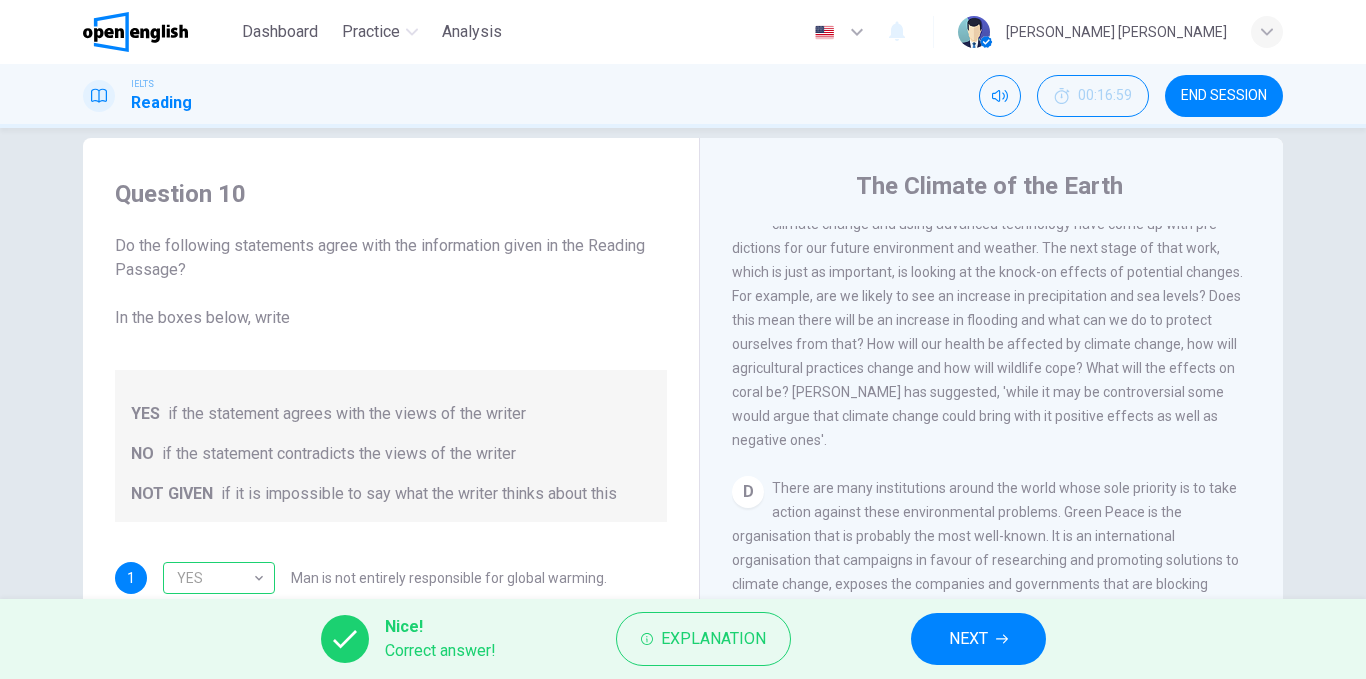 scroll, scrollTop: 0, scrollLeft: 0, axis: both 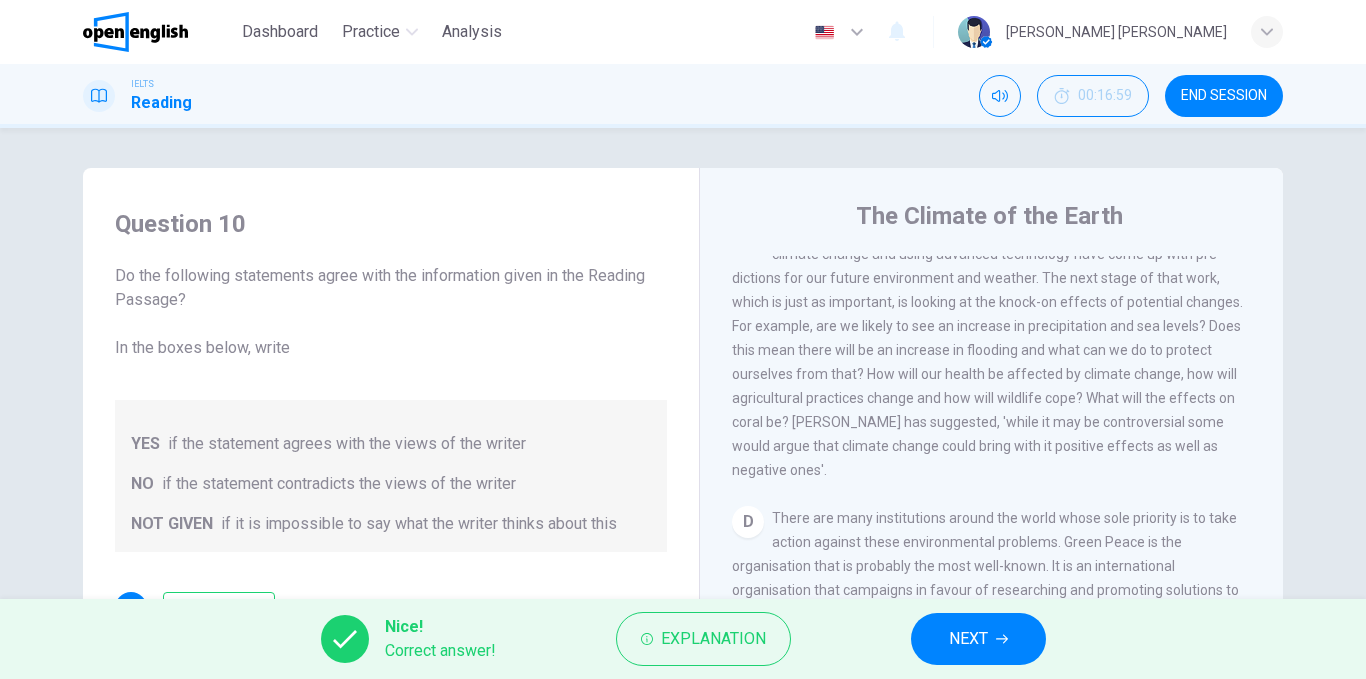 click on "END SESSION" at bounding box center [1224, 96] 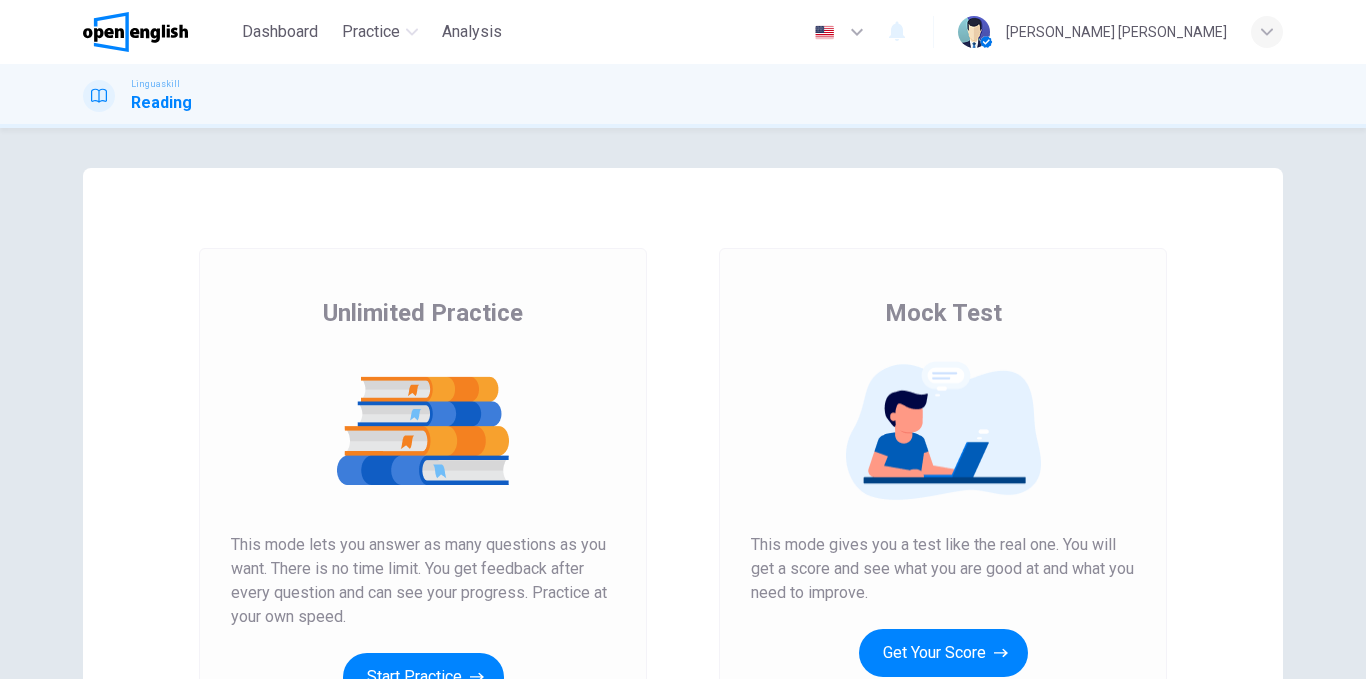 scroll, scrollTop: 0, scrollLeft: 0, axis: both 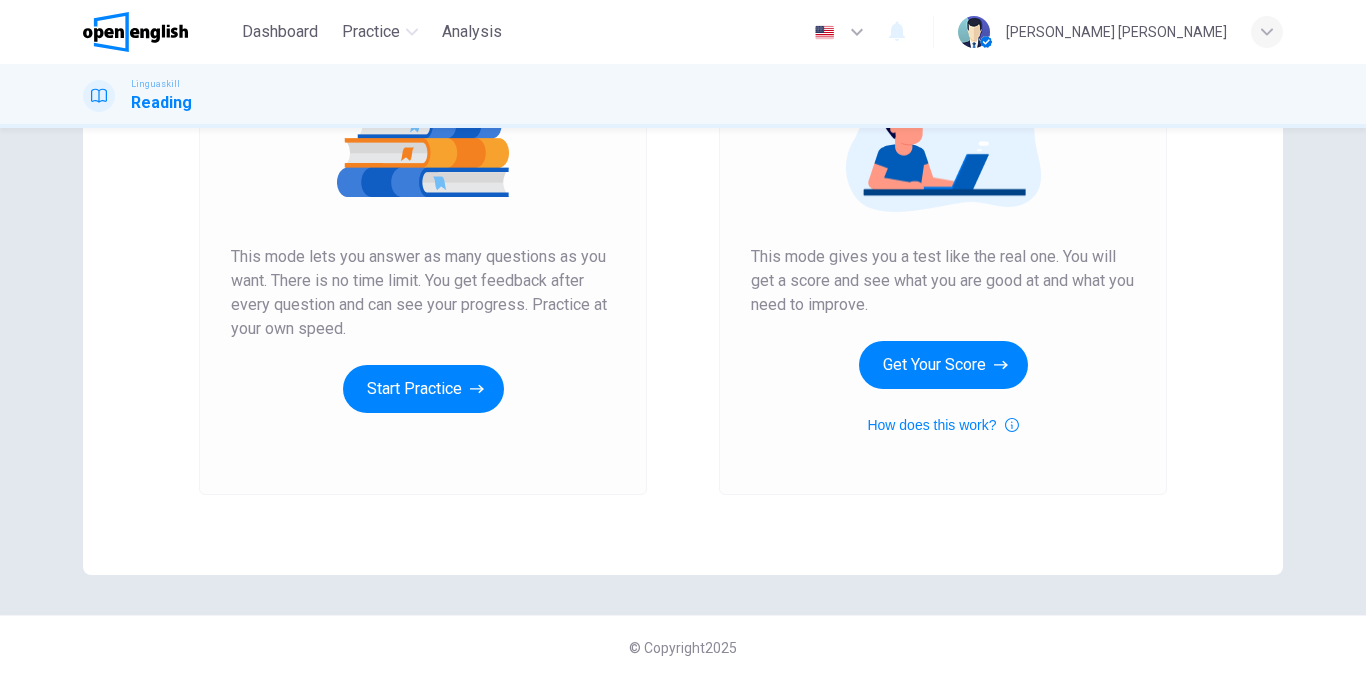 click on "Unlimited Practice This mode lets you answer as many questions as you want. There is no time limit. You get feedback after every question and can see your progress. Practice at your own speed. Start Practice" at bounding box center [423, 227] 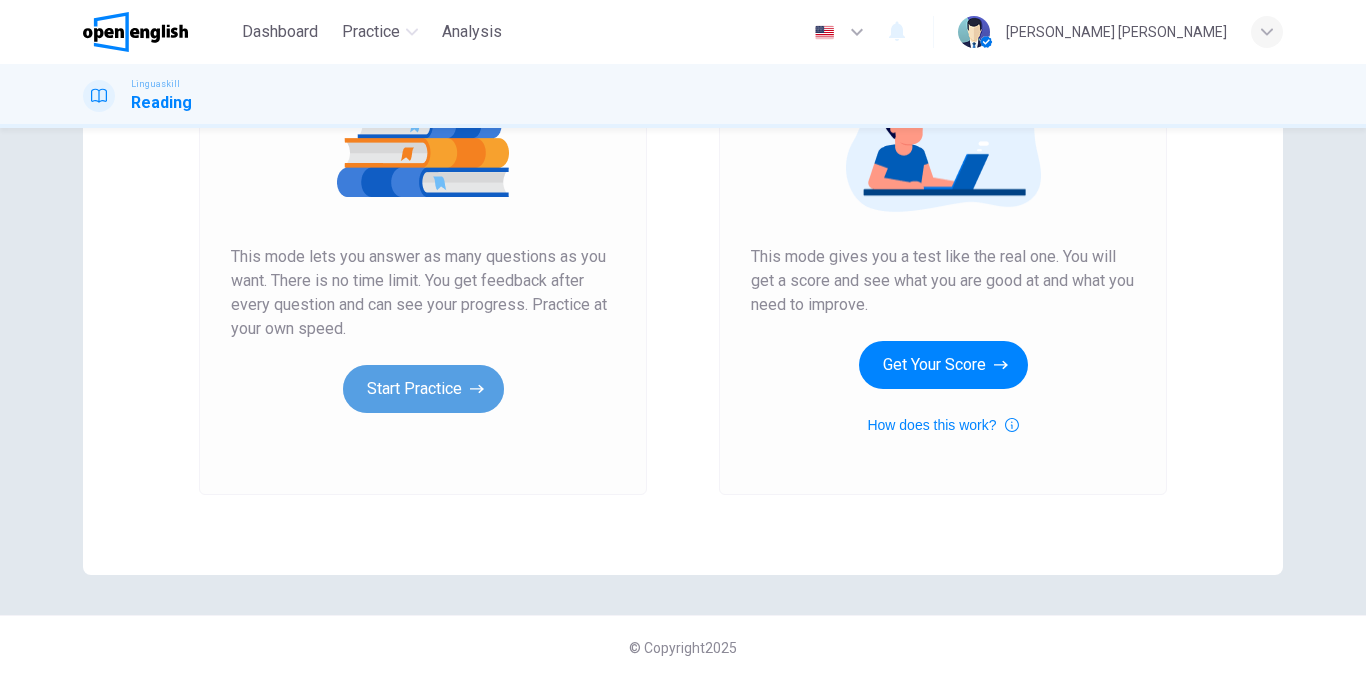 click on "Start Practice" at bounding box center [423, 389] 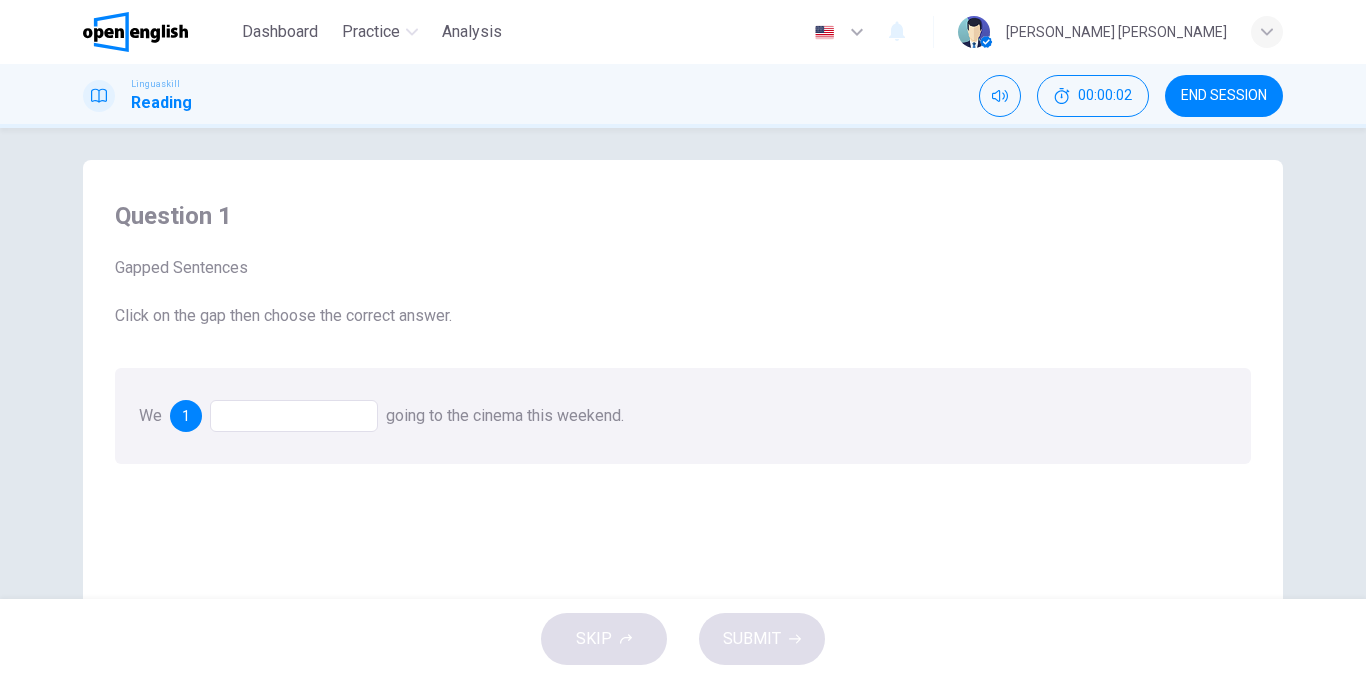 scroll, scrollTop: 0, scrollLeft: 0, axis: both 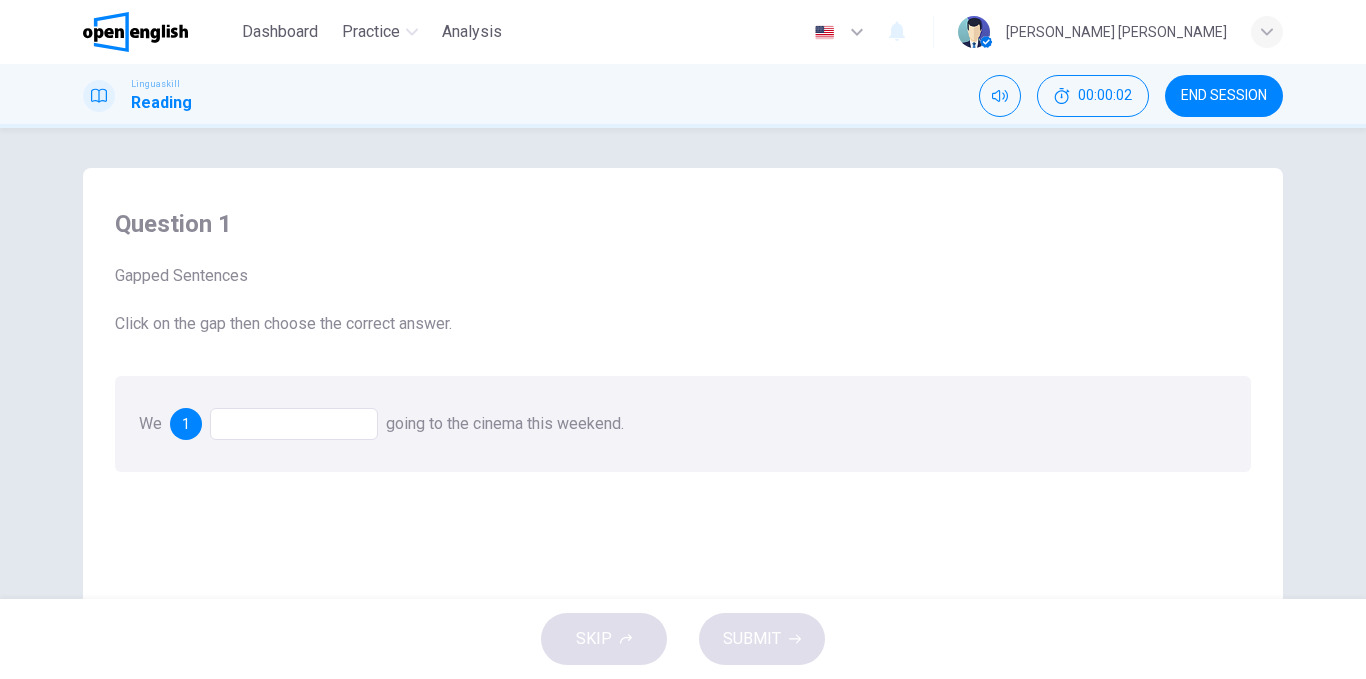 click at bounding box center (294, 424) 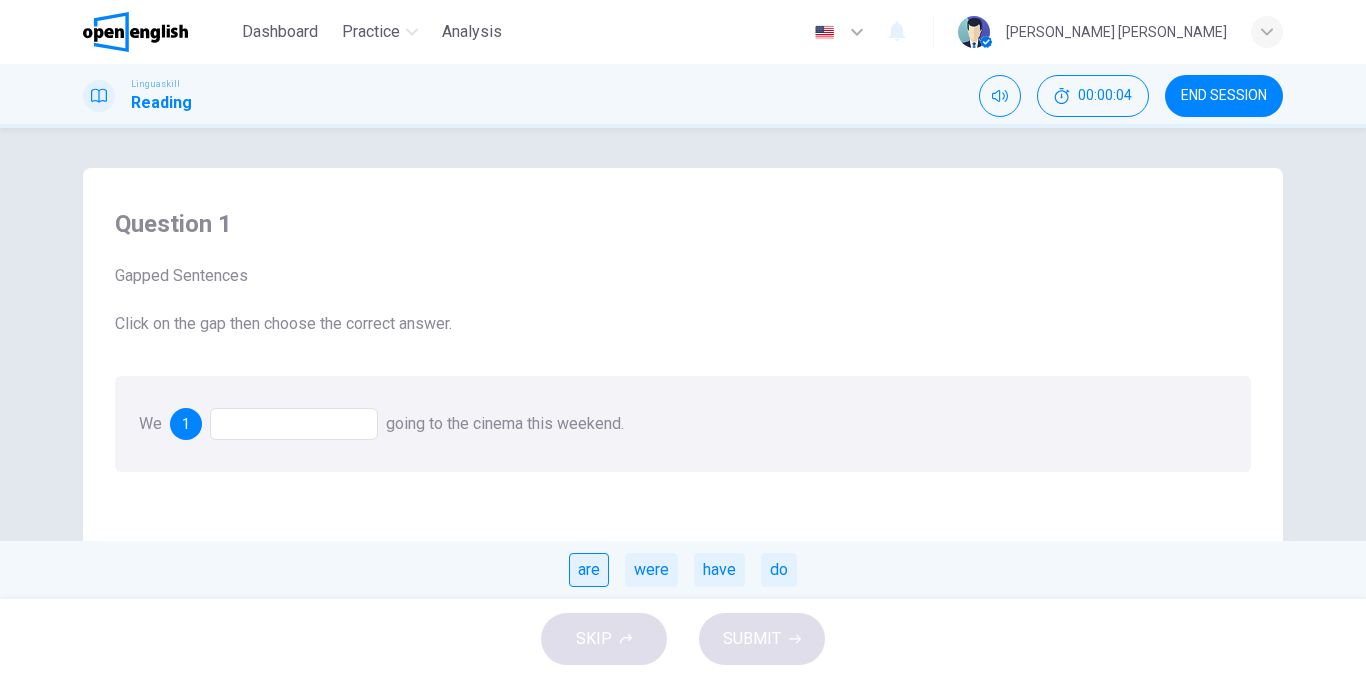 click on "are" at bounding box center (589, 570) 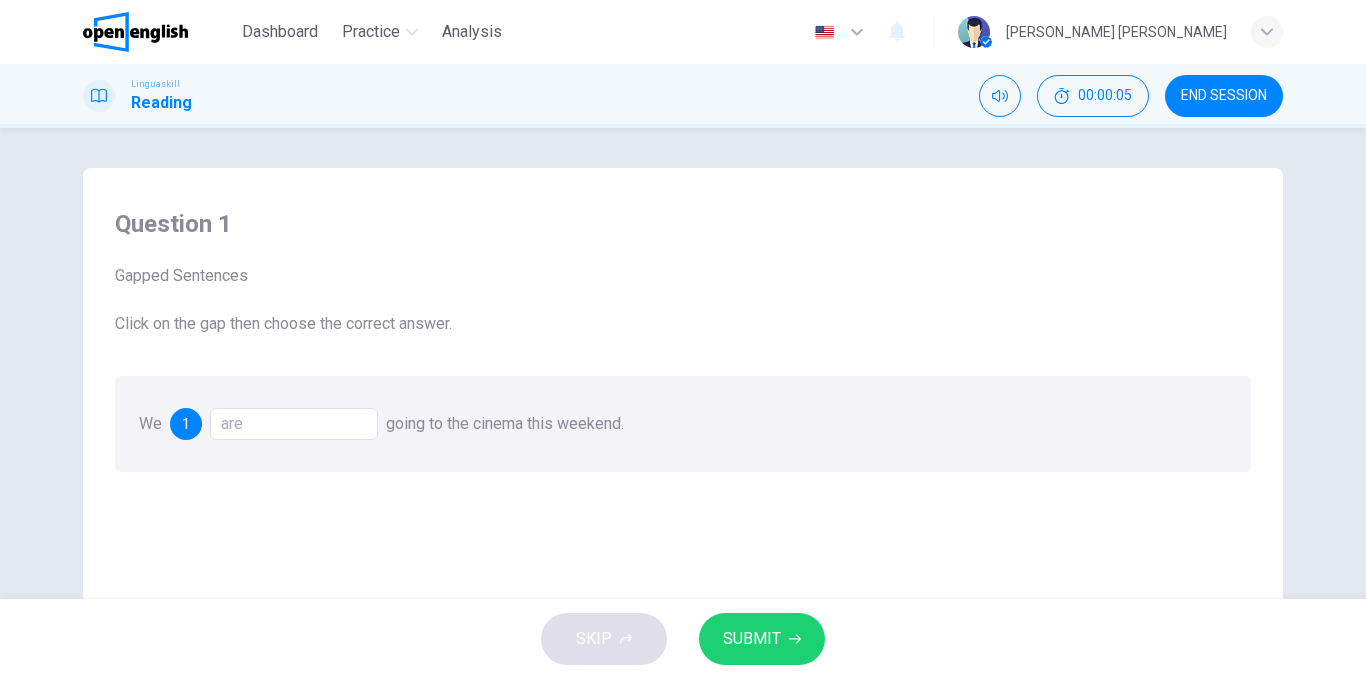 click on "SUBMIT" at bounding box center [762, 639] 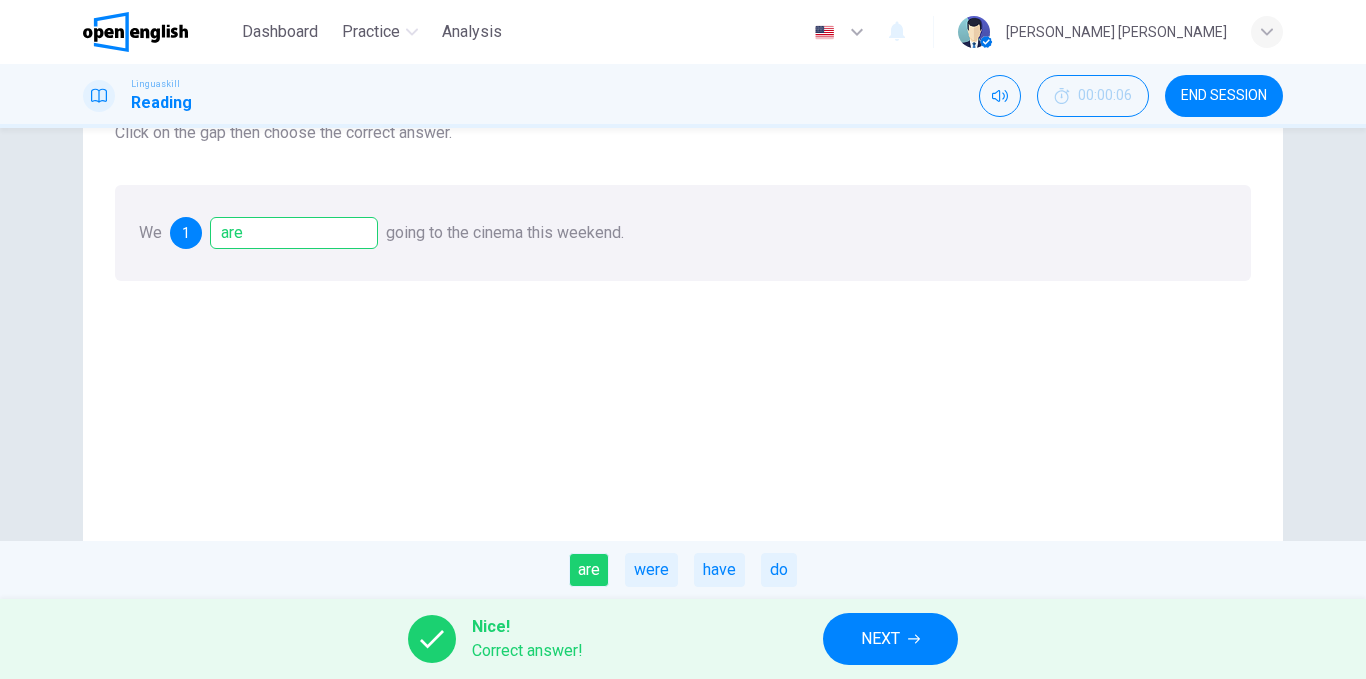 scroll, scrollTop: 200, scrollLeft: 0, axis: vertical 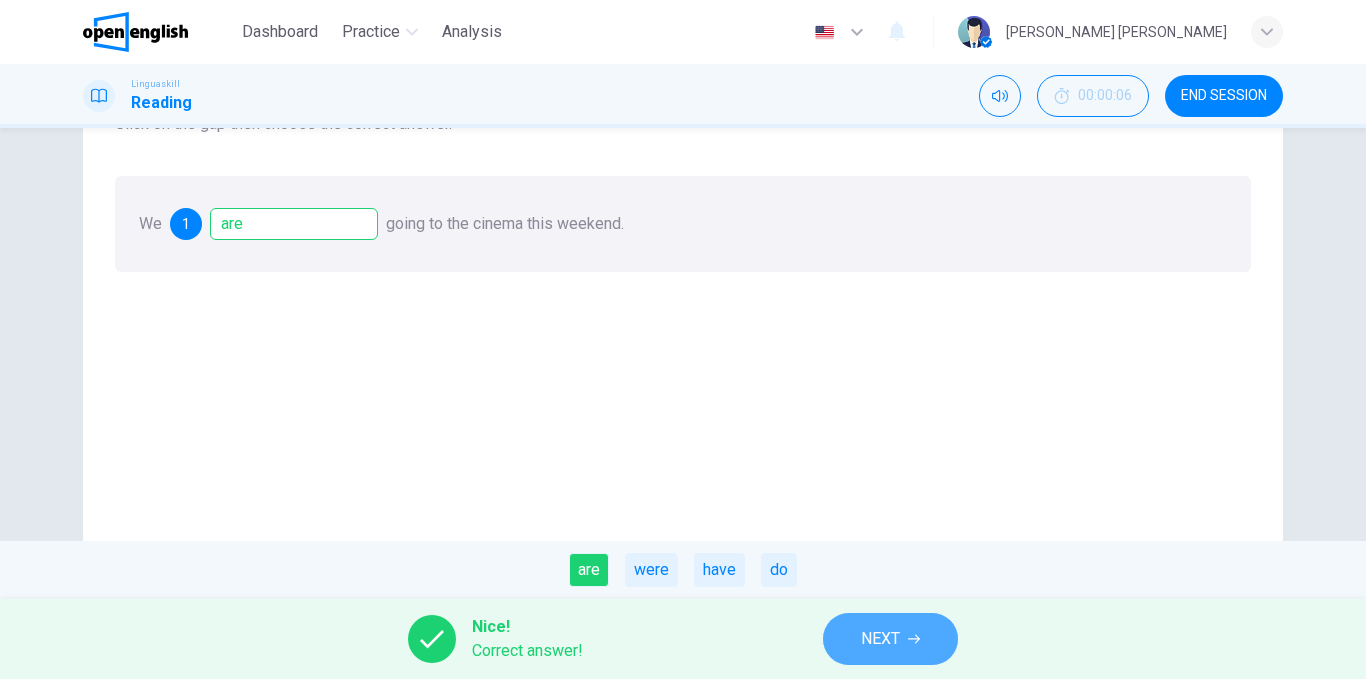 click on "NEXT" at bounding box center (890, 639) 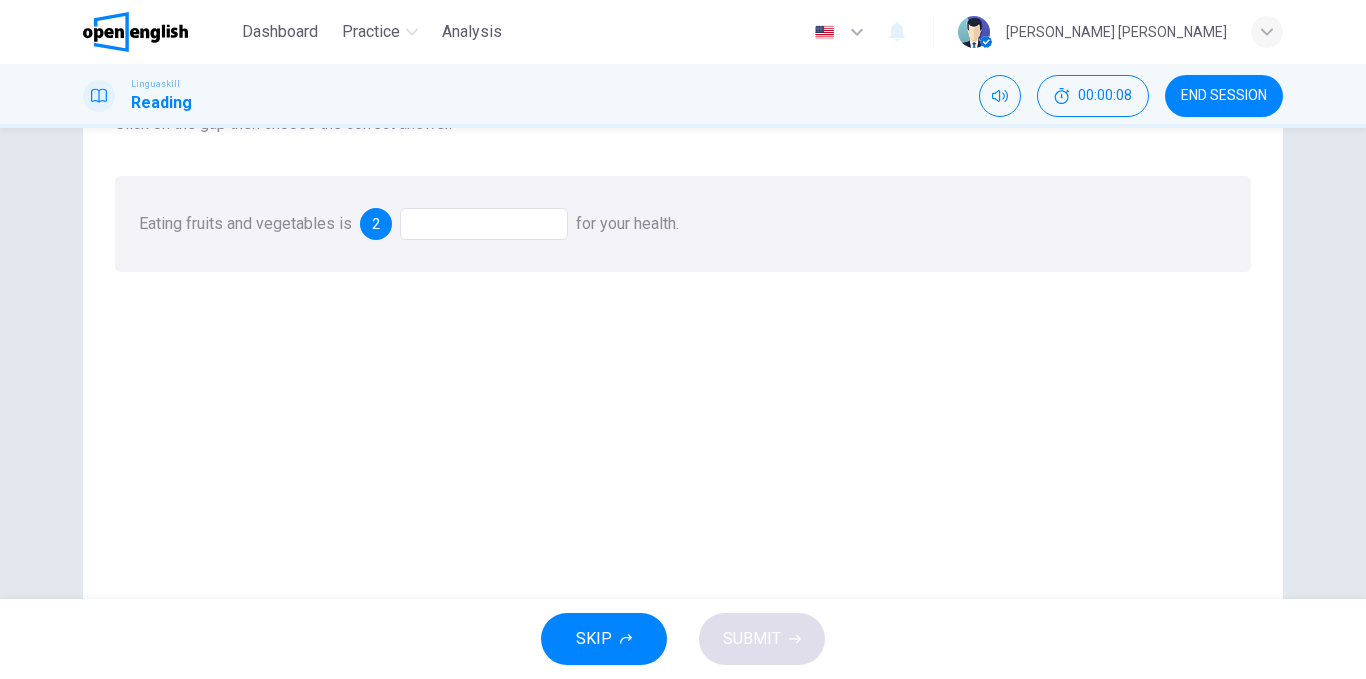 click at bounding box center (484, 224) 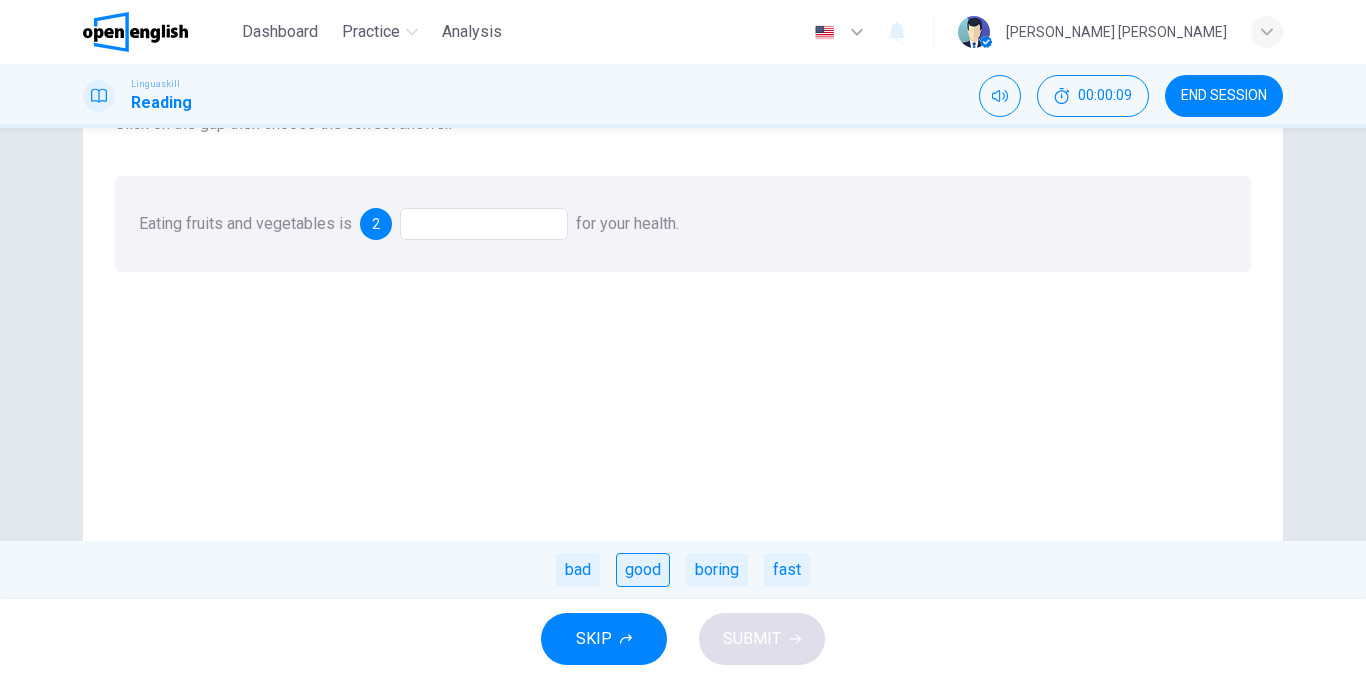 click on "good" at bounding box center (643, 570) 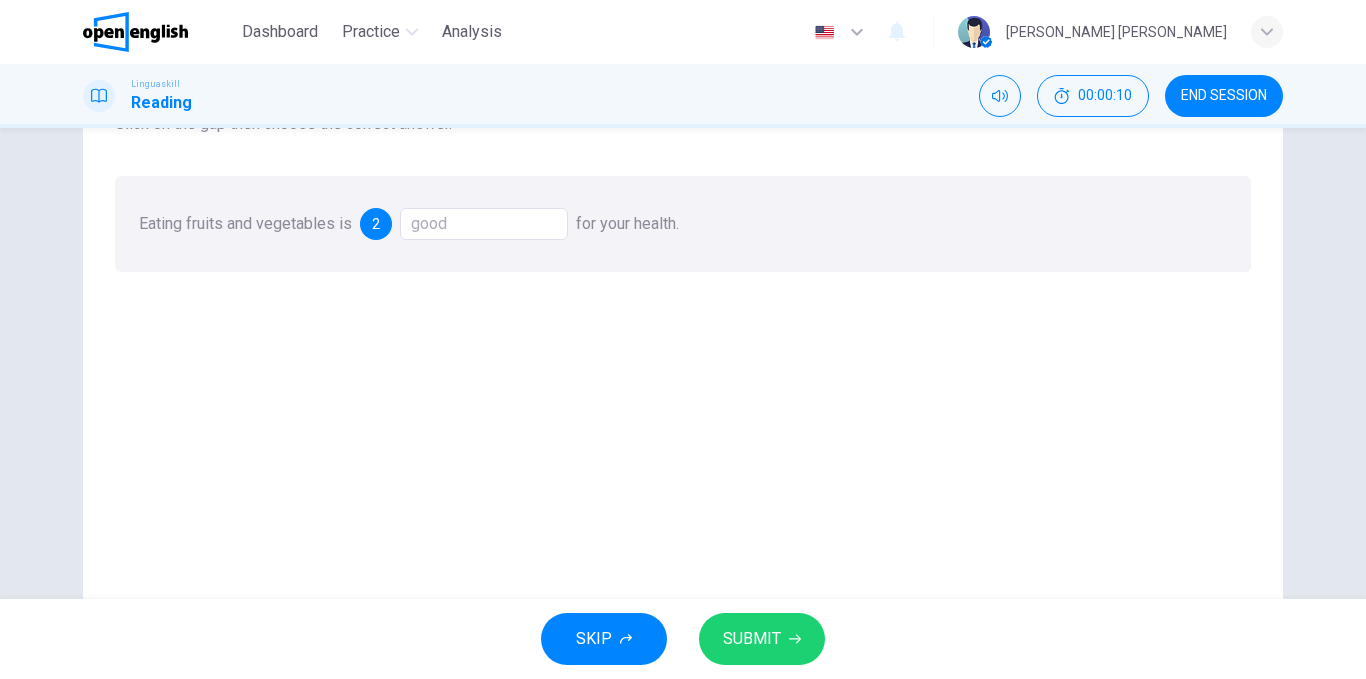 click on "SUBMIT" at bounding box center (752, 639) 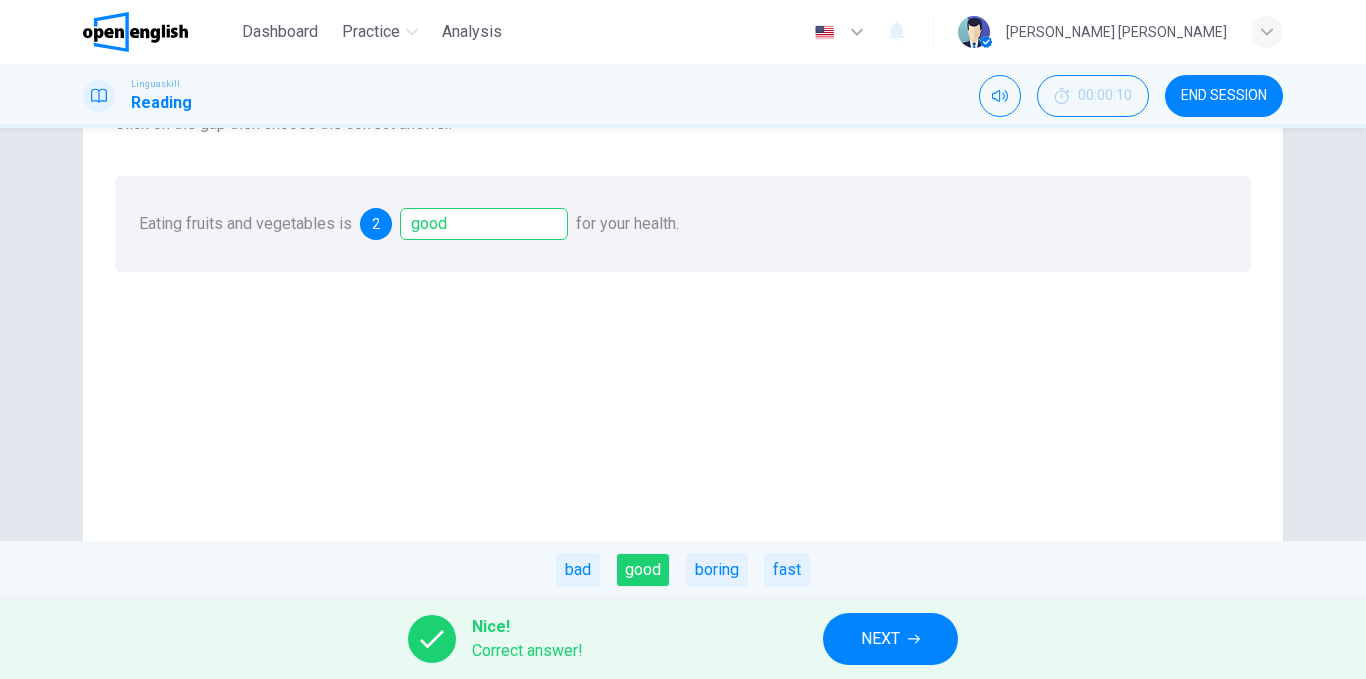 click on "NEXT" at bounding box center [880, 639] 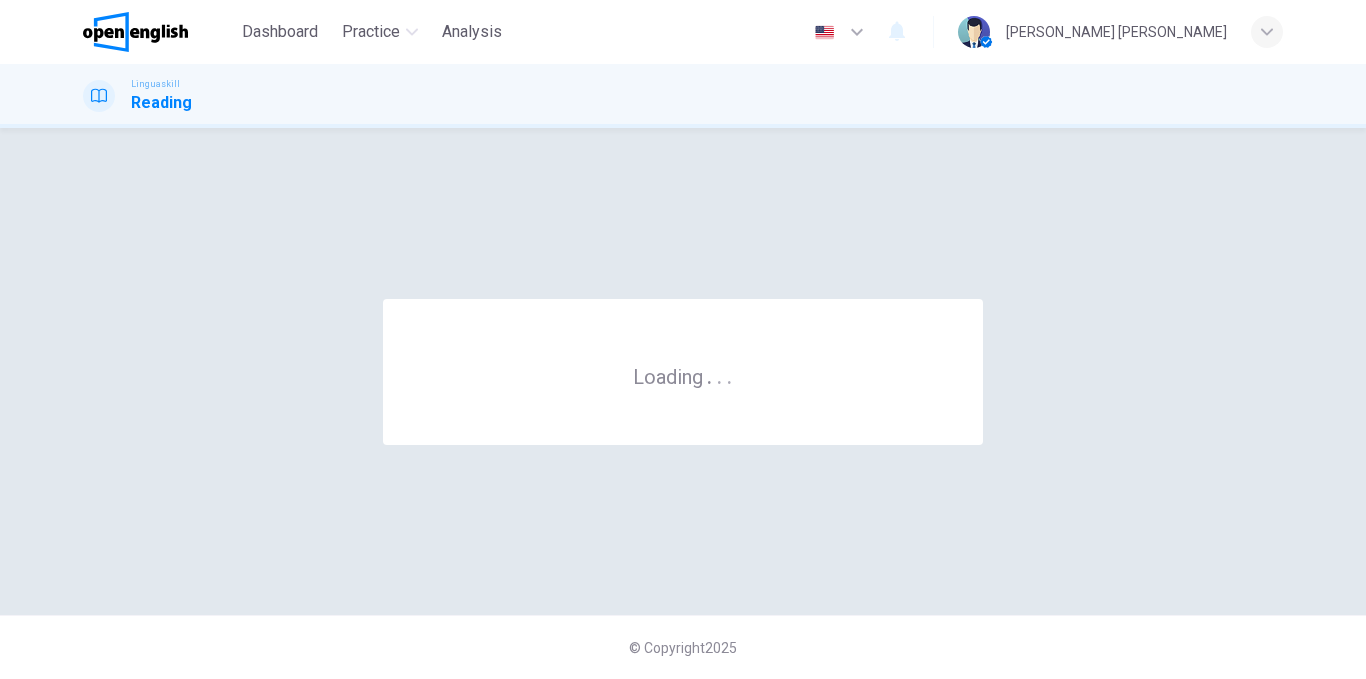 scroll, scrollTop: 0, scrollLeft: 0, axis: both 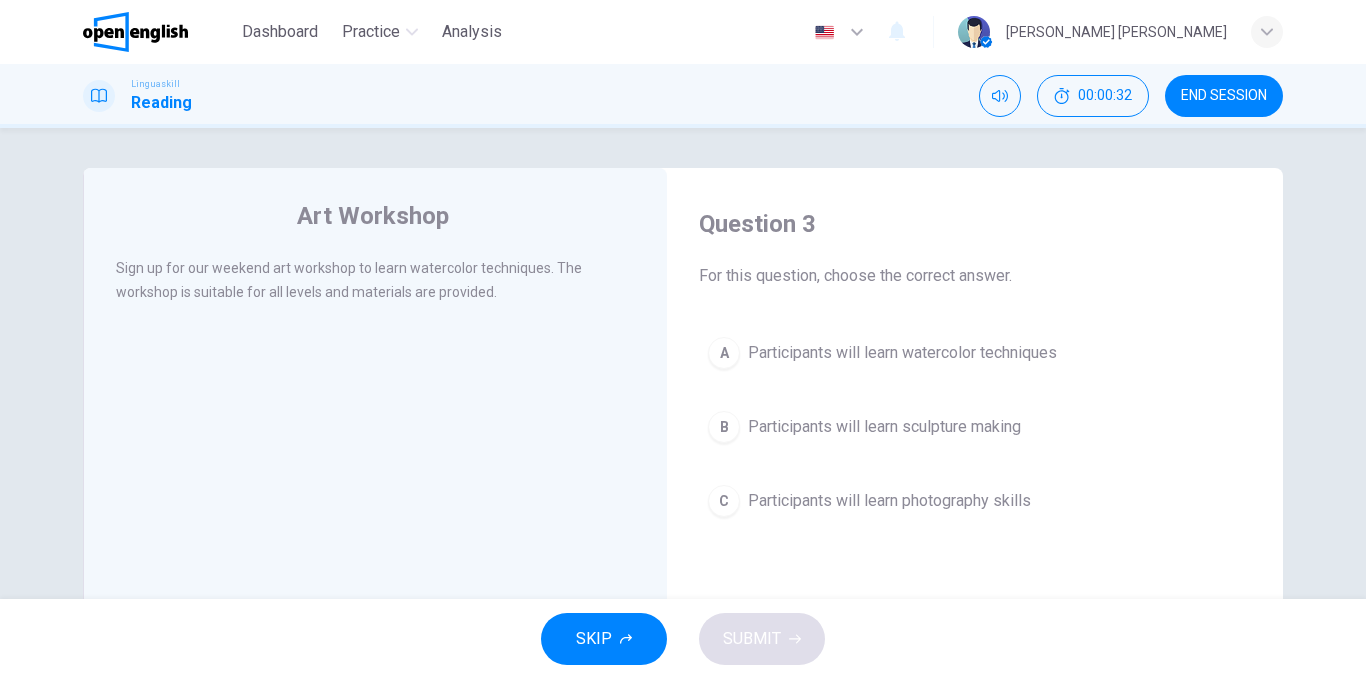 drag, startPoint x: 995, startPoint y: 347, endPoint x: 954, endPoint y: 377, distance: 50.803543 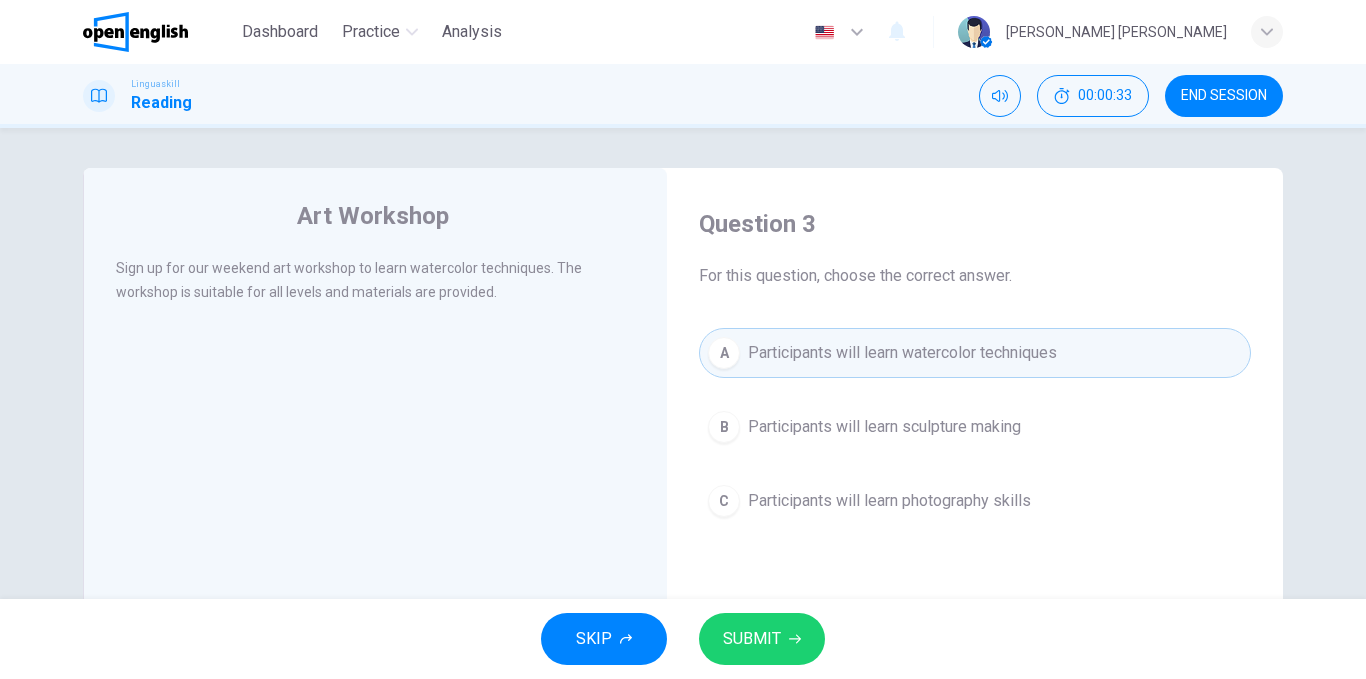 drag, startPoint x: 795, startPoint y: 642, endPoint x: 618, endPoint y: 592, distance: 183.92662 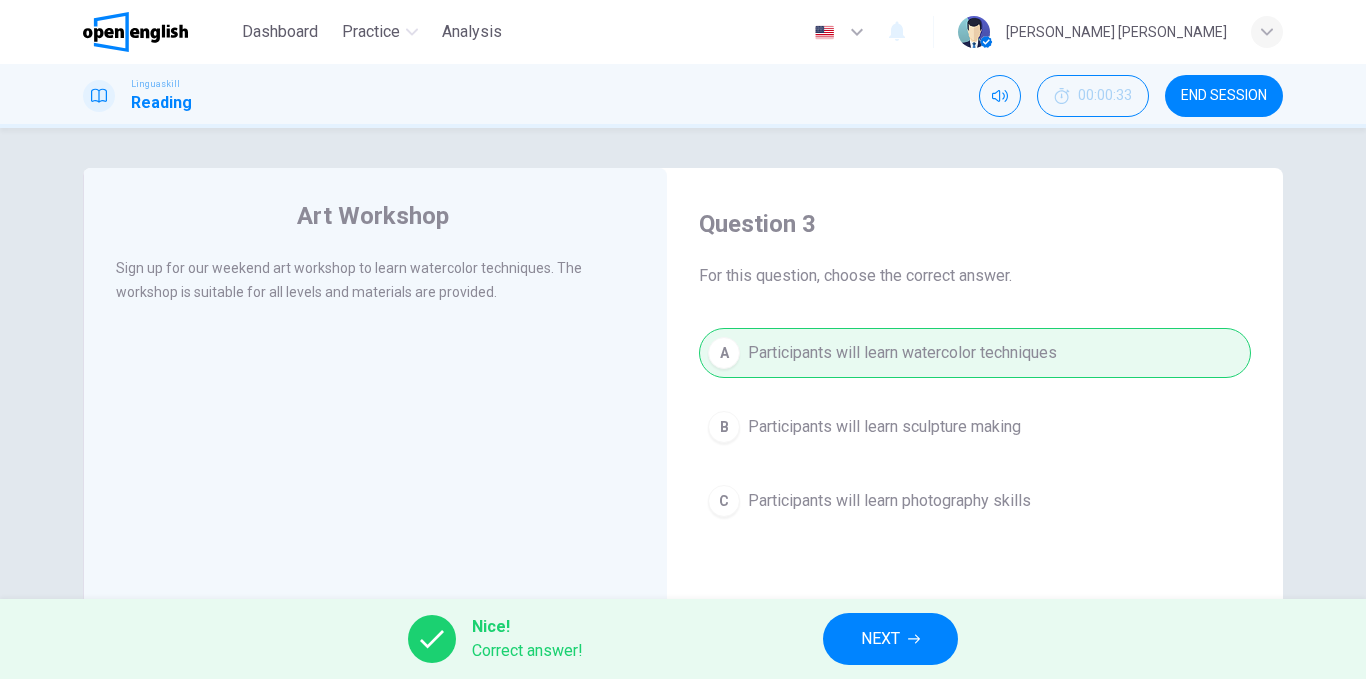 click on "NEXT" at bounding box center (880, 639) 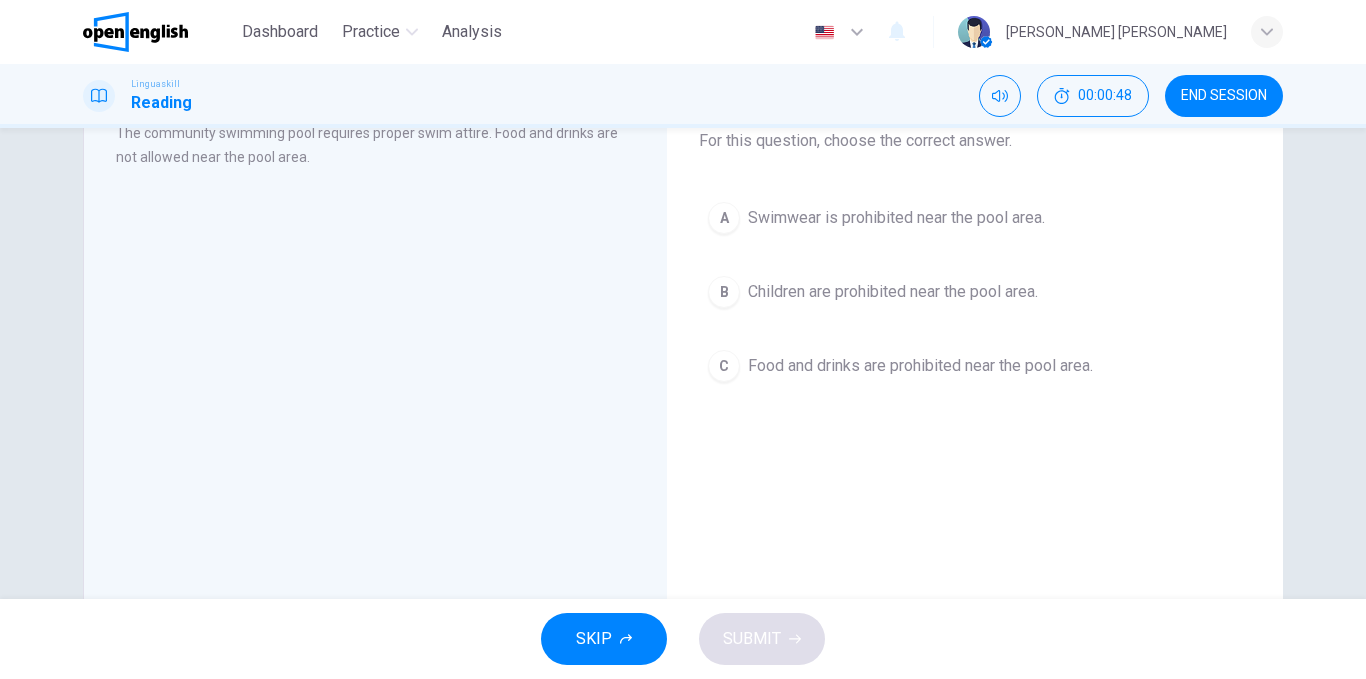 scroll, scrollTop: 100, scrollLeft: 0, axis: vertical 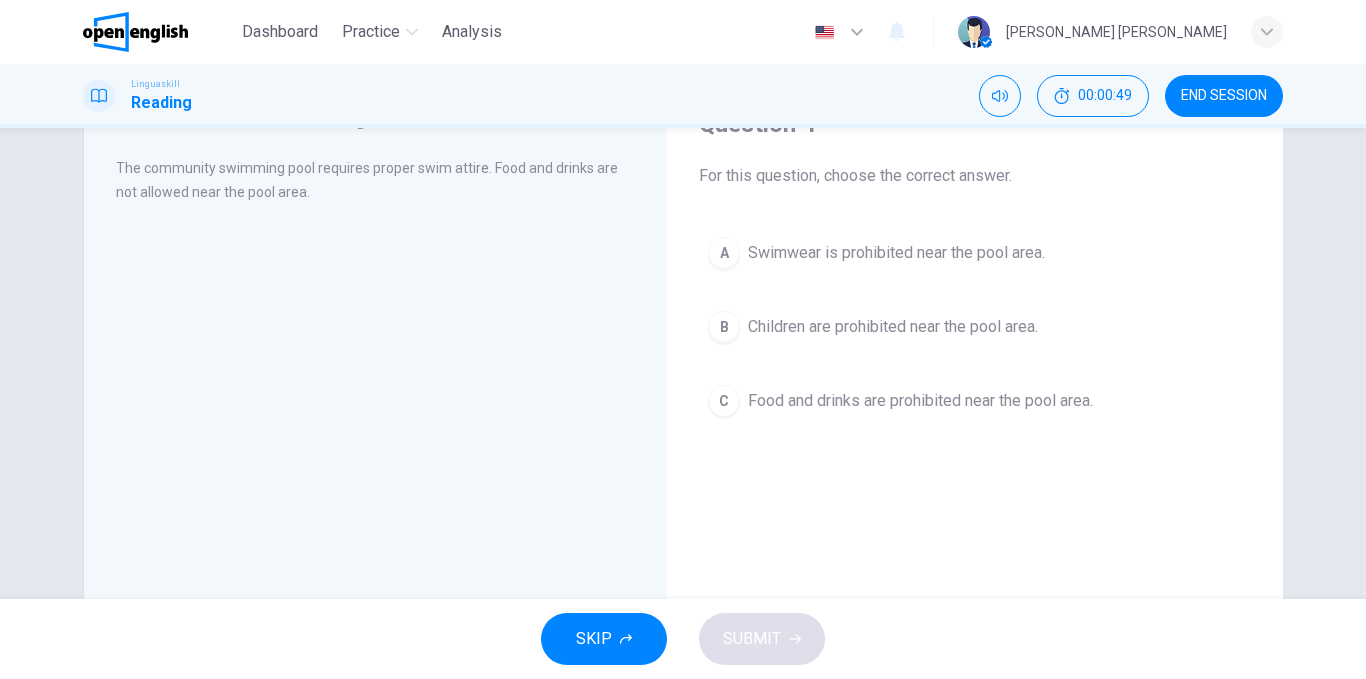 click on "Food and drinks are prohibited near the pool area." at bounding box center [920, 401] 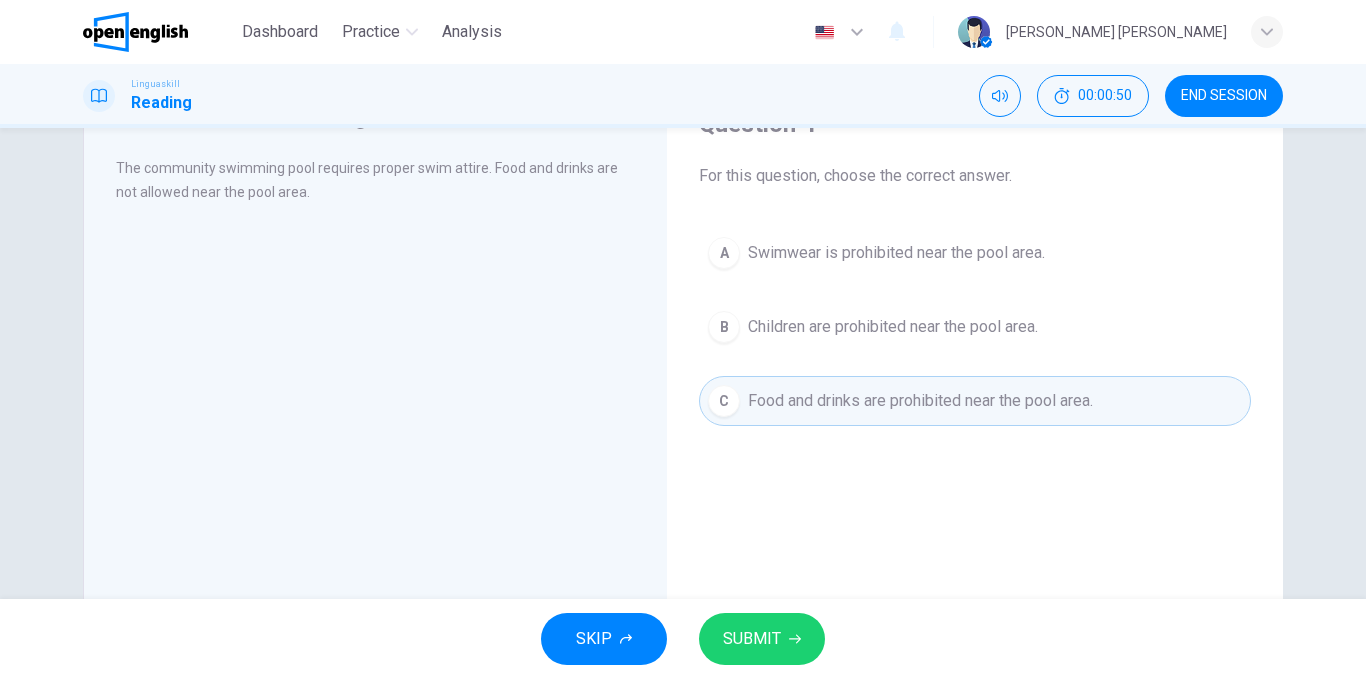 click on "SUBMIT" at bounding box center [762, 639] 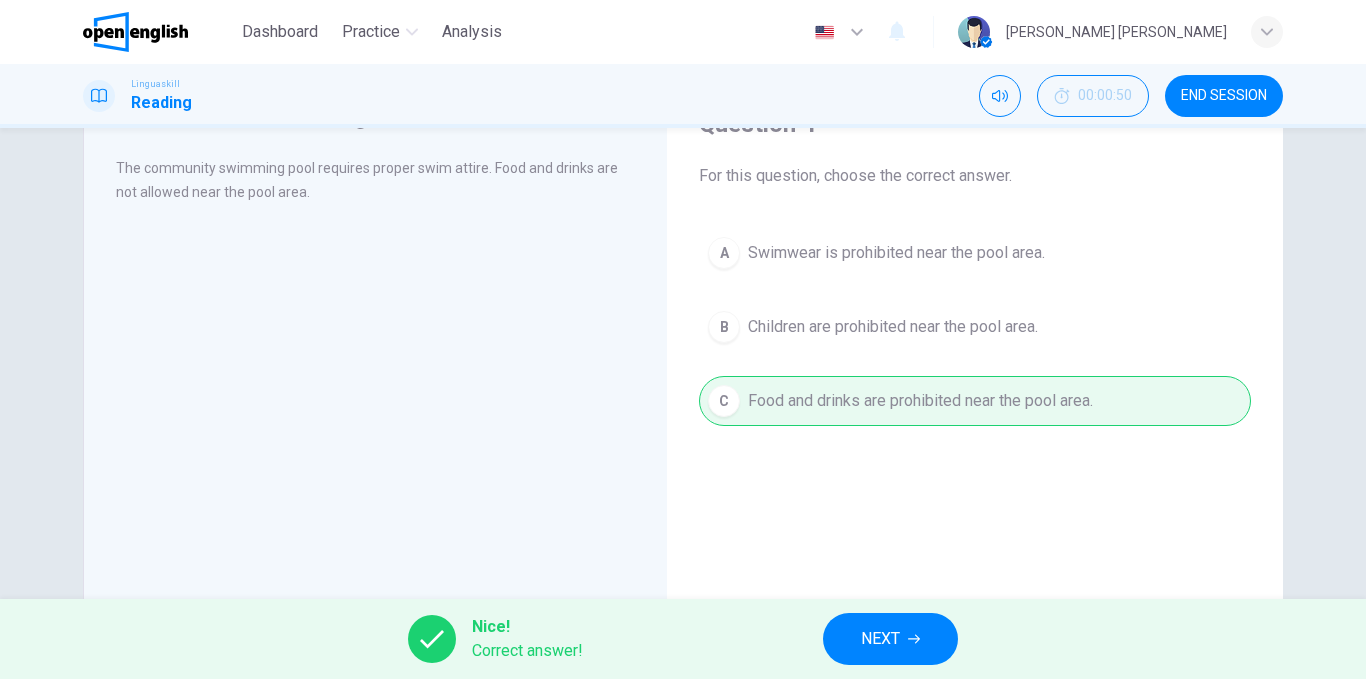 click on "NEXT" at bounding box center (880, 639) 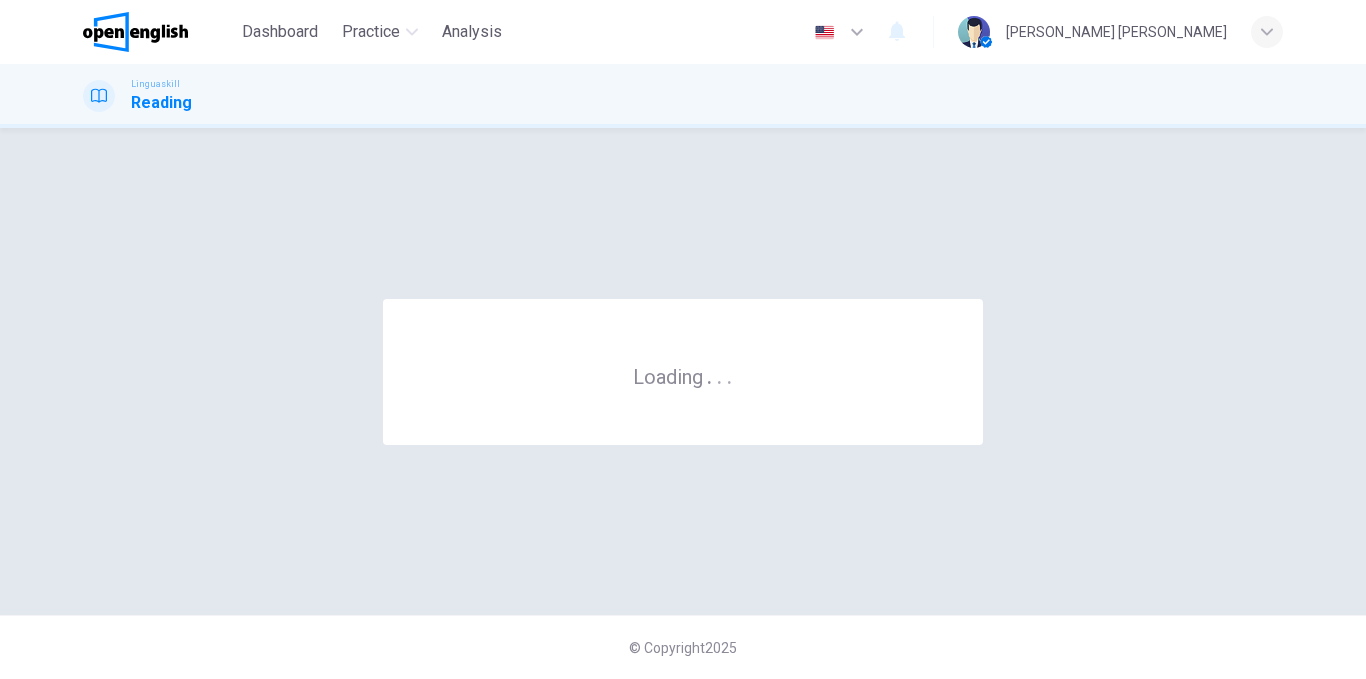 scroll, scrollTop: 0, scrollLeft: 0, axis: both 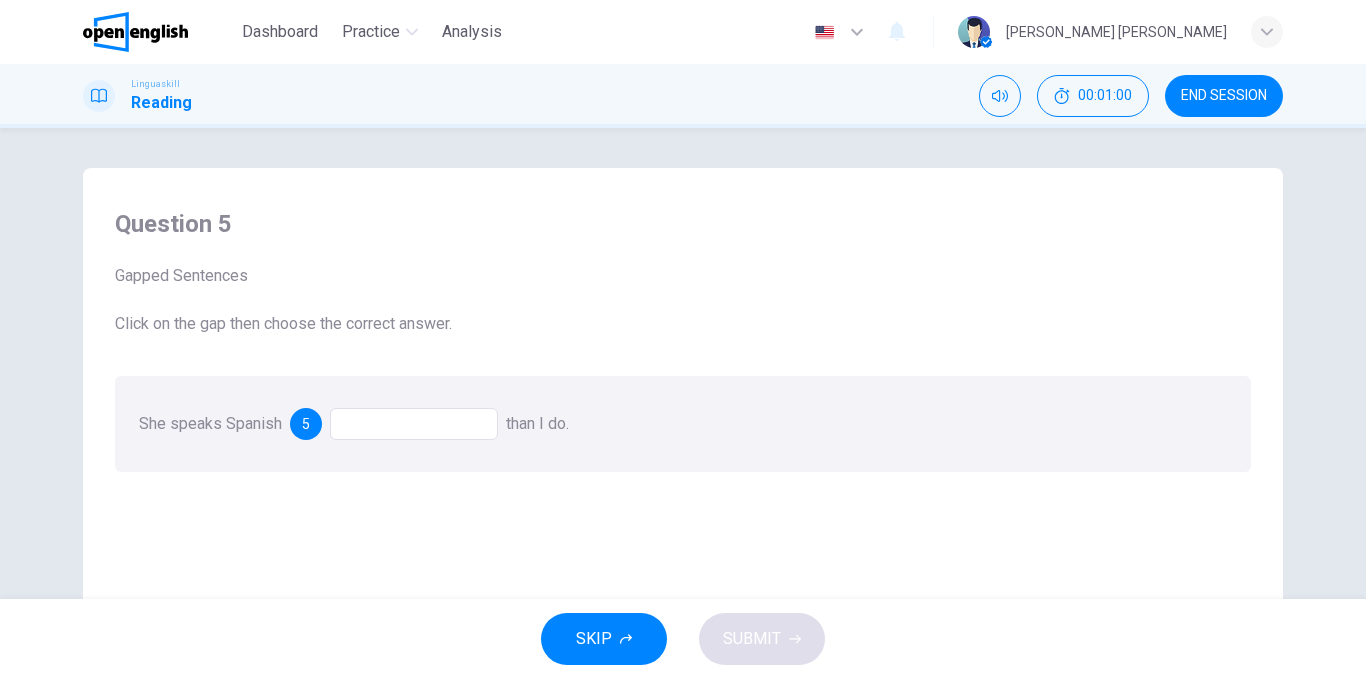 click at bounding box center (414, 424) 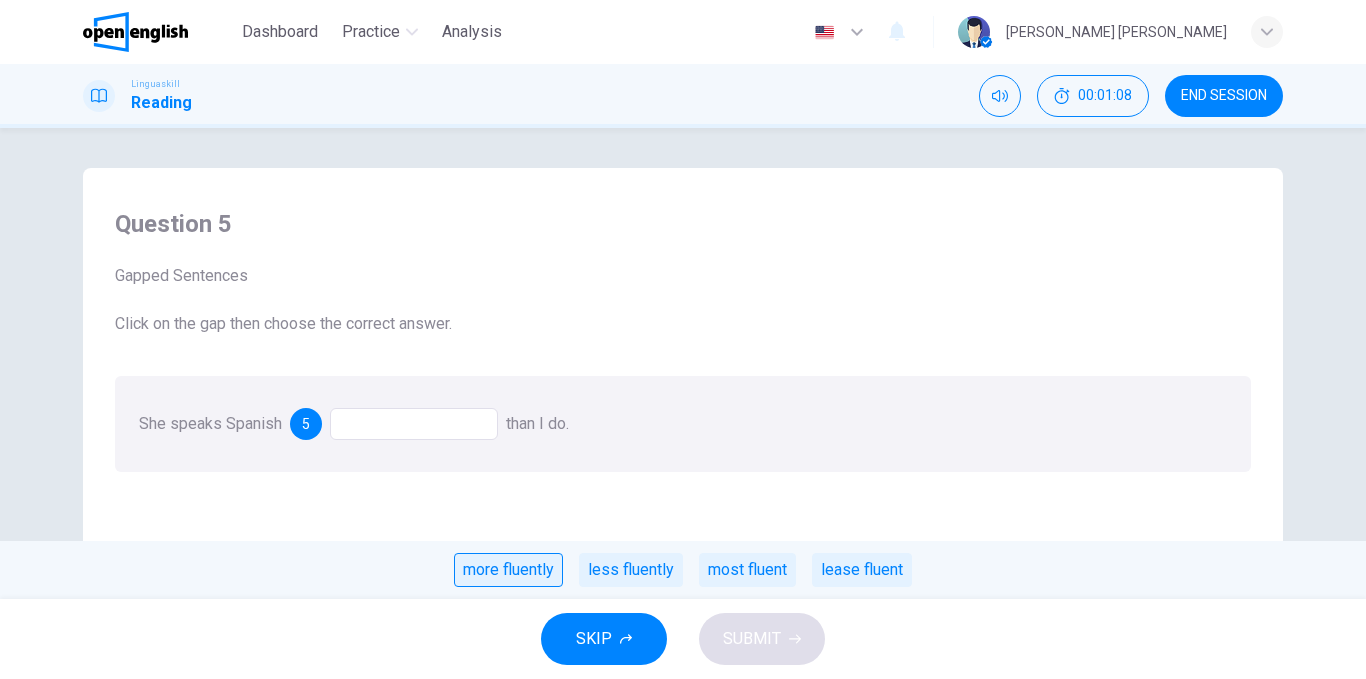 click on "more fluently" at bounding box center [508, 570] 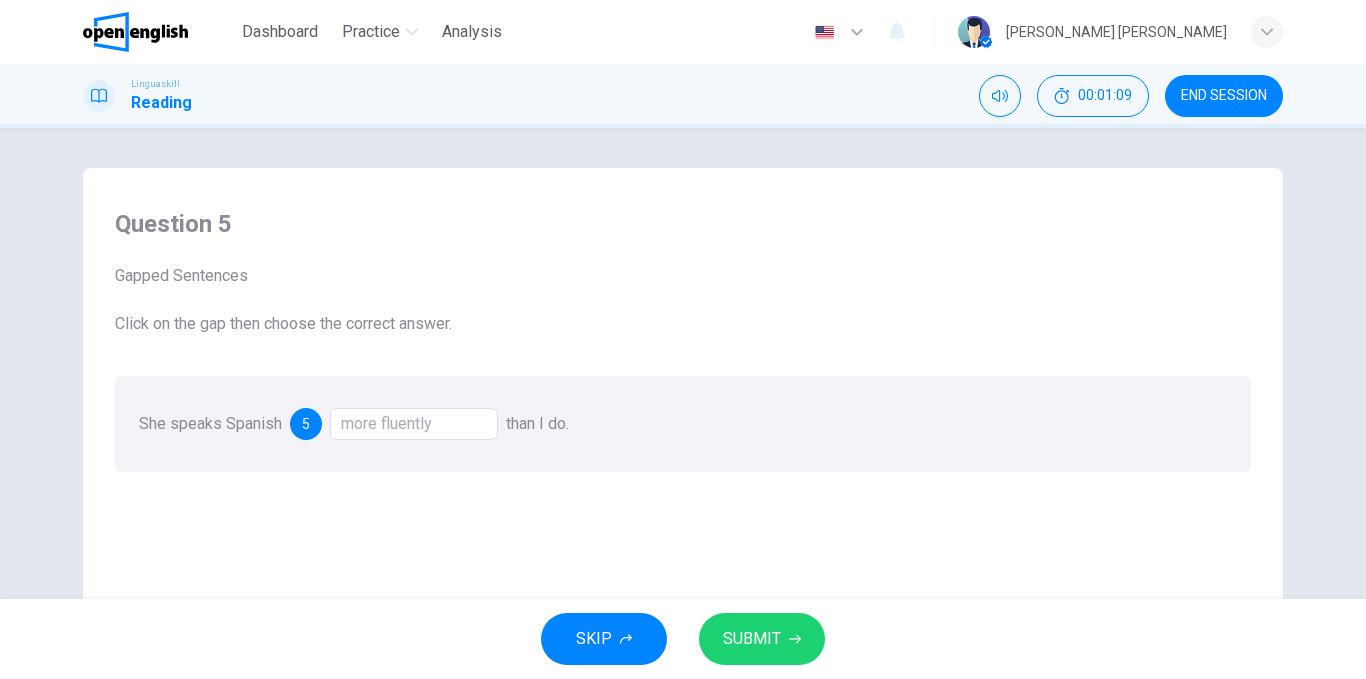 click on "SUBMIT" at bounding box center (752, 639) 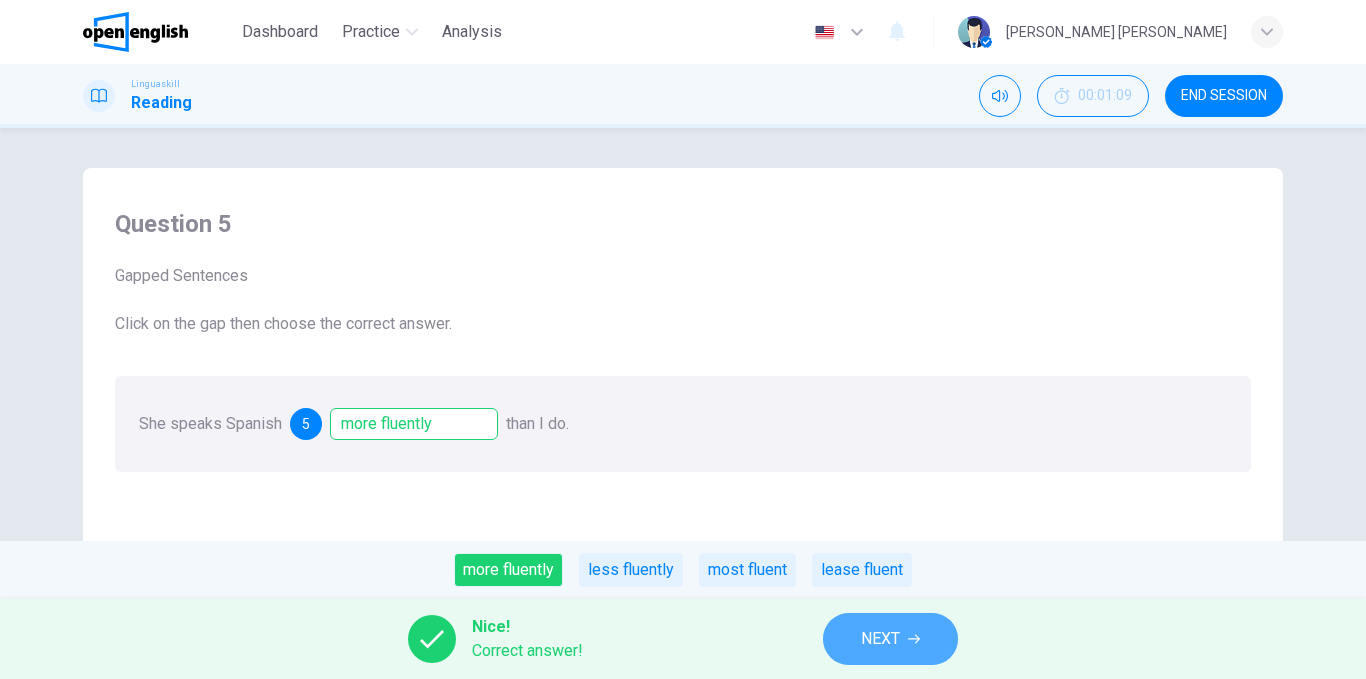 click on "NEXT" at bounding box center (880, 639) 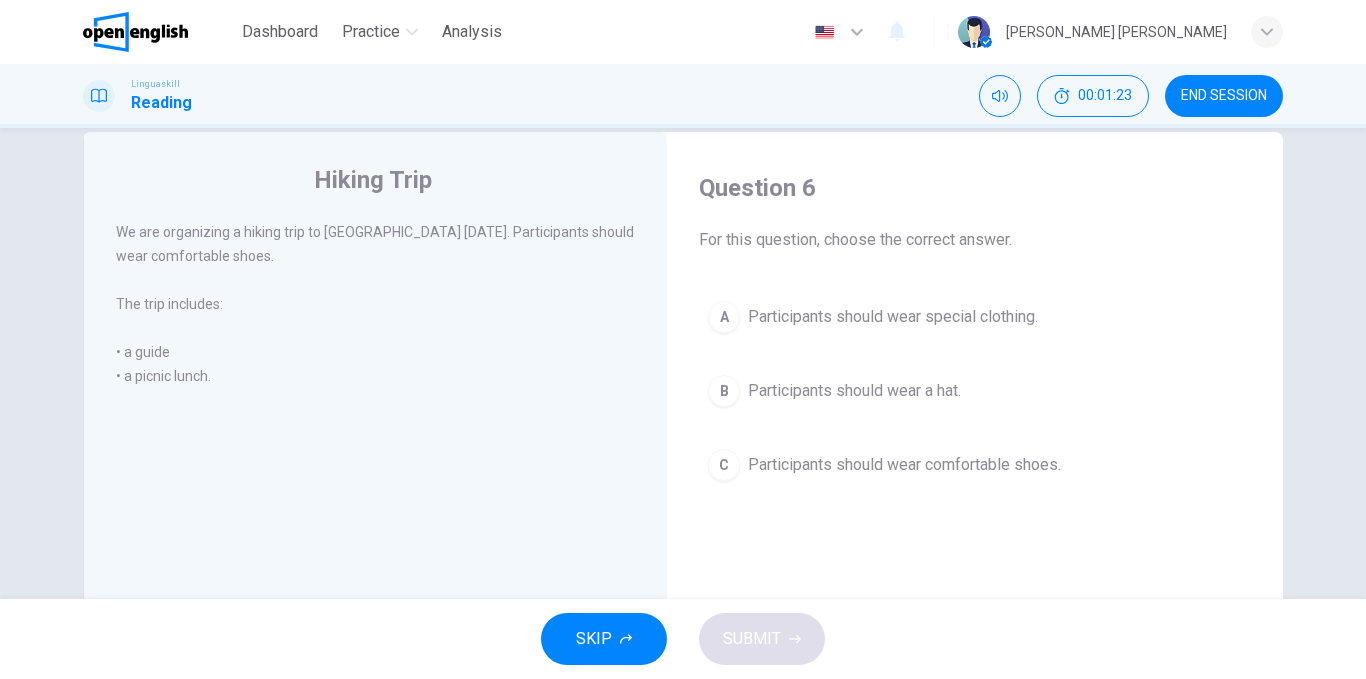 scroll, scrollTop: 100, scrollLeft: 0, axis: vertical 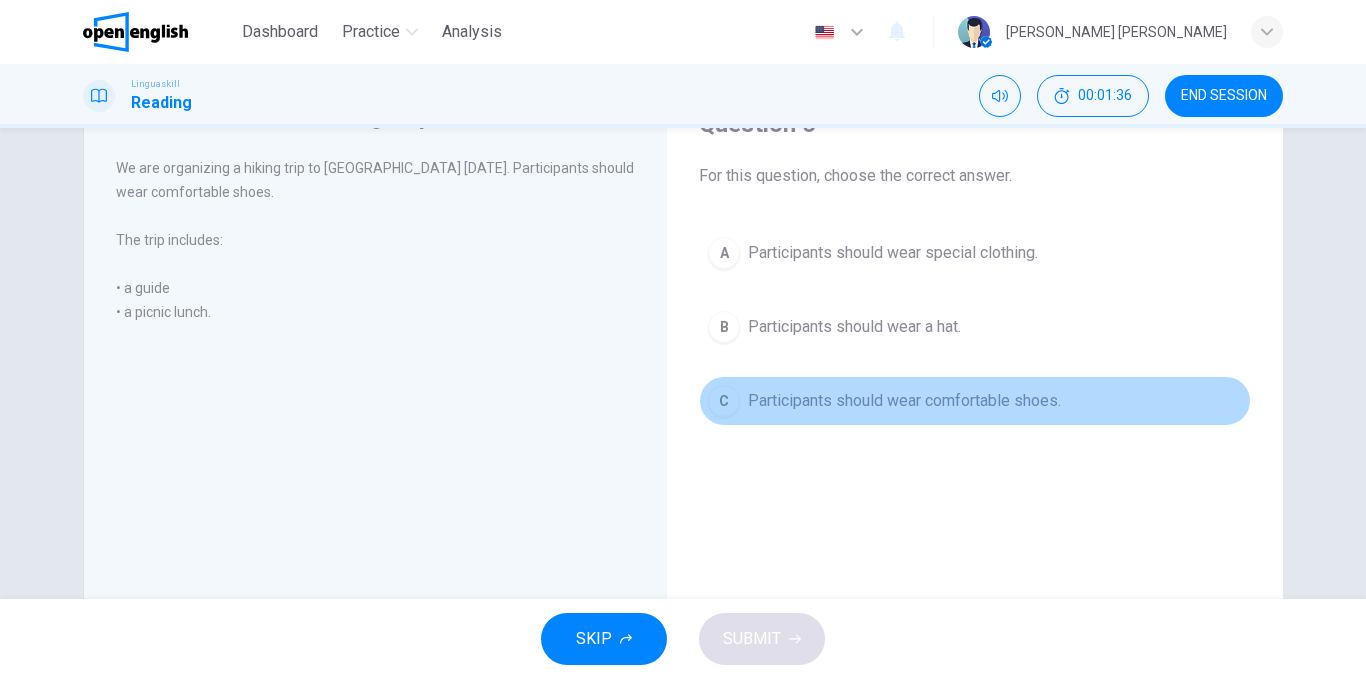 click on "Participants should wear comfortable shoes." at bounding box center (904, 401) 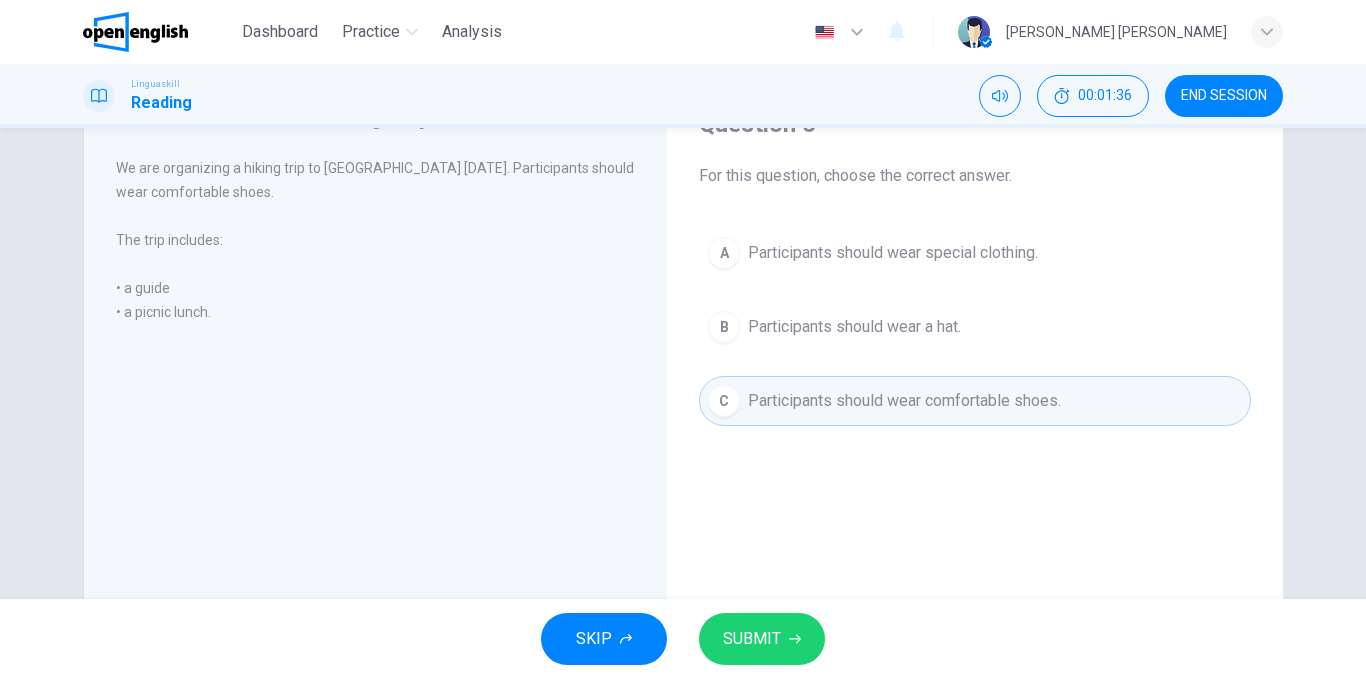 click on "SUBMIT" at bounding box center [762, 639] 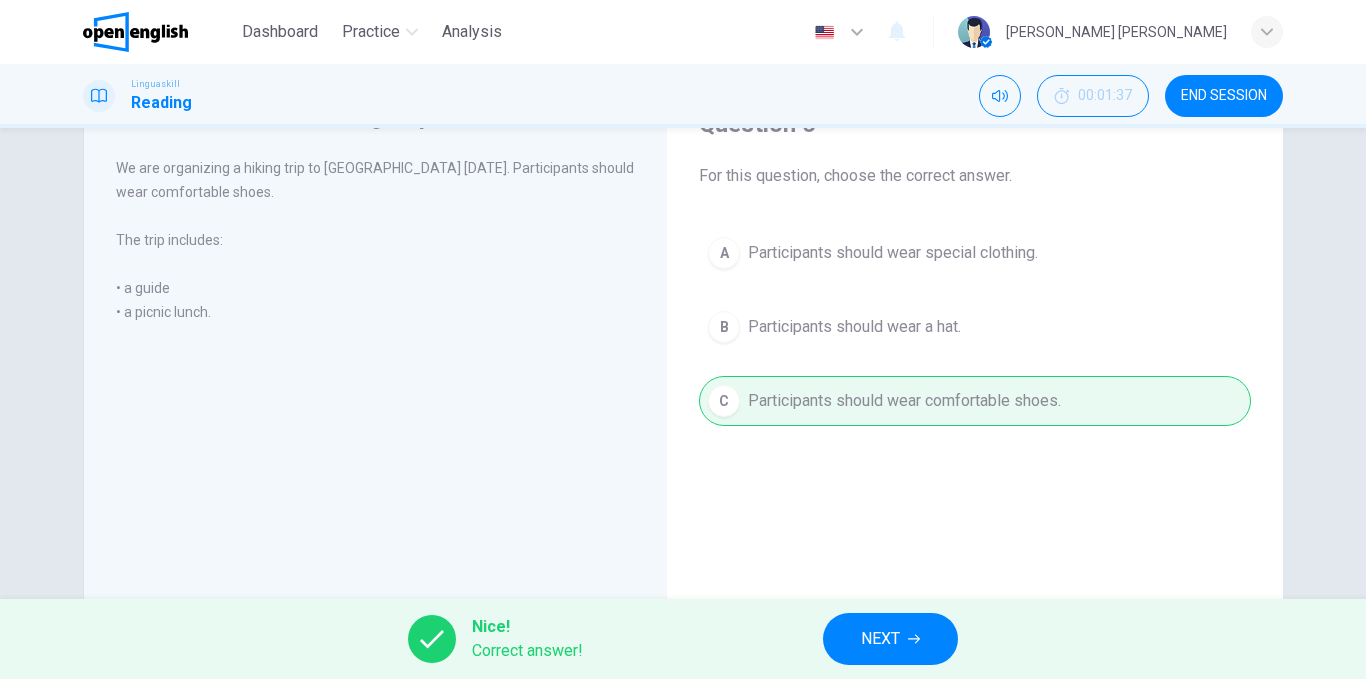 click on "NEXT" at bounding box center [890, 639] 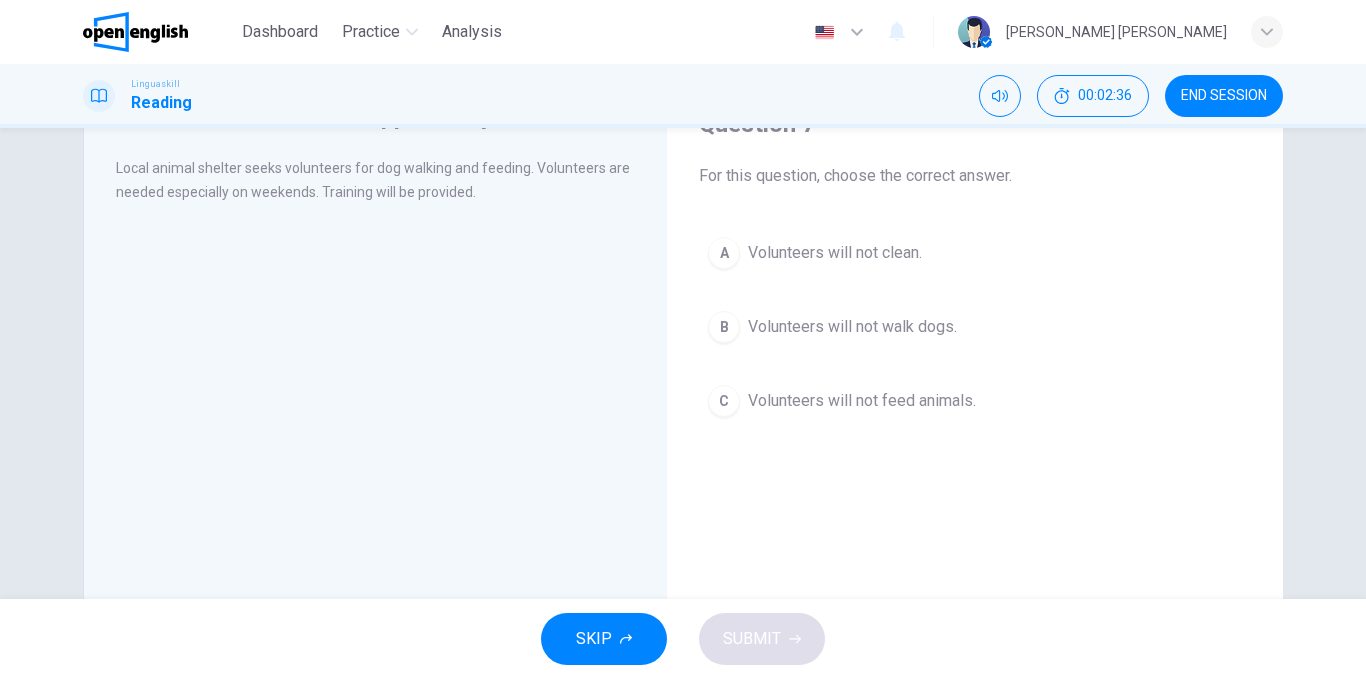 scroll, scrollTop: 0, scrollLeft: 0, axis: both 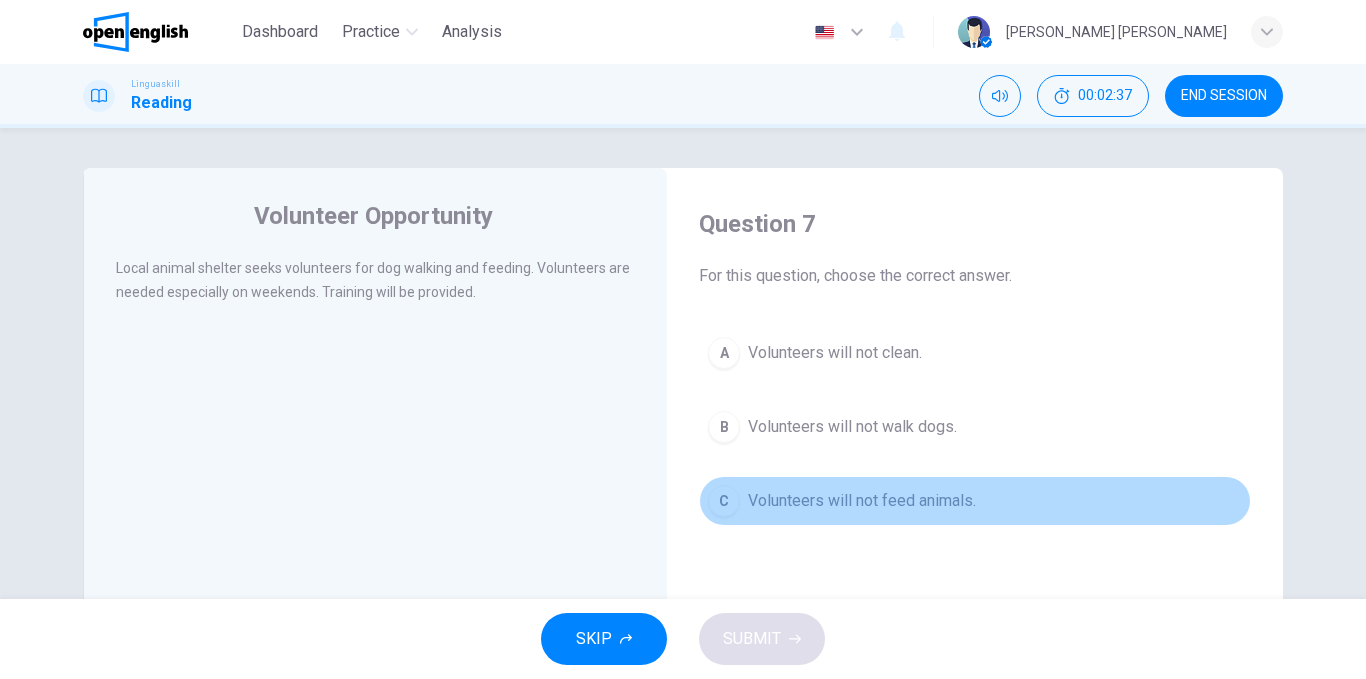 click on "Volunteers will not feed animals." at bounding box center [862, 501] 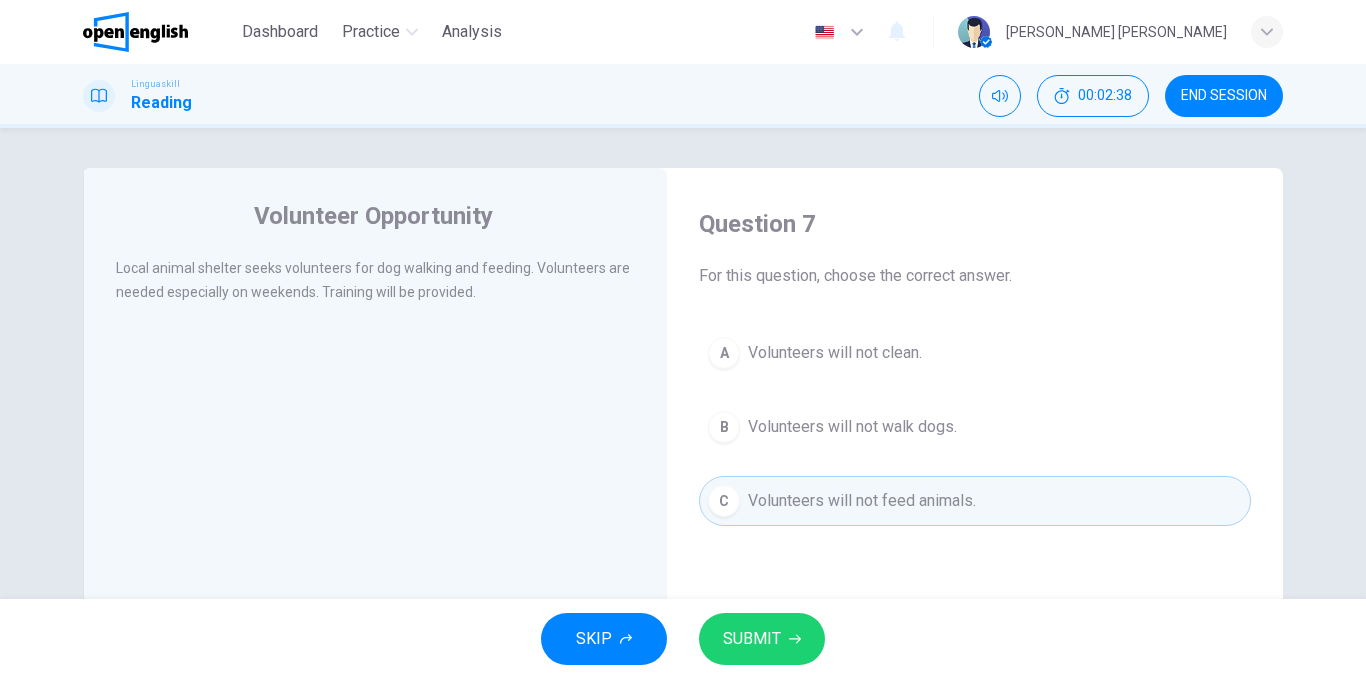 click on "SUBMIT" at bounding box center [762, 639] 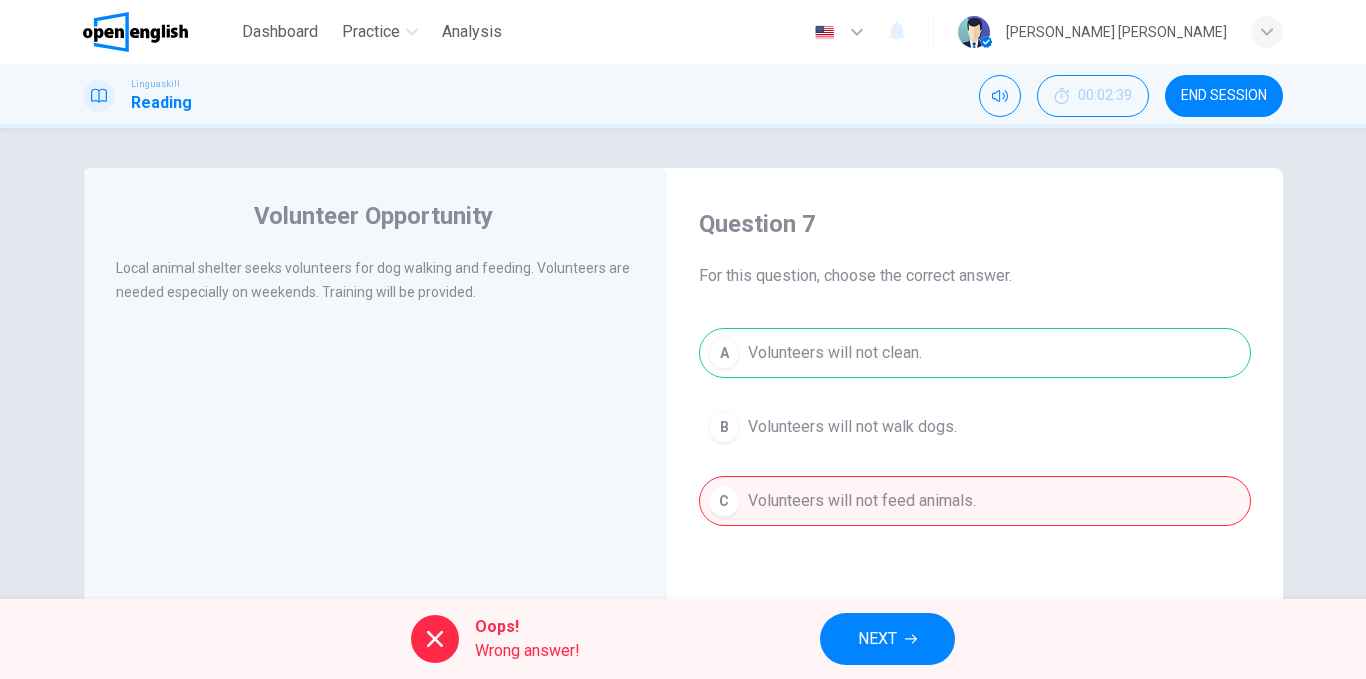 click on "A Volunteers will not clean. B Volunteers will not walk dogs.  C Volunteers will not feed animals." at bounding box center [975, 427] 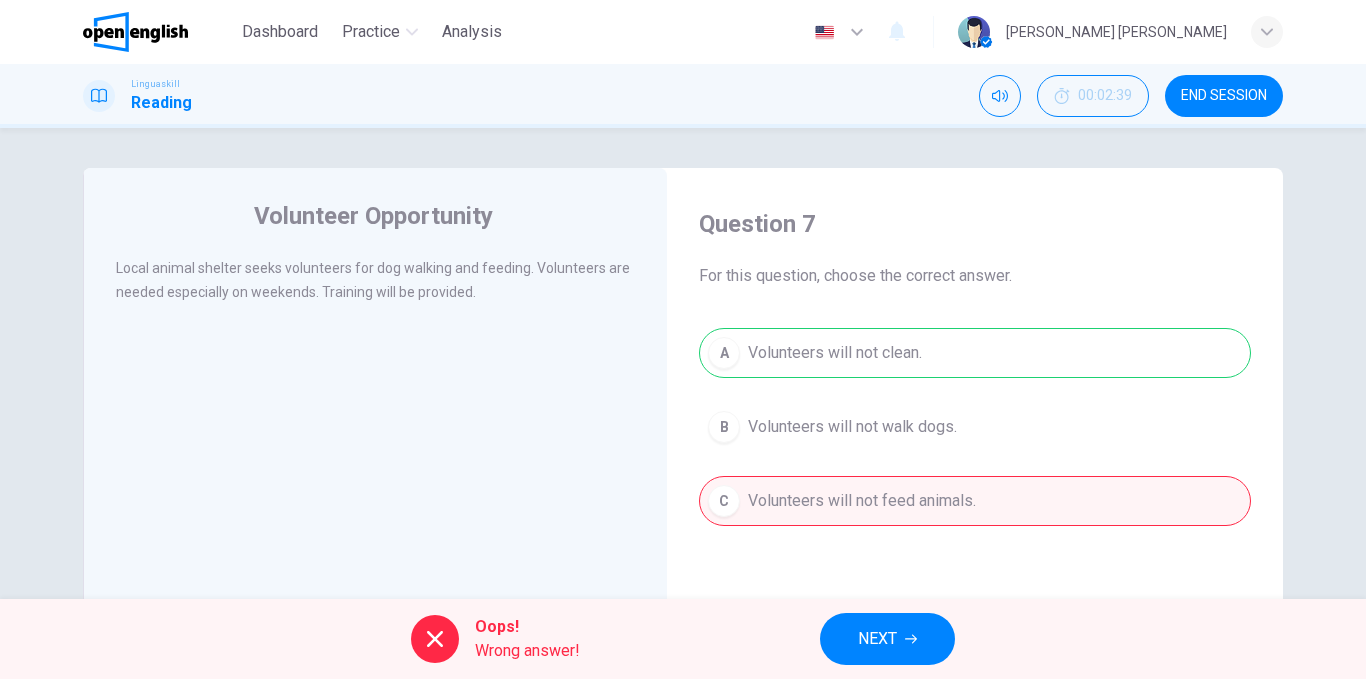 click on "A Volunteers will not clean. B Volunteers will not walk dogs.  C Volunteers will not feed animals." at bounding box center [975, 427] 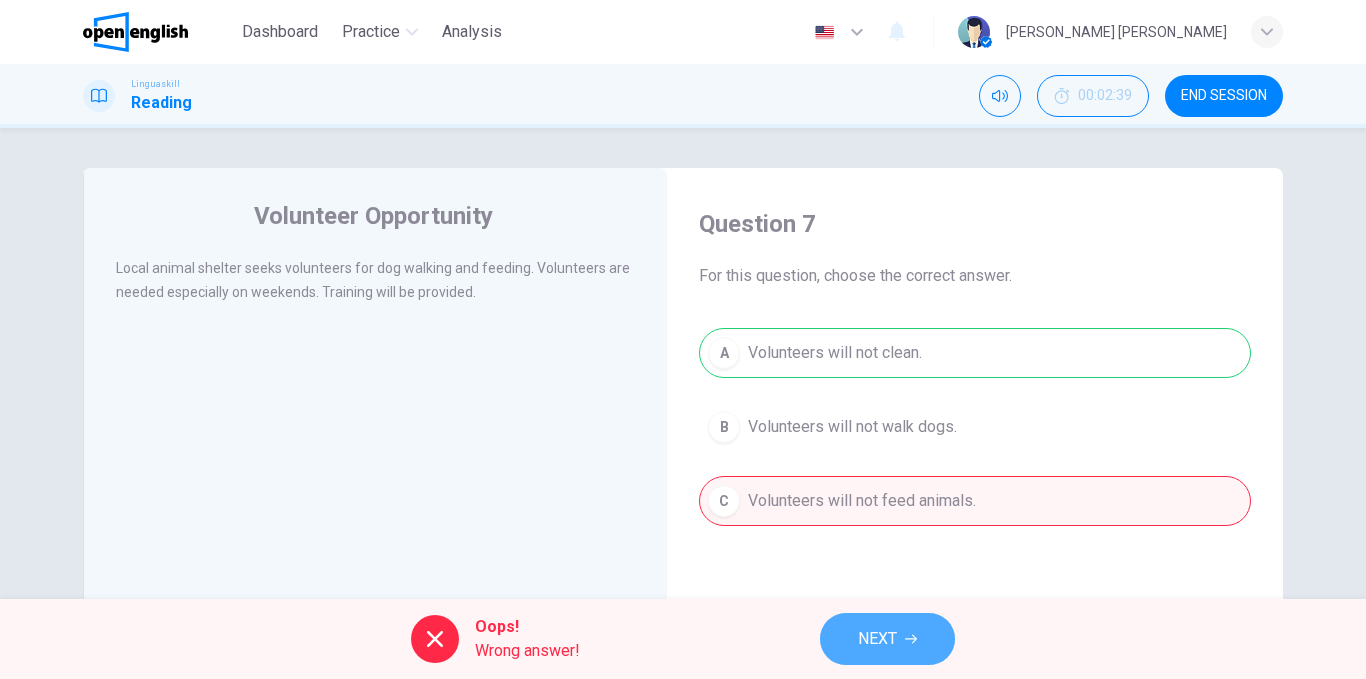 click 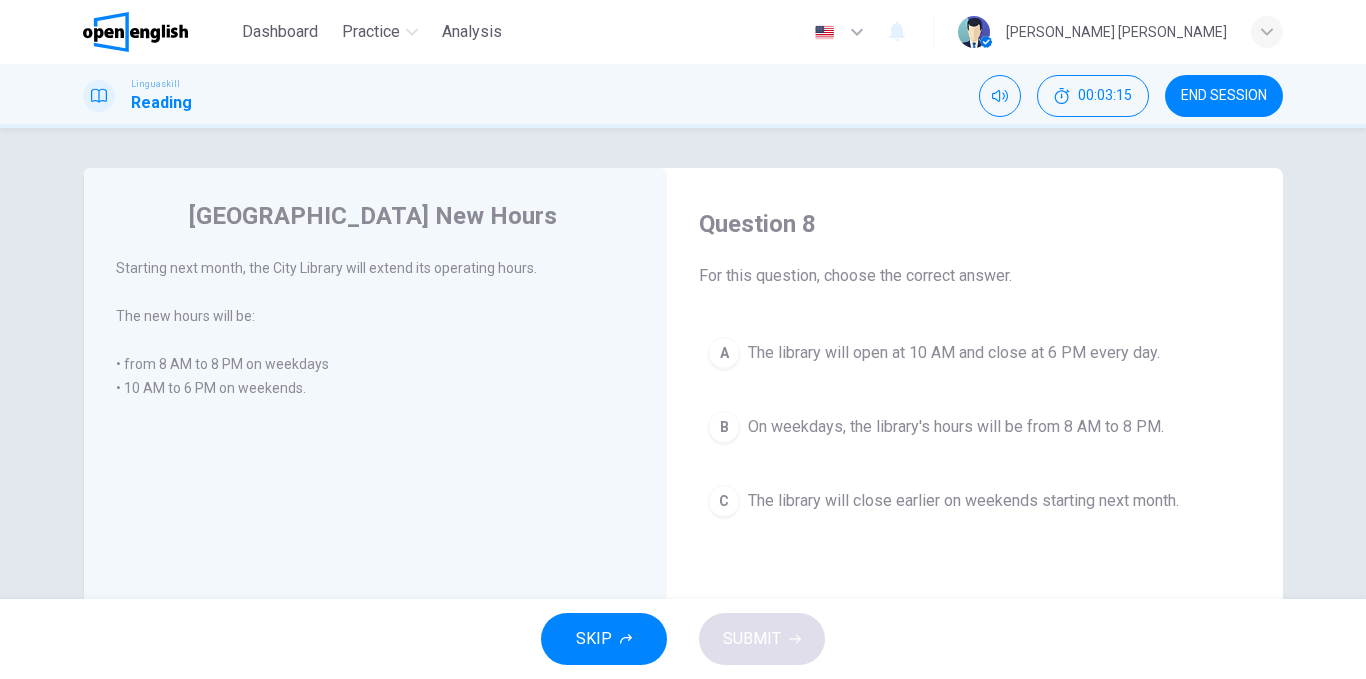 click on "The library will close earlier on weekends starting next month." at bounding box center (963, 501) 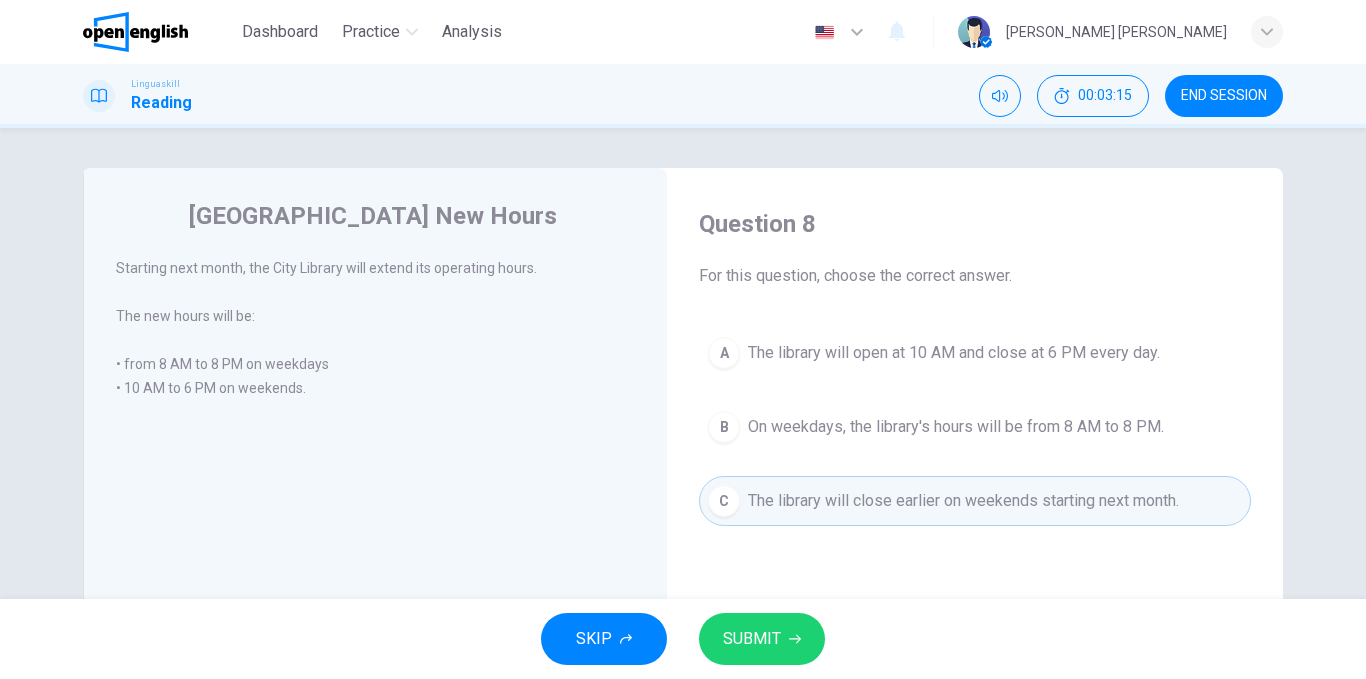 click on "SUBMIT" at bounding box center [752, 639] 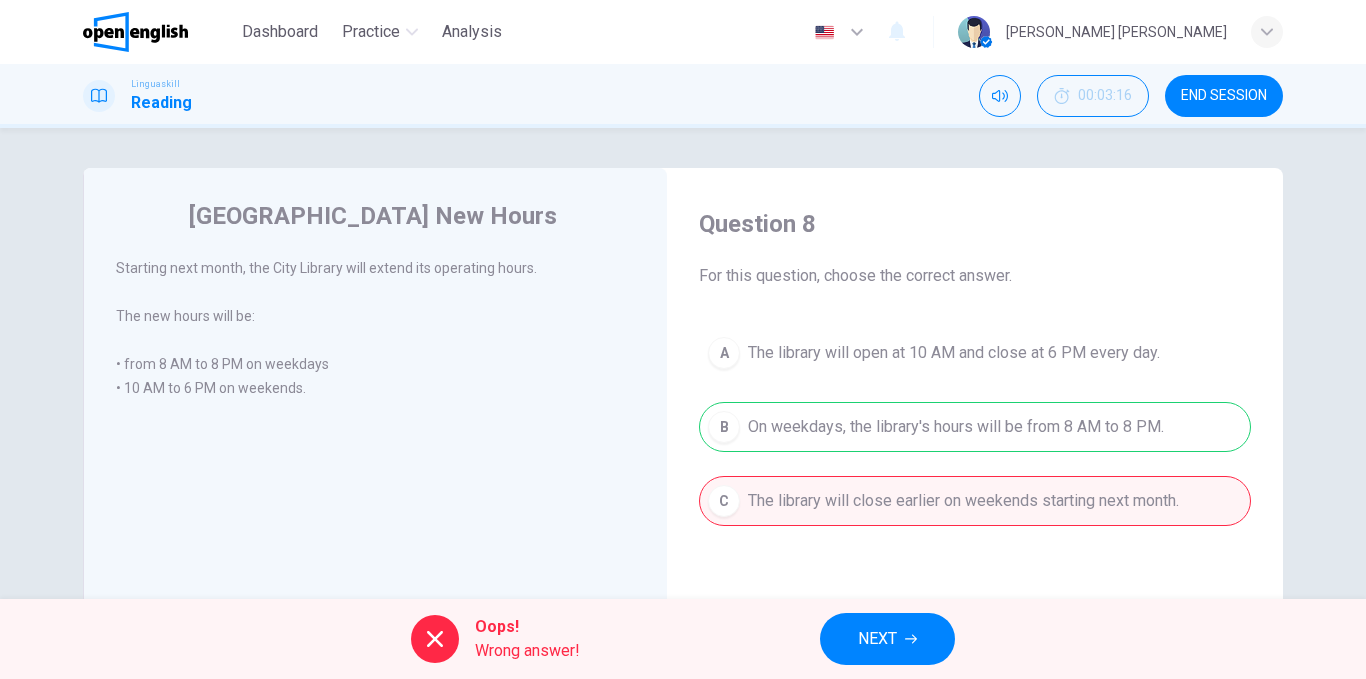 click on "A The library will open at 10 AM and close at 6 PM every day. B On weekdays, the library's hours will be from 8 AM to 8 PM. C The library will close earlier on weekends starting next month." at bounding box center [975, 427] 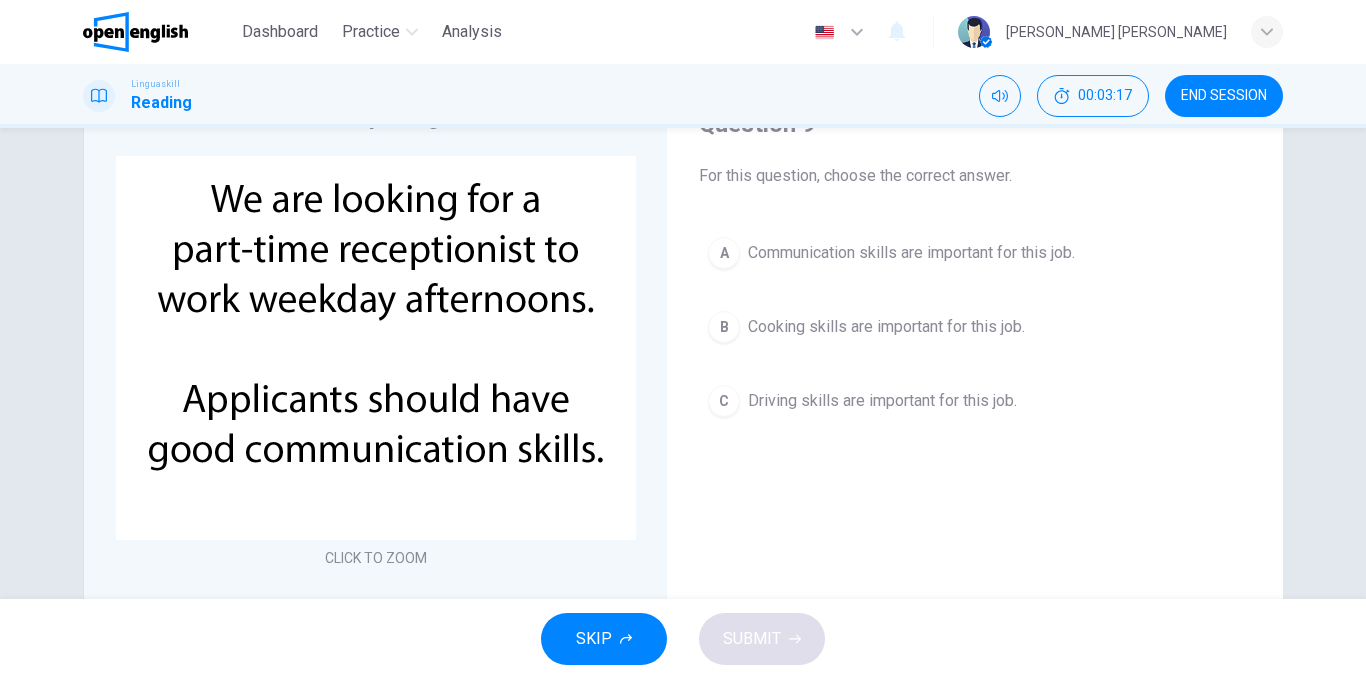 scroll, scrollTop: 0, scrollLeft: 0, axis: both 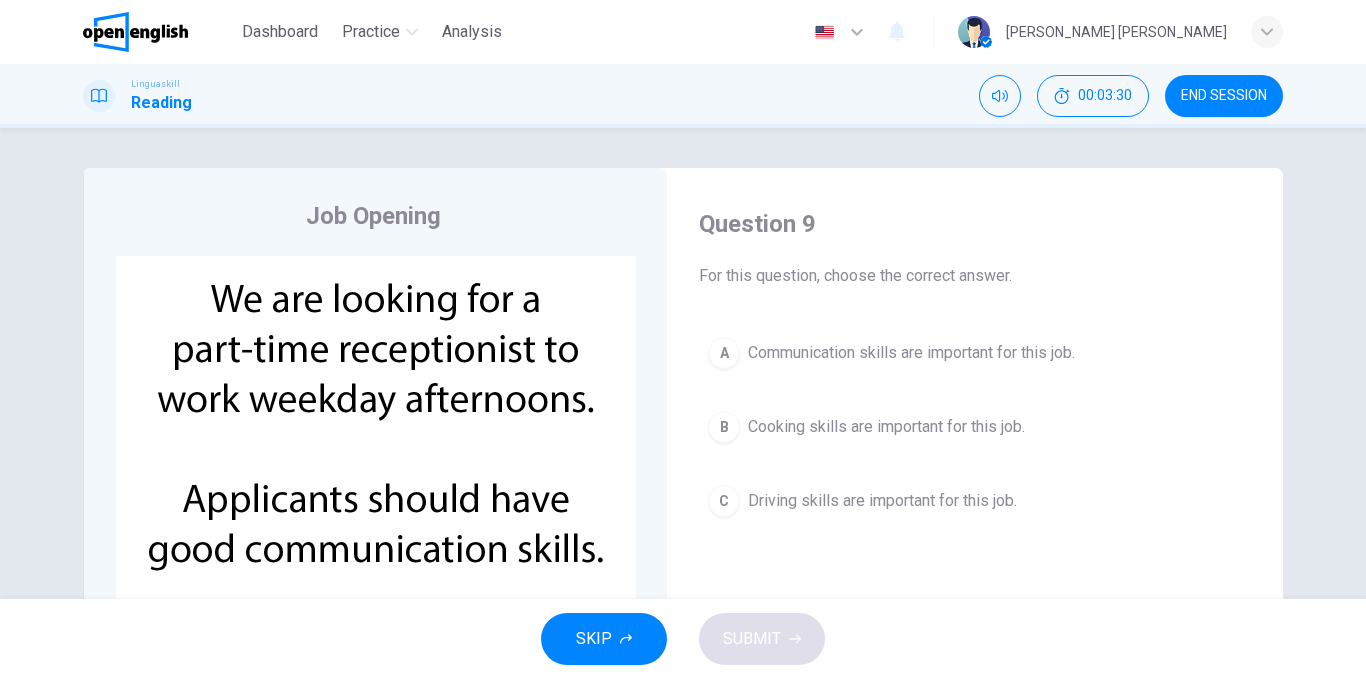 click on "A Communication skills are important for this job." at bounding box center (975, 353) 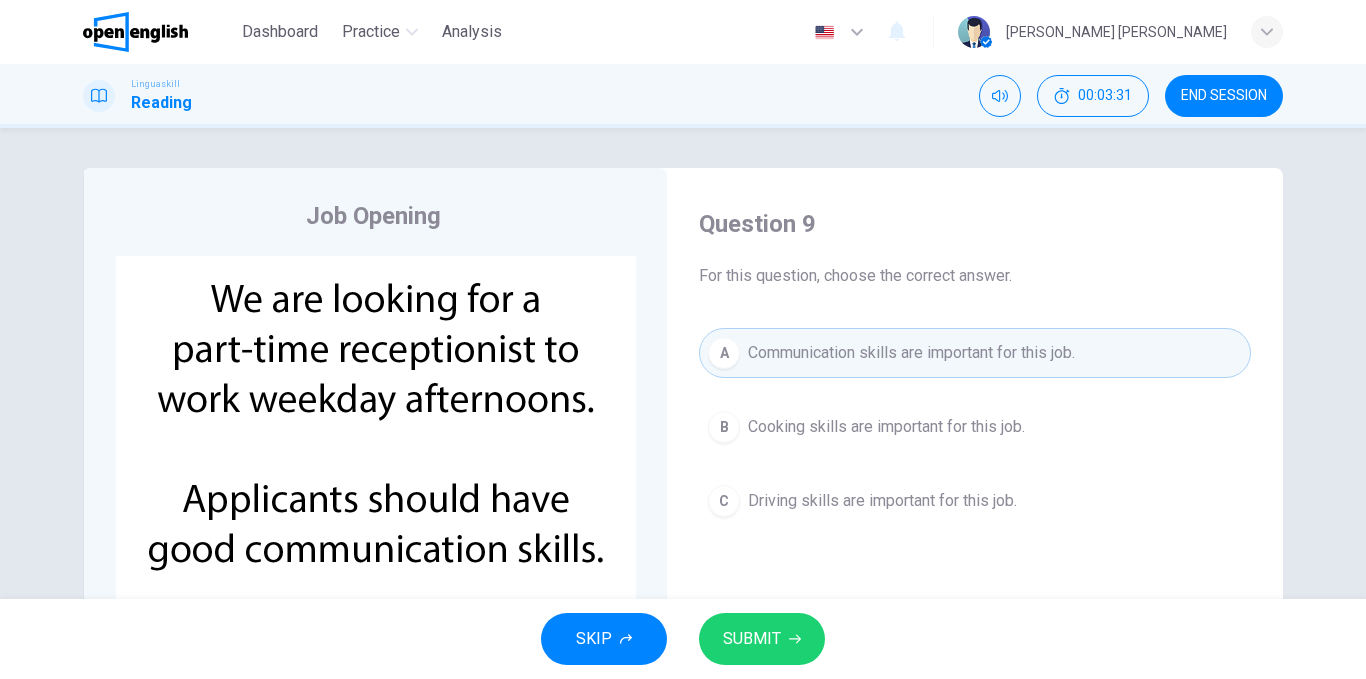 click 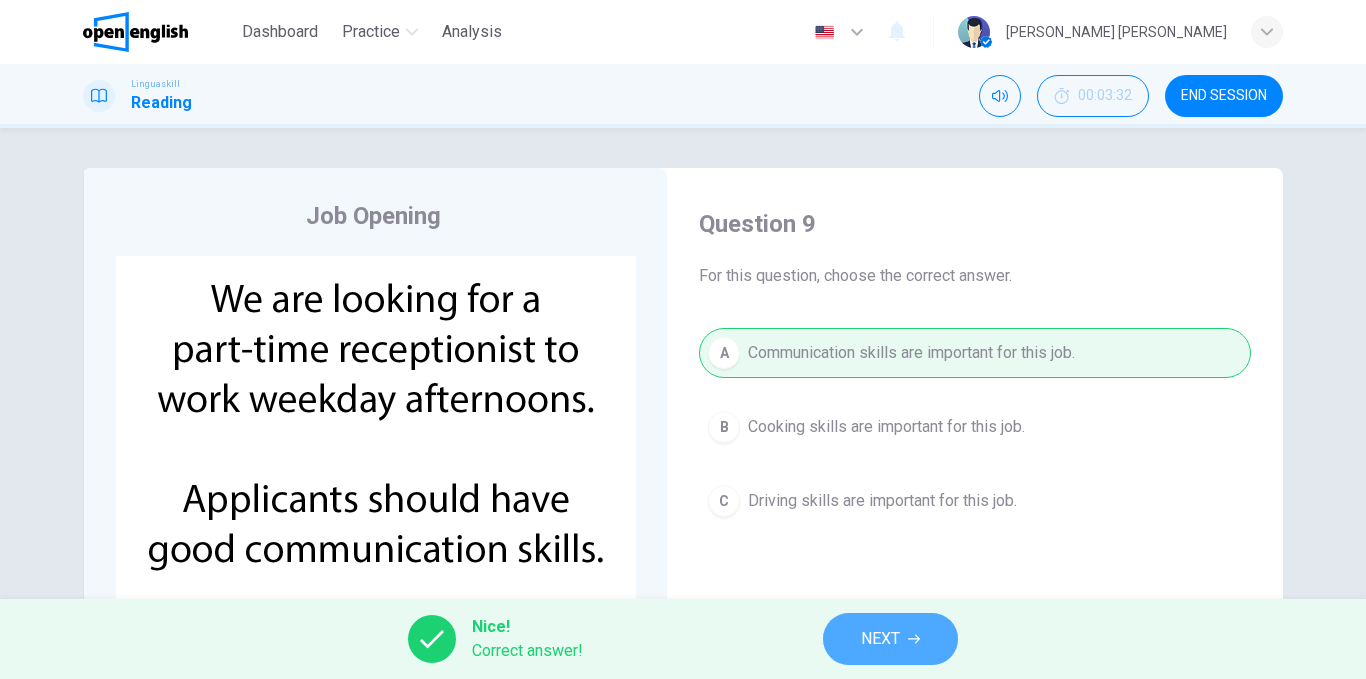 click on "NEXT" at bounding box center [890, 639] 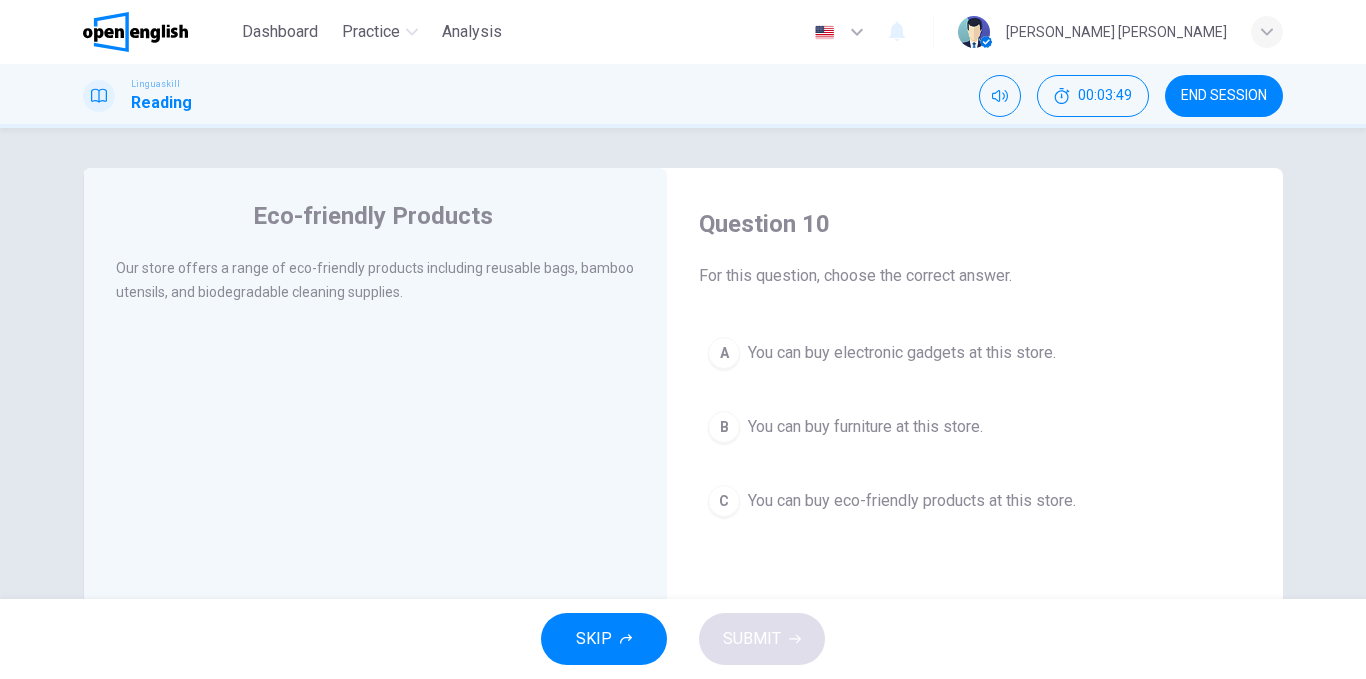click on "You can buy eco-friendly products at this store." at bounding box center [912, 501] 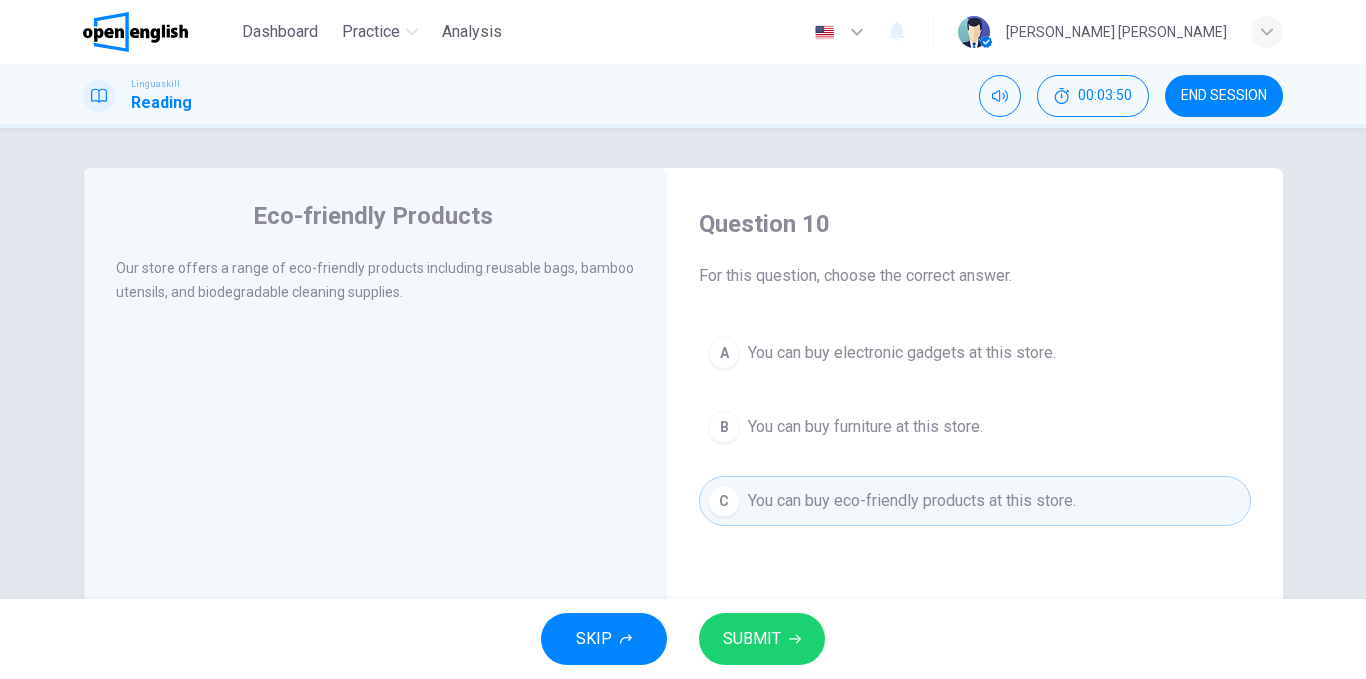 click on "SUBMIT" at bounding box center [762, 639] 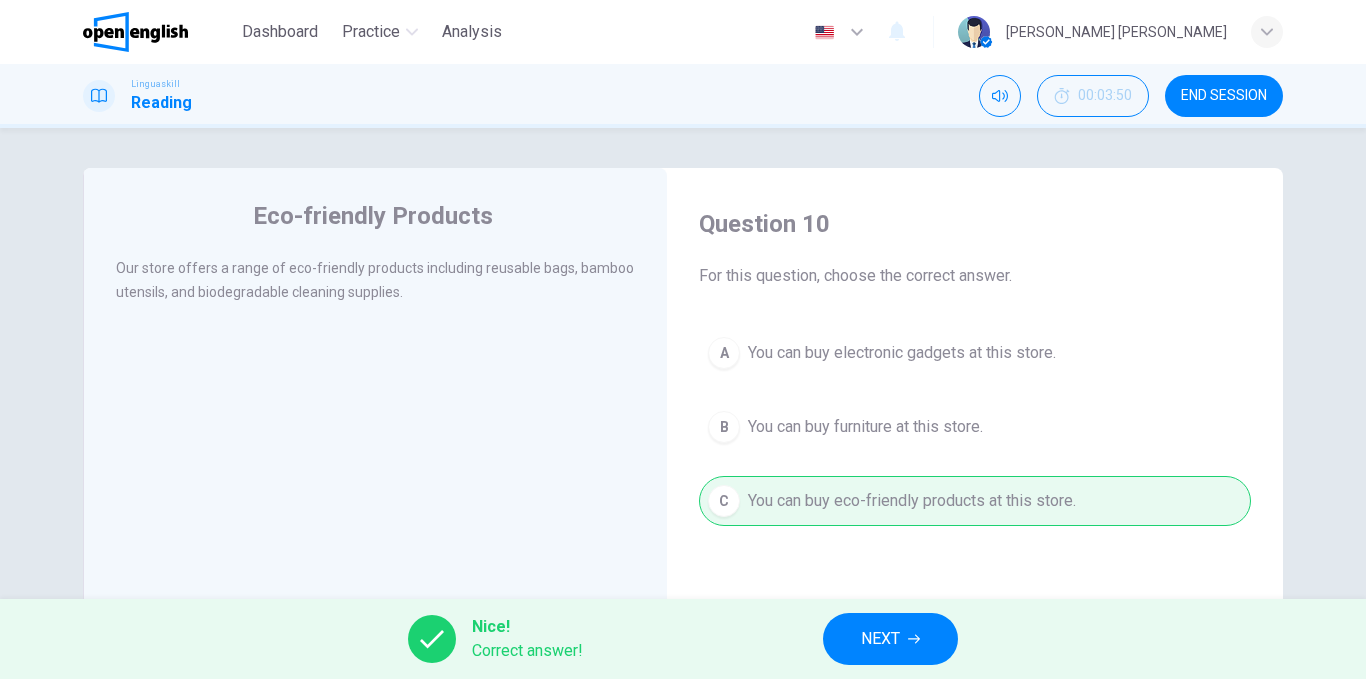 click on "END SESSION" at bounding box center [1224, 96] 